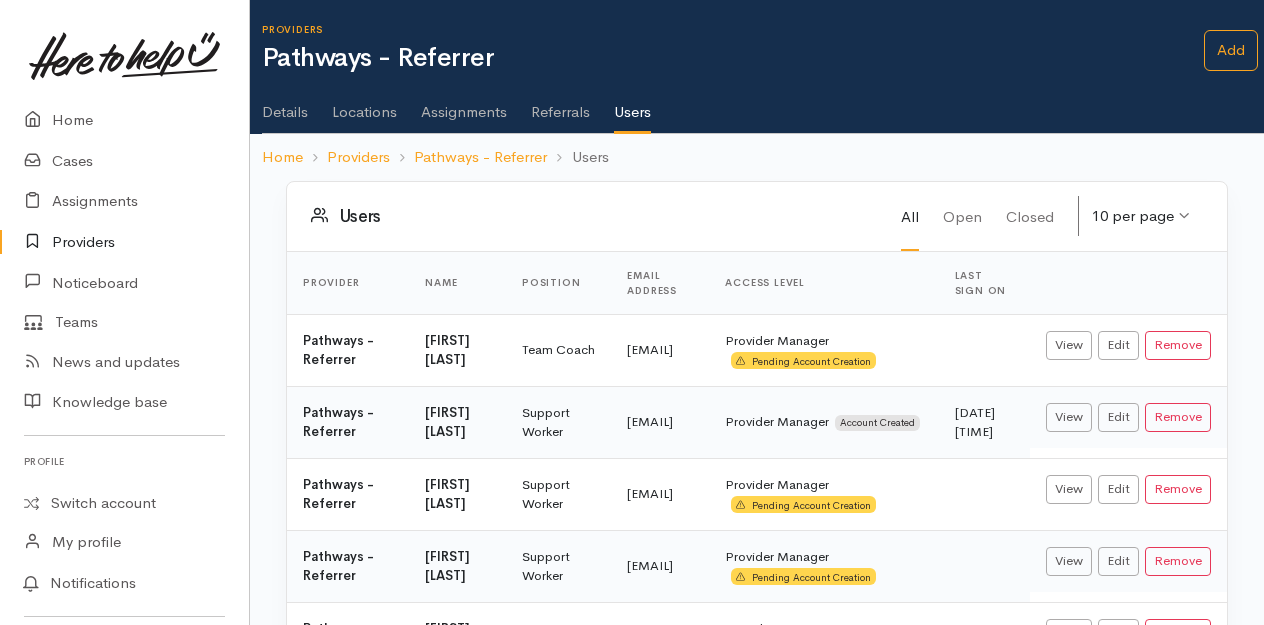 scroll, scrollTop: 0, scrollLeft: 0, axis: both 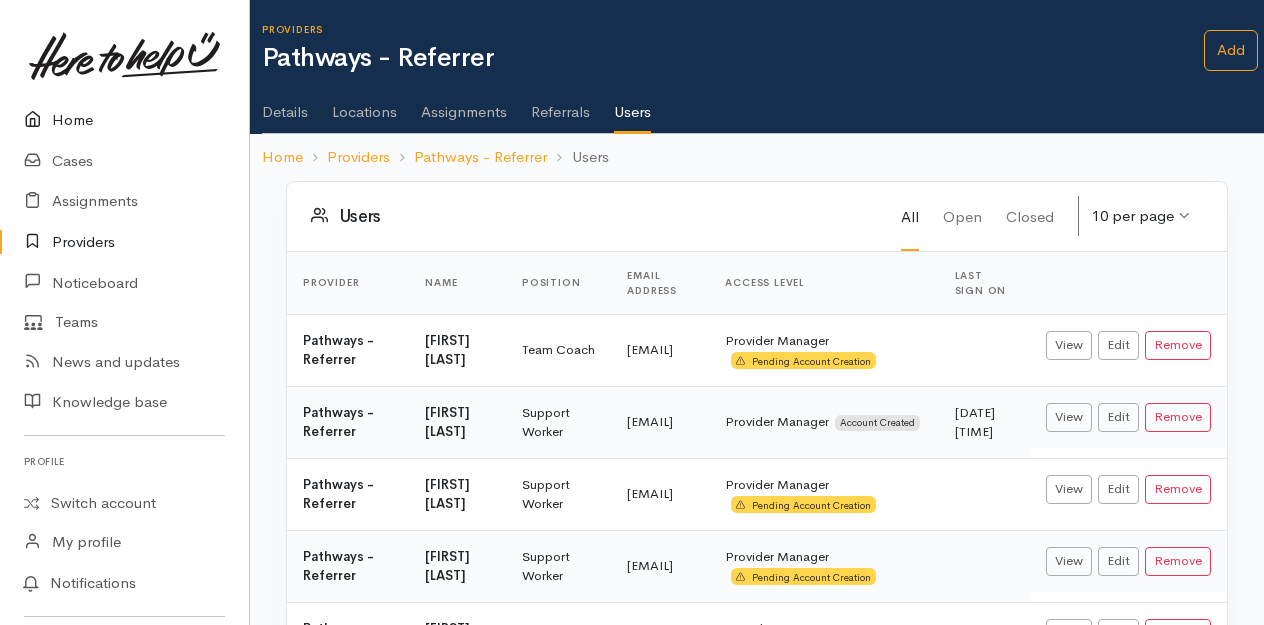 click on "Home" at bounding box center (124, 120) 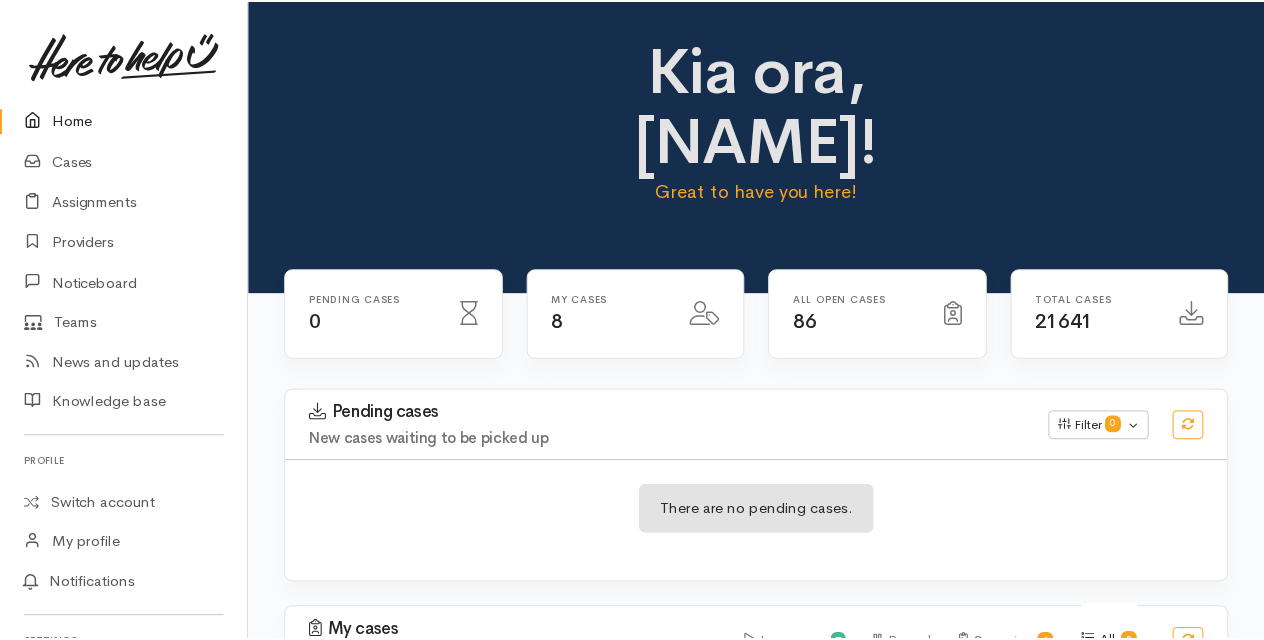 scroll, scrollTop: 0, scrollLeft: 0, axis: both 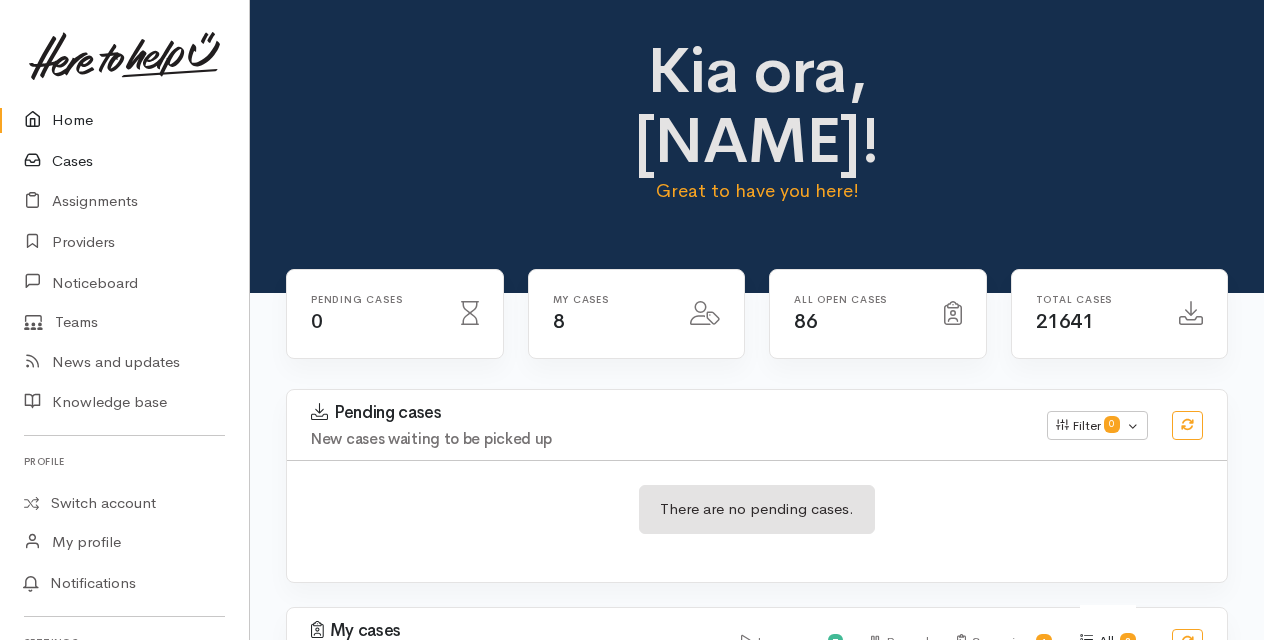 click on "Cases" at bounding box center (124, 161) 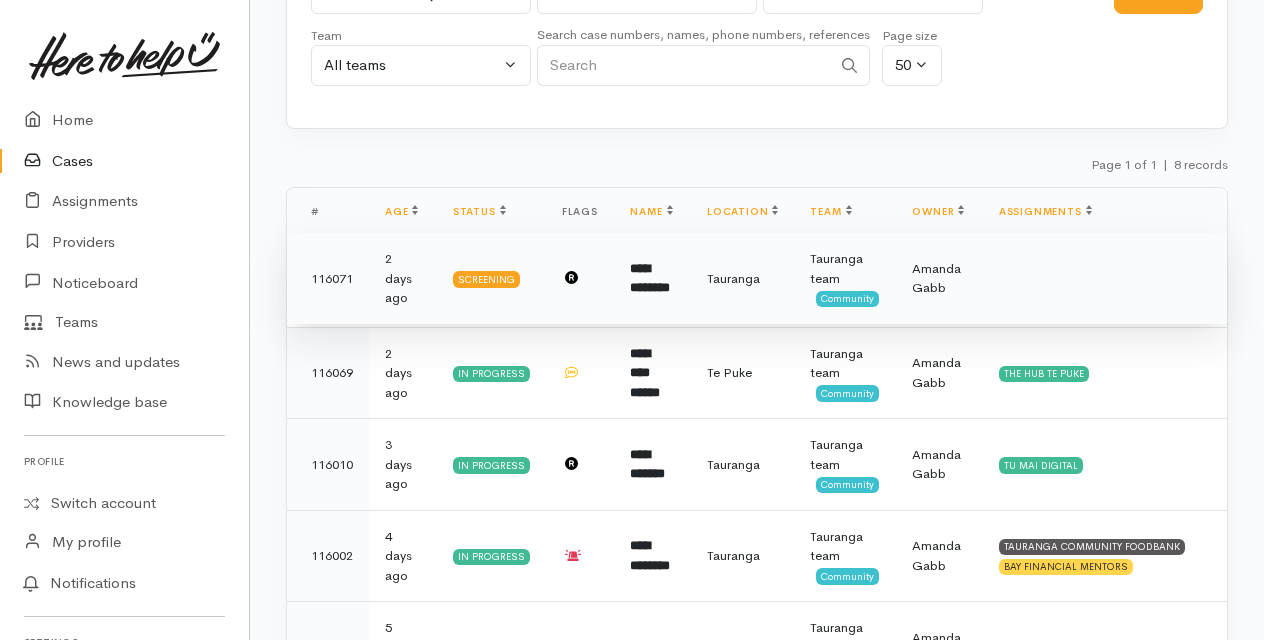 scroll, scrollTop: 200, scrollLeft: 0, axis: vertical 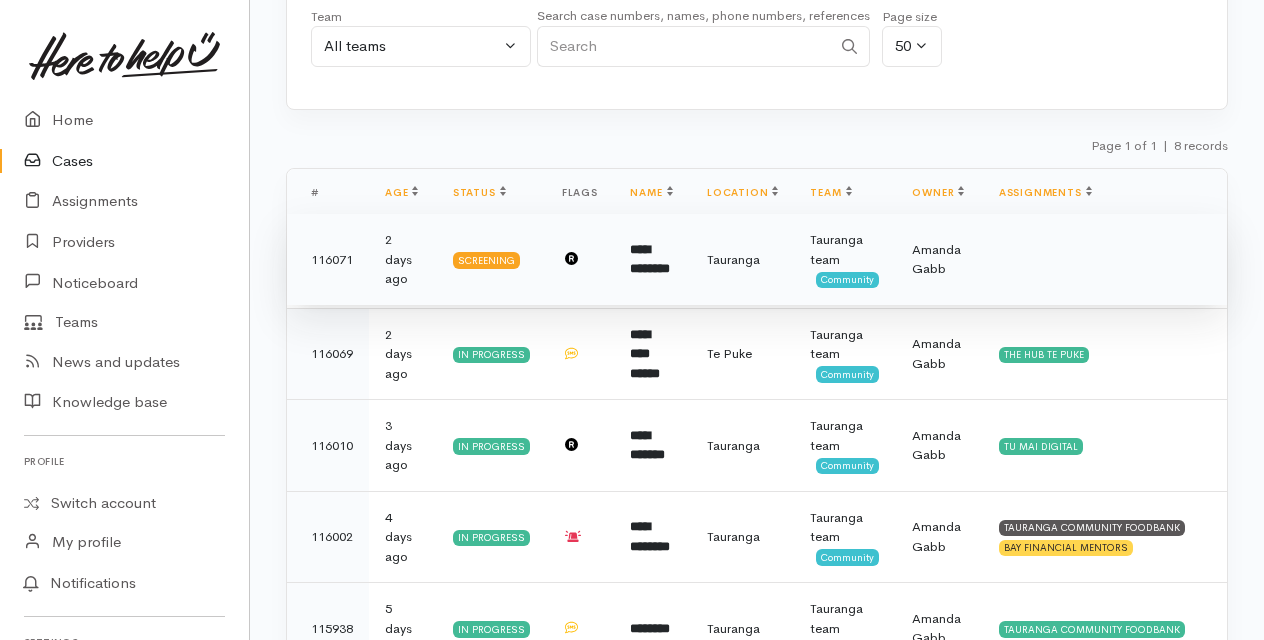 click on "**********" at bounding box center (652, 260) 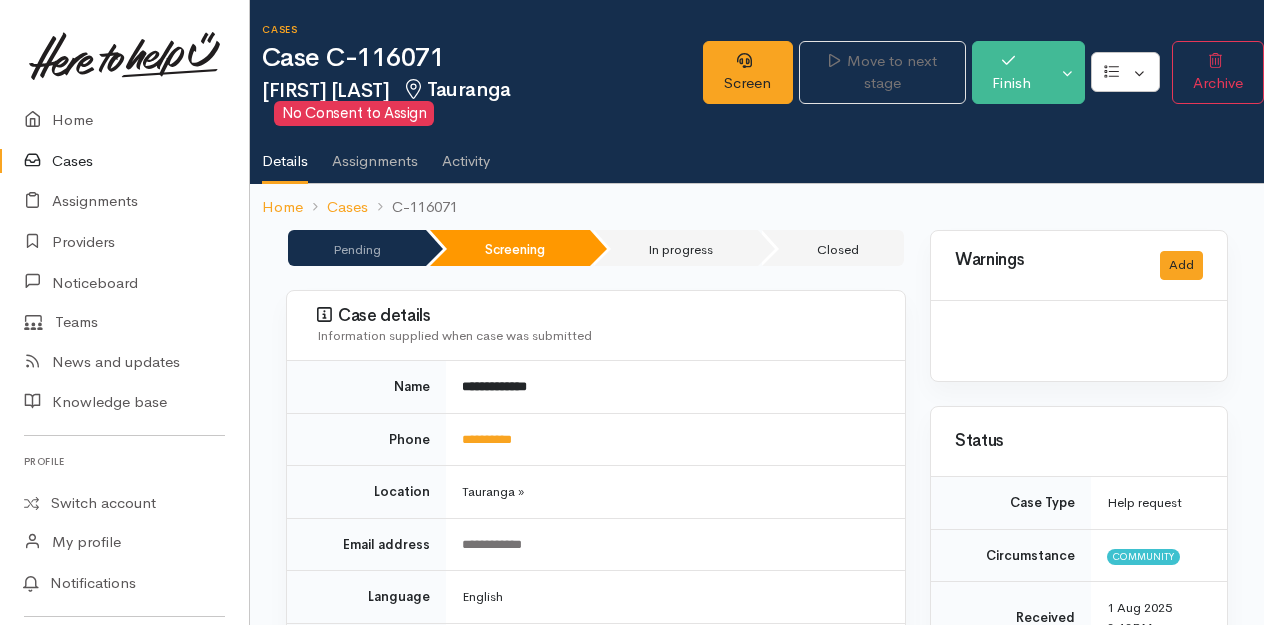 scroll, scrollTop: 0, scrollLeft: 0, axis: both 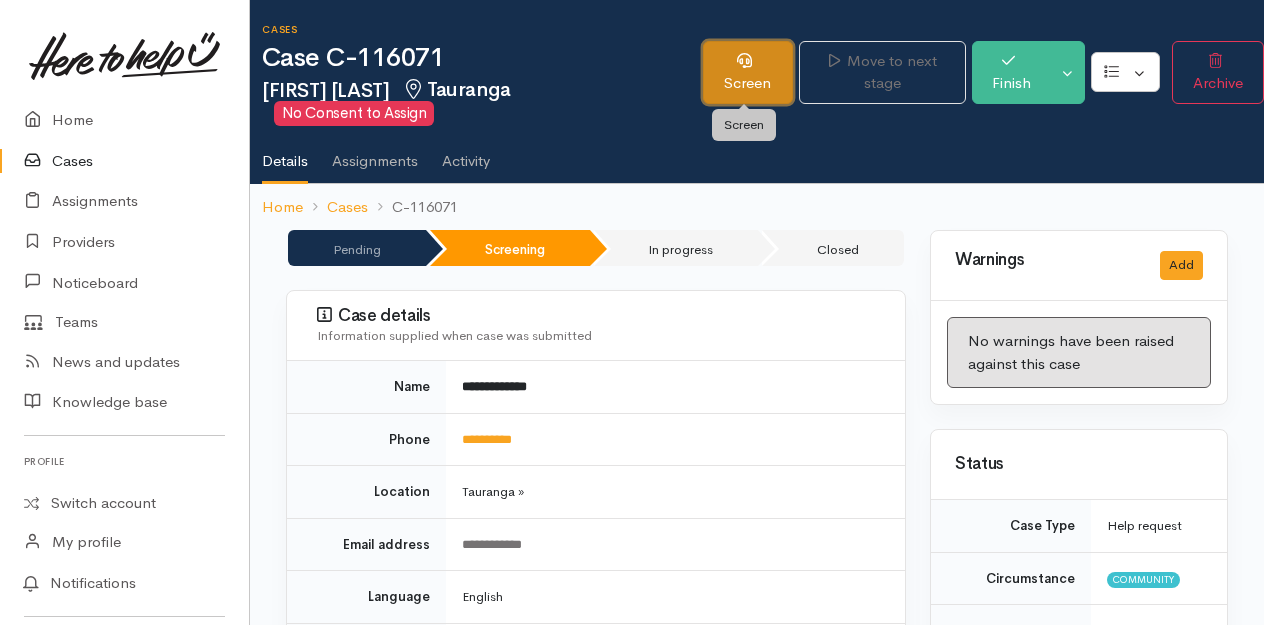 click on "Screen" at bounding box center (748, 72) 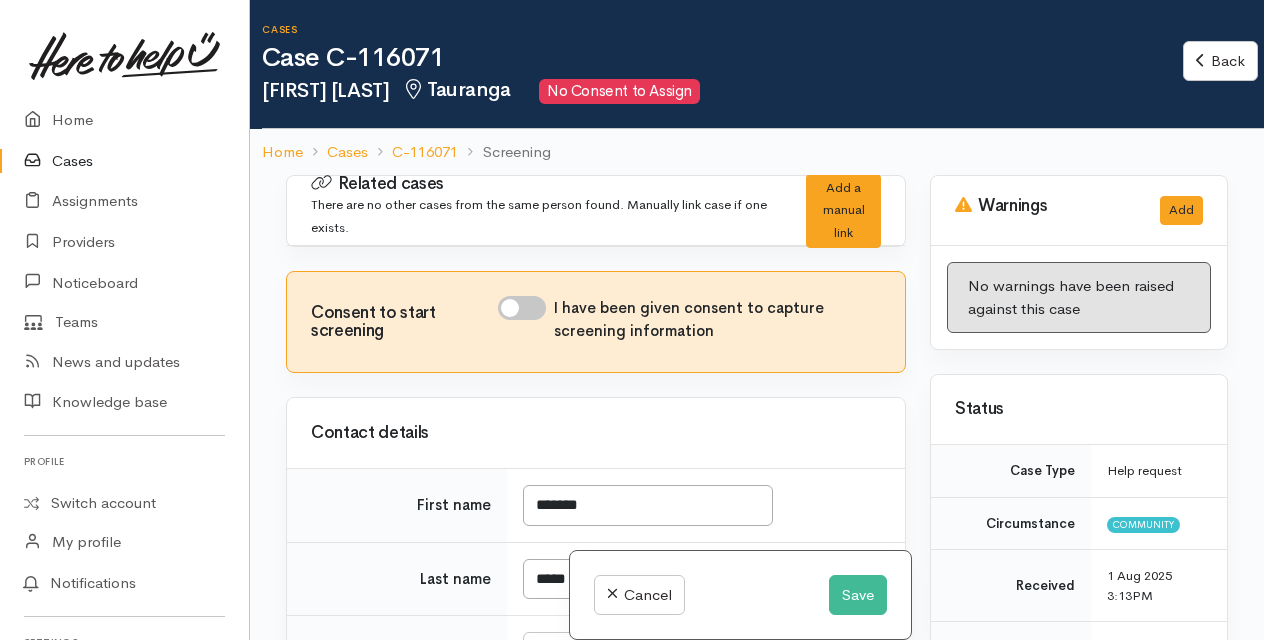 scroll, scrollTop: 0, scrollLeft: 0, axis: both 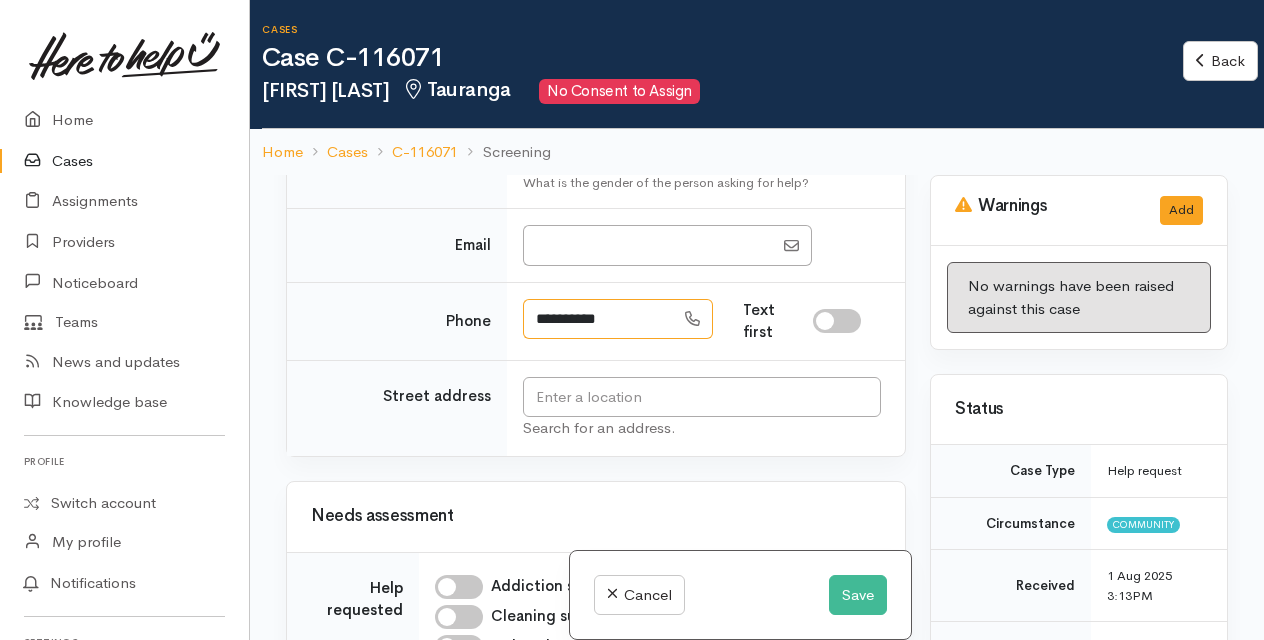 drag, startPoint x: 532, startPoint y: 311, endPoint x: 625, endPoint y: 311, distance: 93 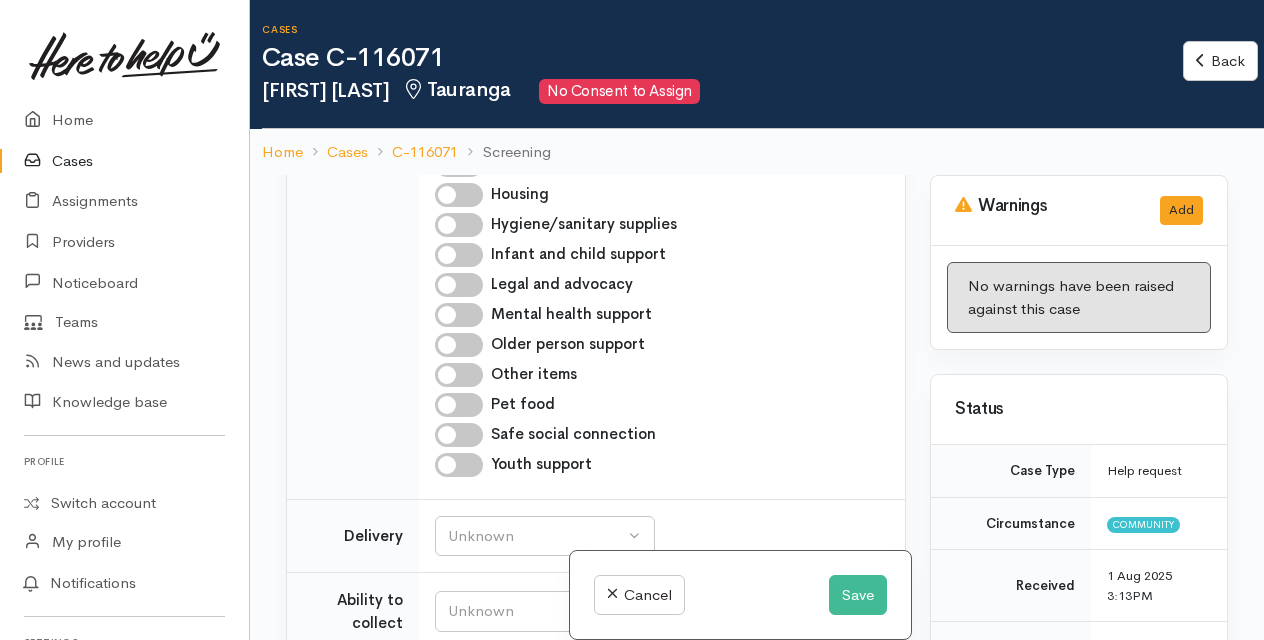 scroll, scrollTop: 1200, scrollLeft: 0, axis: vertical 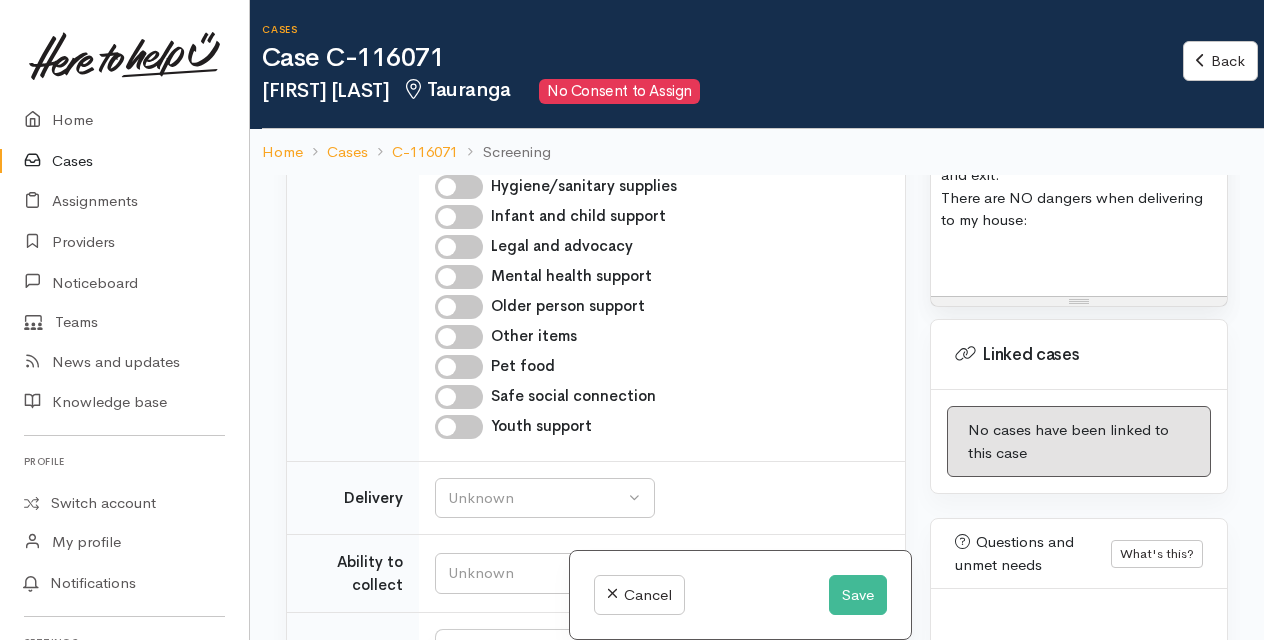 click at bounding box center [1079, 259] 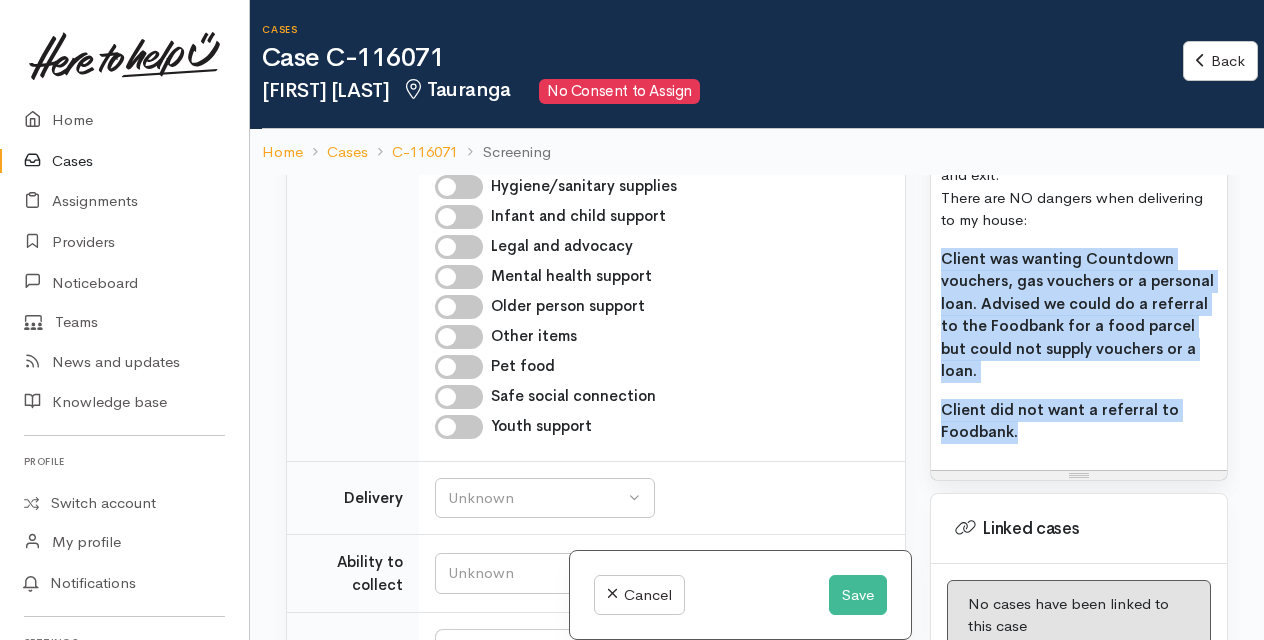 drag, startPoint x: 942, startPoint y: 252, endPoint x: 1072, endPoint y: 407, distance: 202.29929 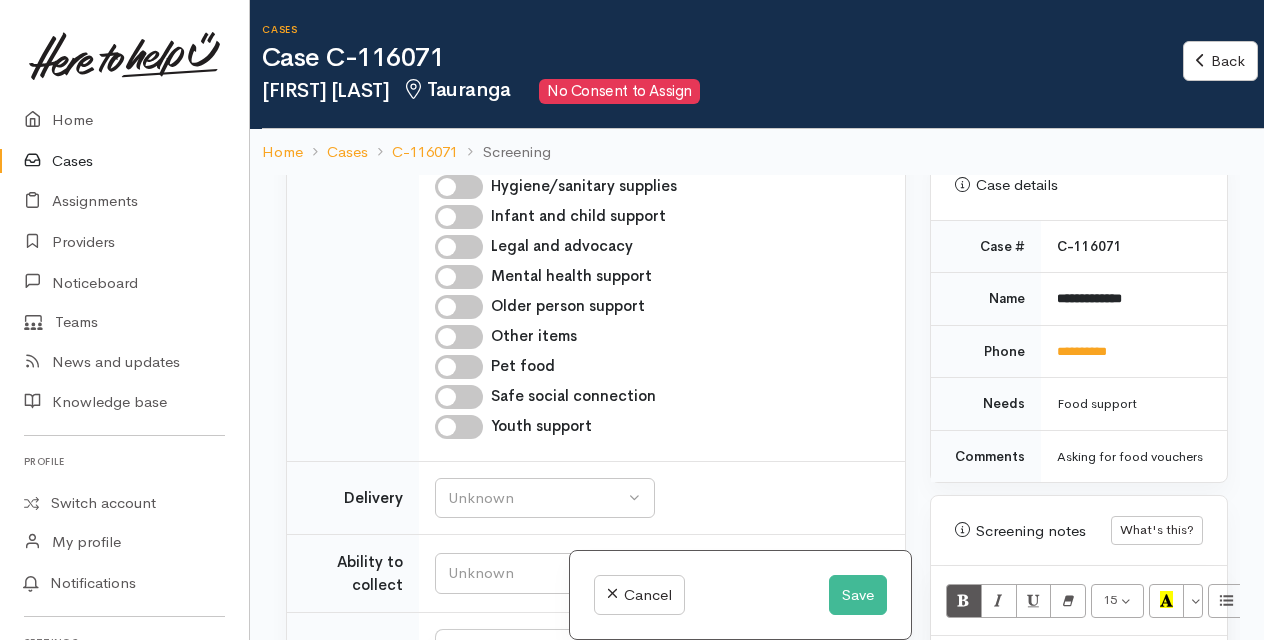 scroll, scrollTop: 1200, scrollLeft: 0, axis: vertical 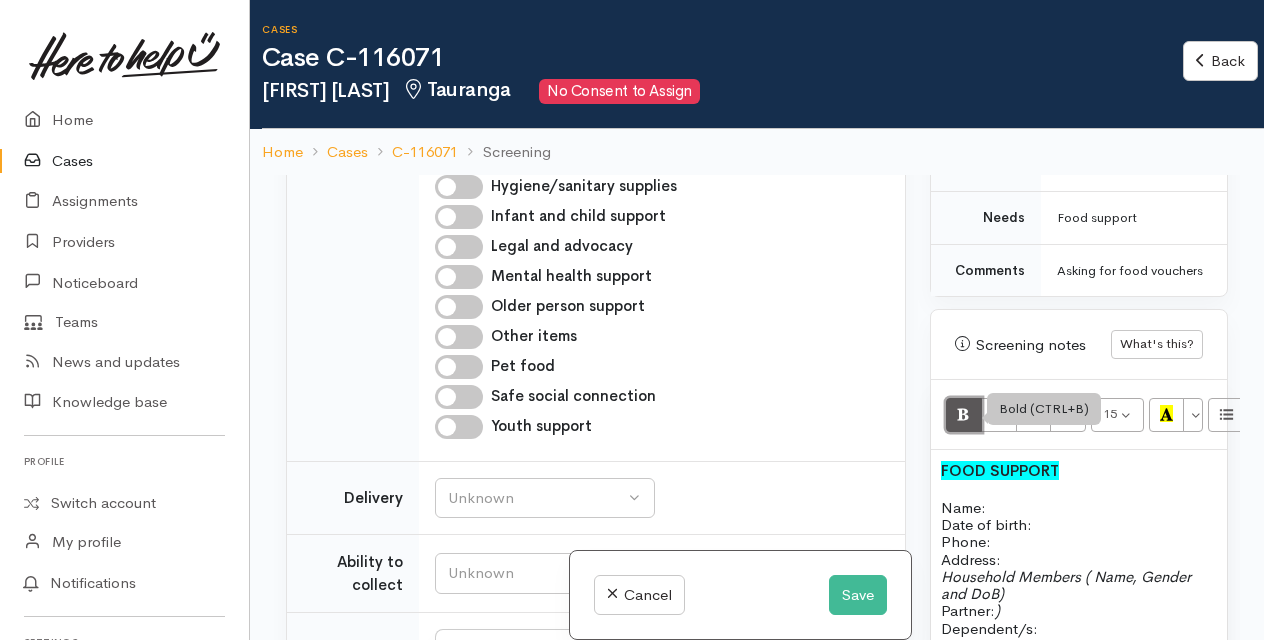 click at bounding box center [964, 415] 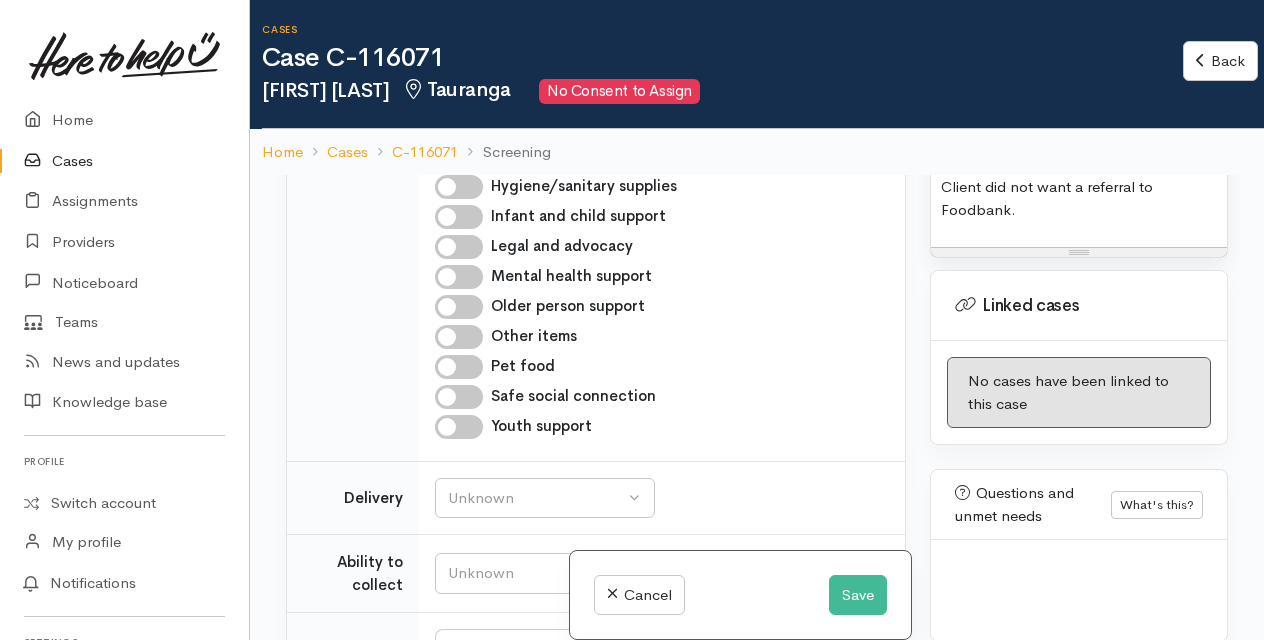scroll, scrollTop: 2228, scrollLeft: 0, axis: vertical 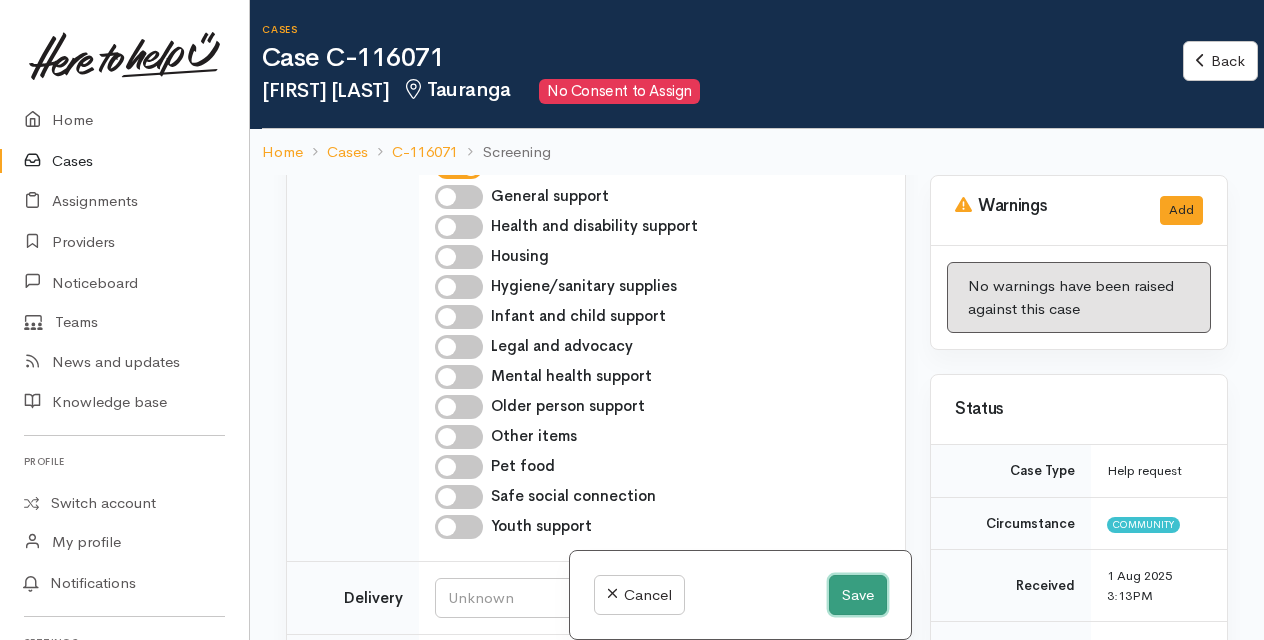 click on "Save" at bounding box center [858, 595] 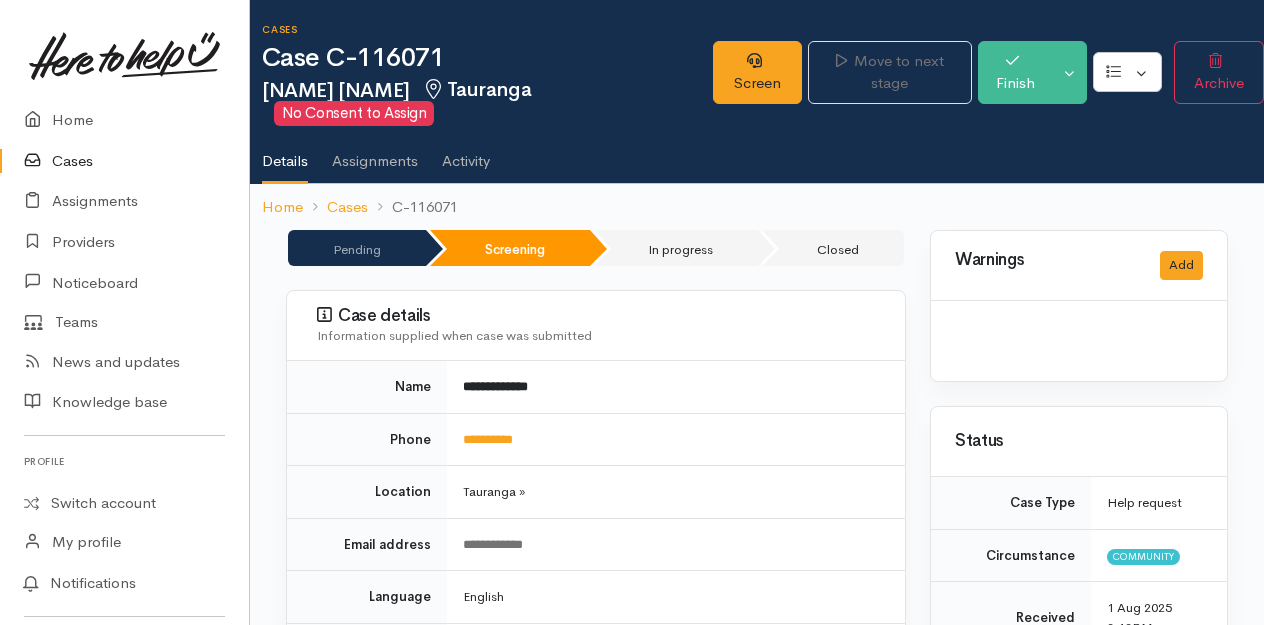 scroll, scrollTop: 0, scrollLeft: 0, axis: both 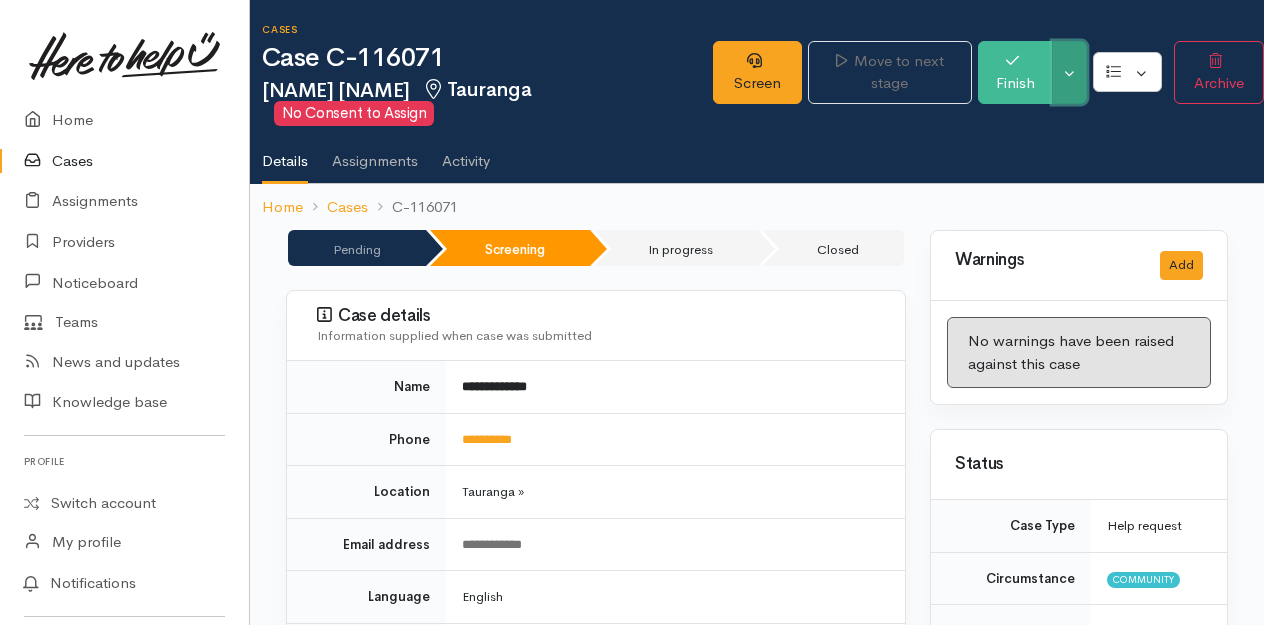 click on "Toggle Dropdown" at bounding box center (1069, 72) 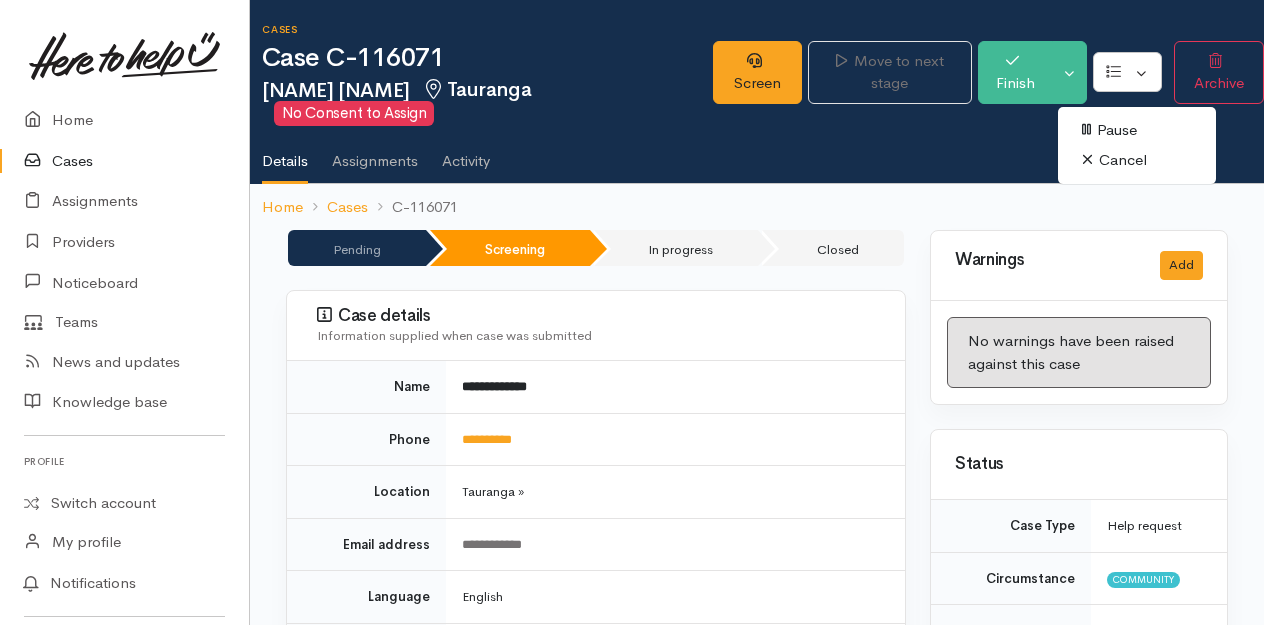 click on "Cancel" at bounding box center (1137, 160) 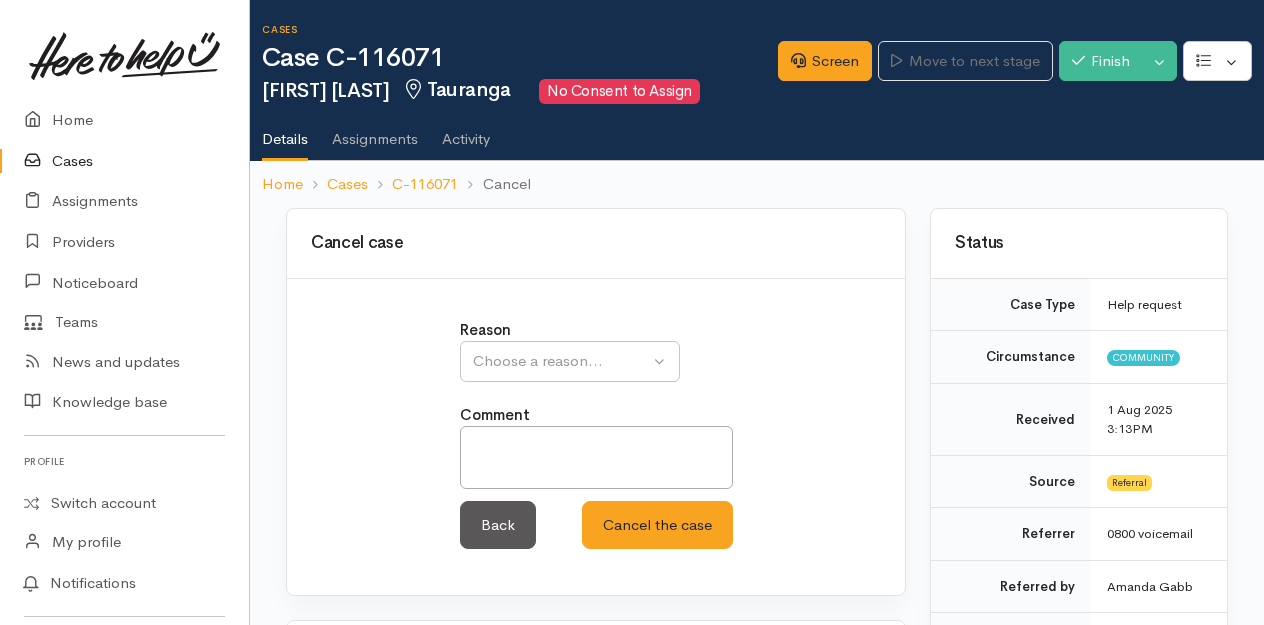 scroll, scrollTop: 0, scrollLeft: 0, axis: both 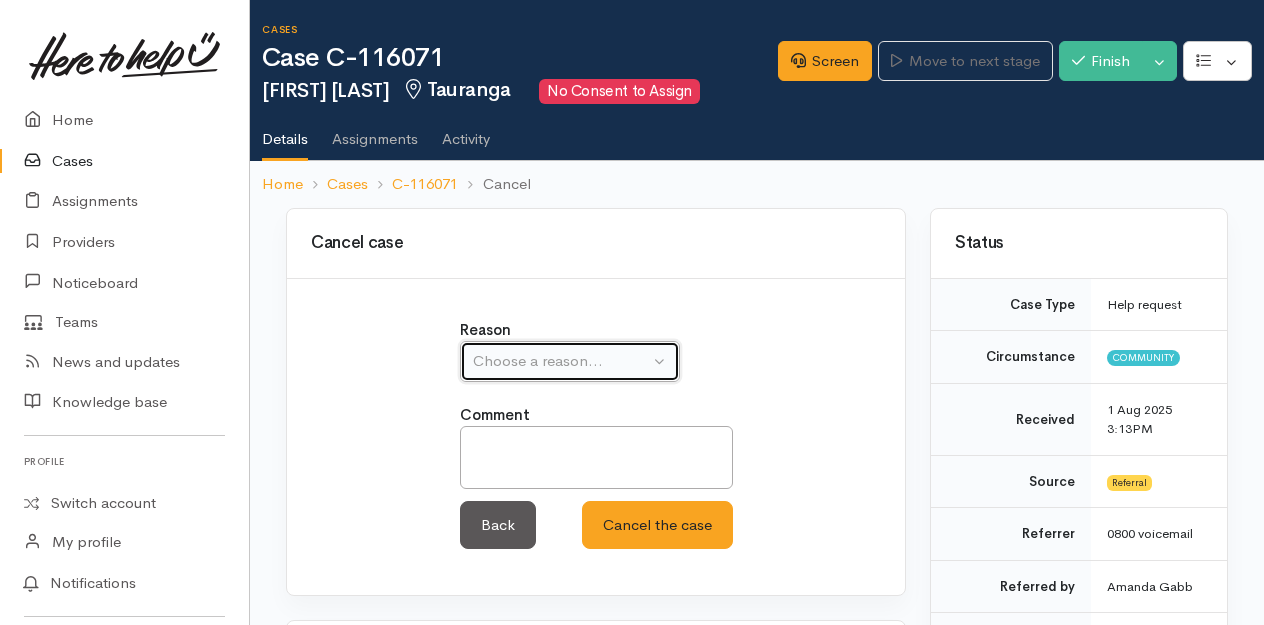 click on "Choose a reason..." at bounding box center [561, 361] 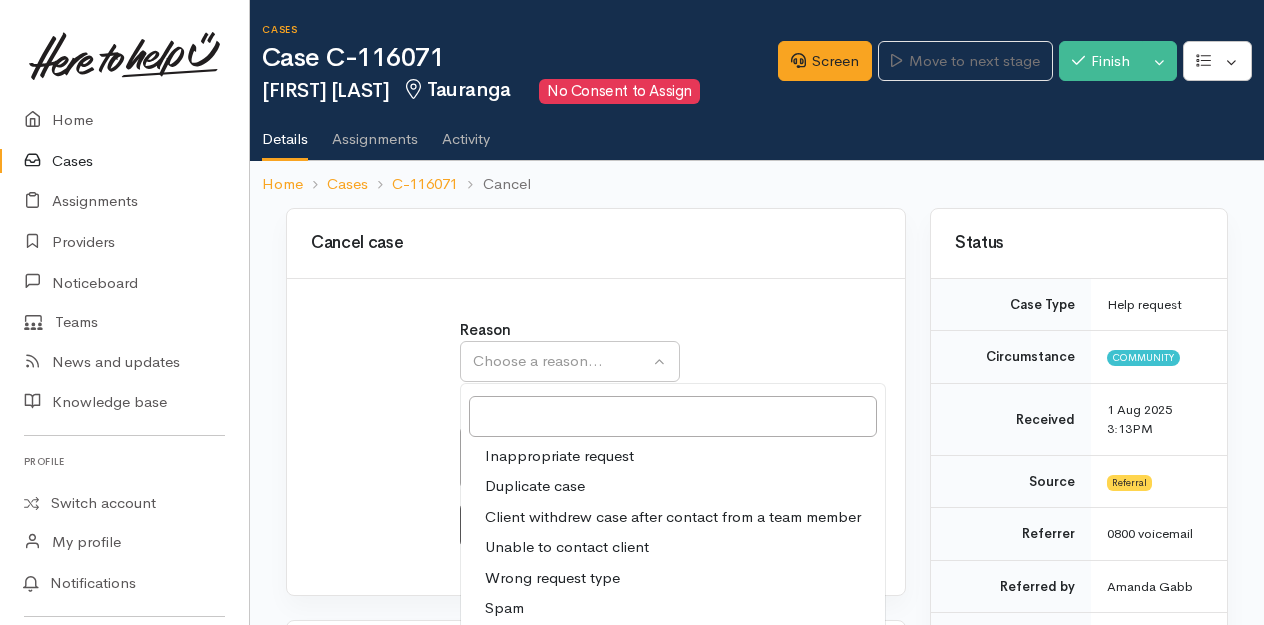 click on "Client withdrew case after contact from a team member" at bounding box center [673, 517] 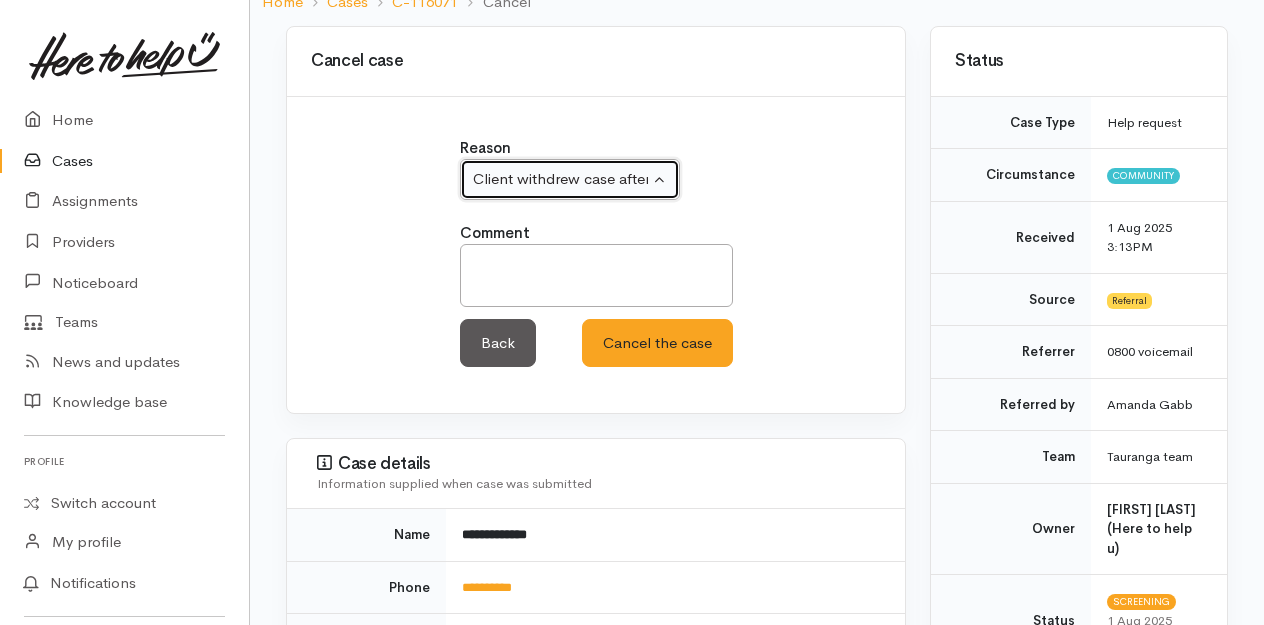 scroll, scrollTop: 200, scrollLeft: 0, axis: vertical 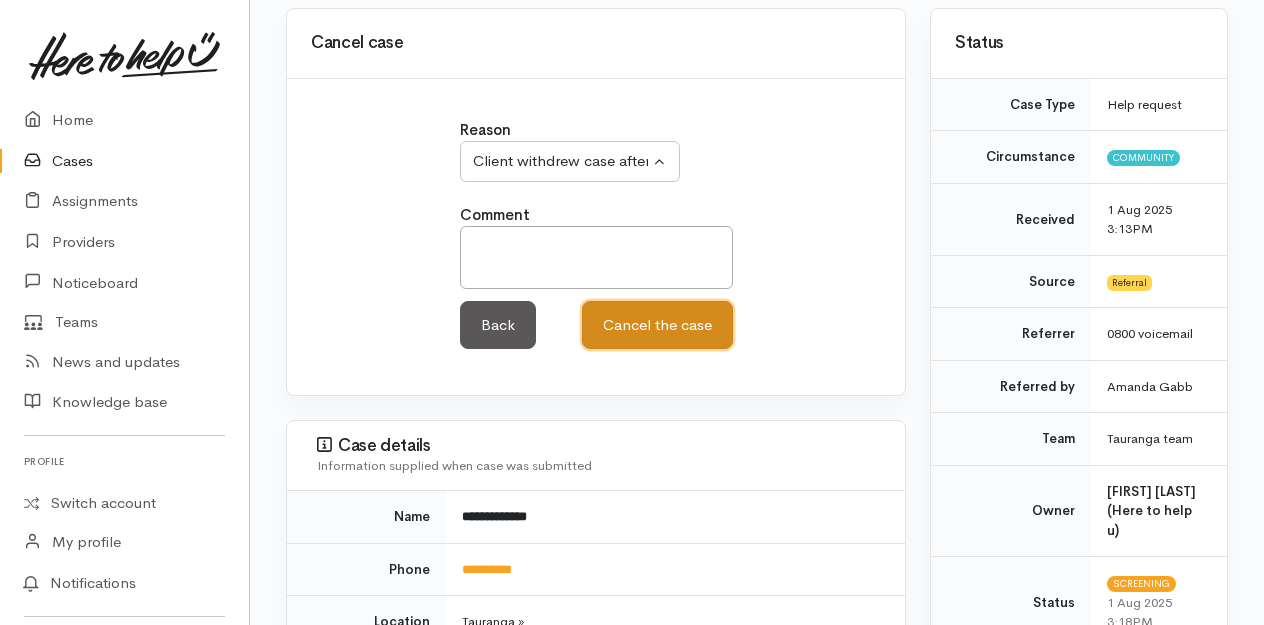 click on "Cancel the case" at bounding box center [657, 325] 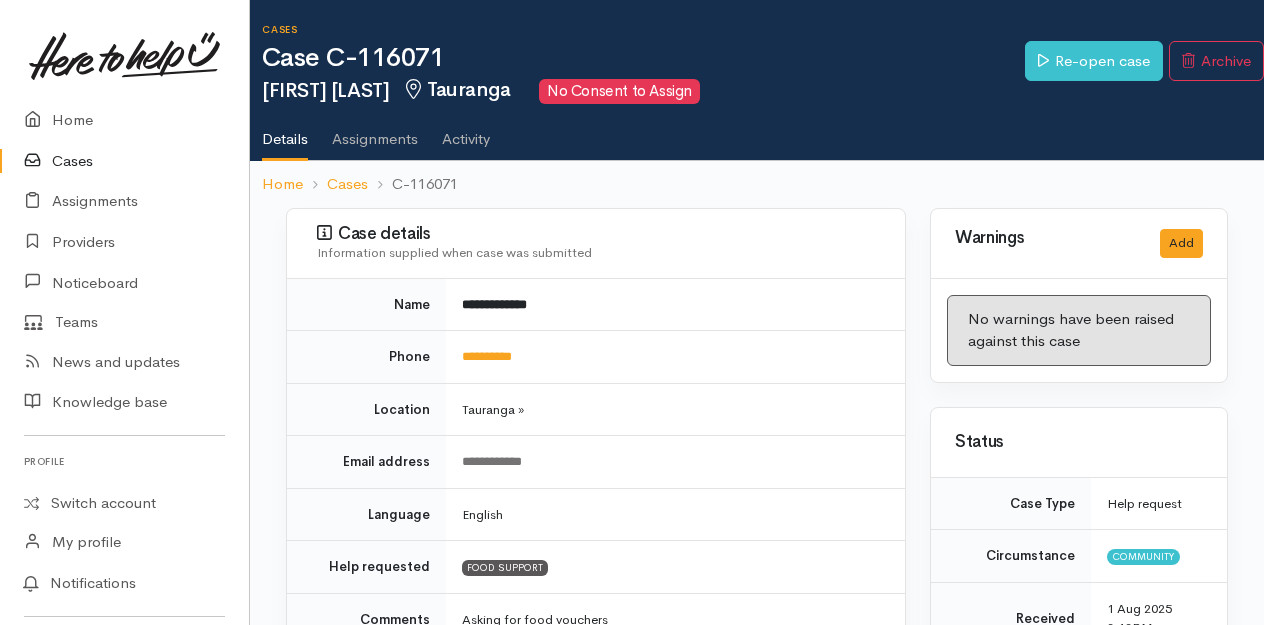 scroll, scrollTop: 0, scrollLeft: 0, axis: both 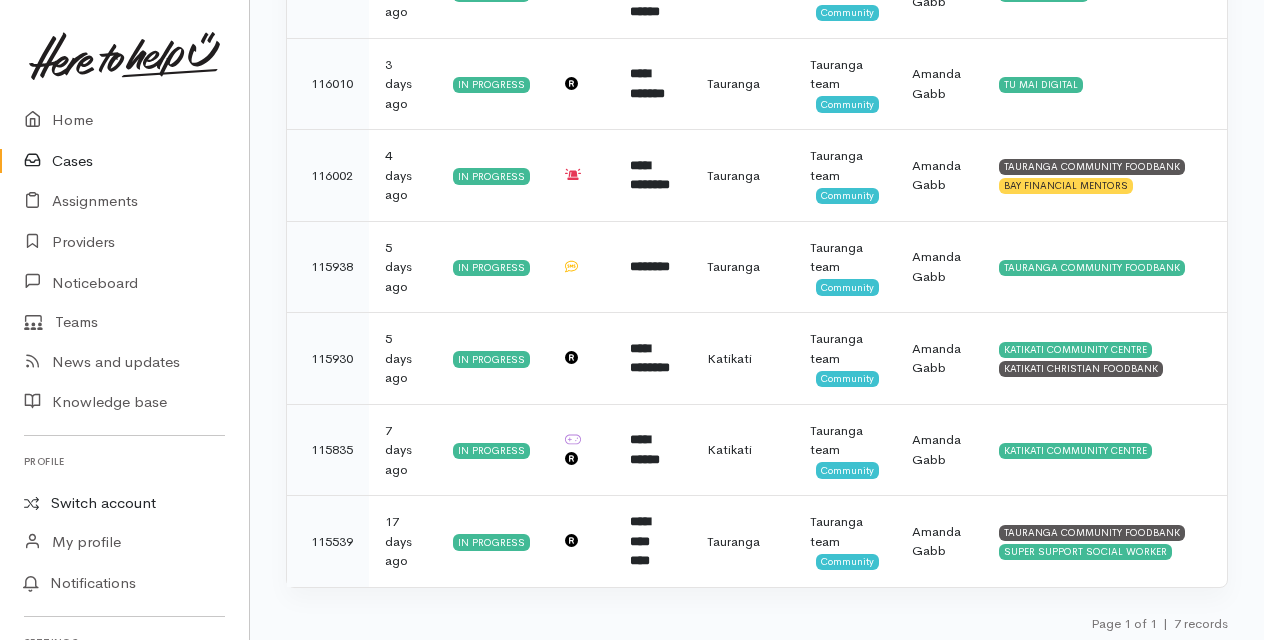 click on "Switch account" at bounding box center (124, 503) 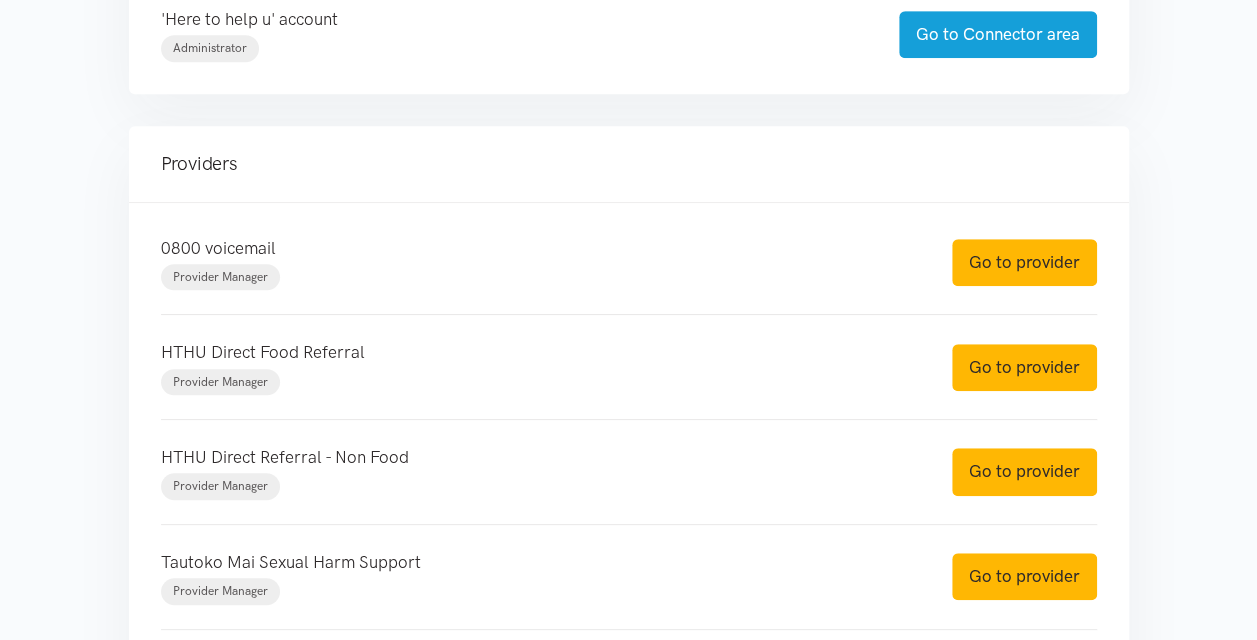 scroll, scrollTop: 600, scrollLeft: 0, axis: vertical 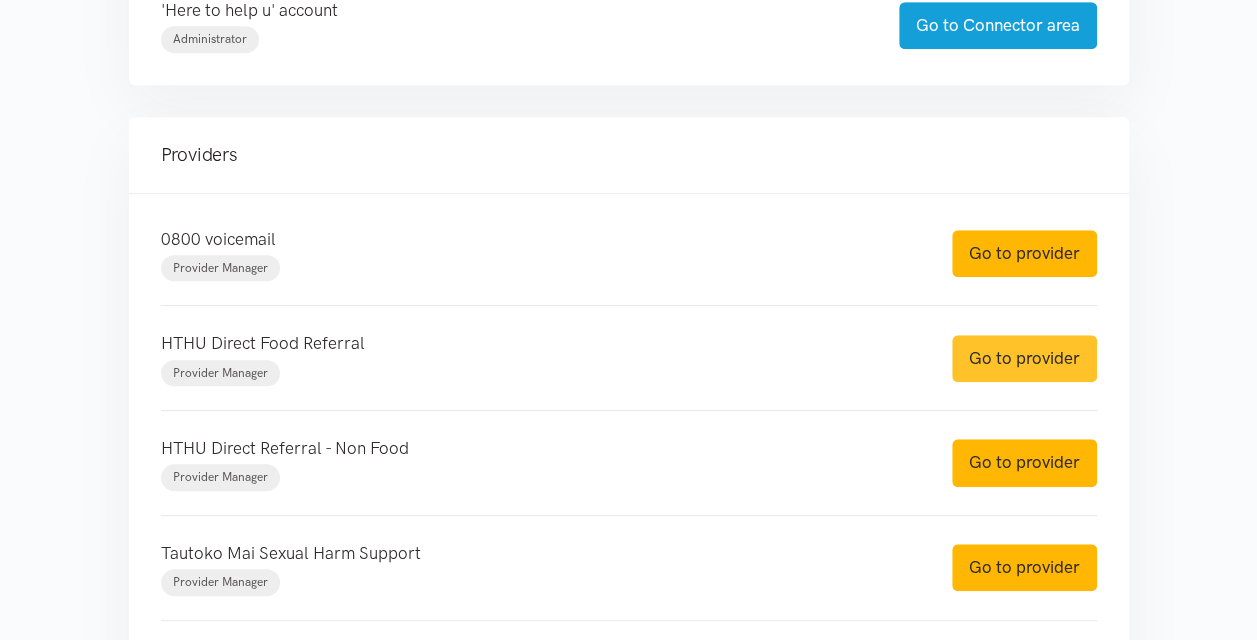 click on "Go to provider" at bounding box center (1024, 358) 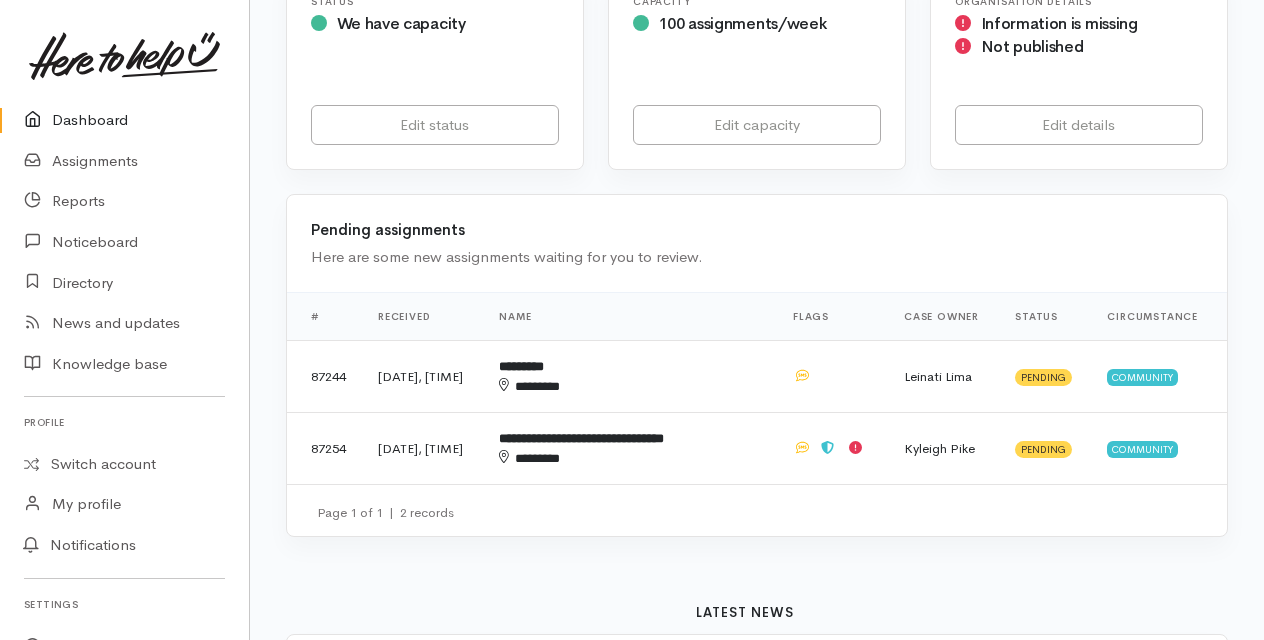 scroll, scrollTop: 400, scrollLeft: 0, axis: vertical 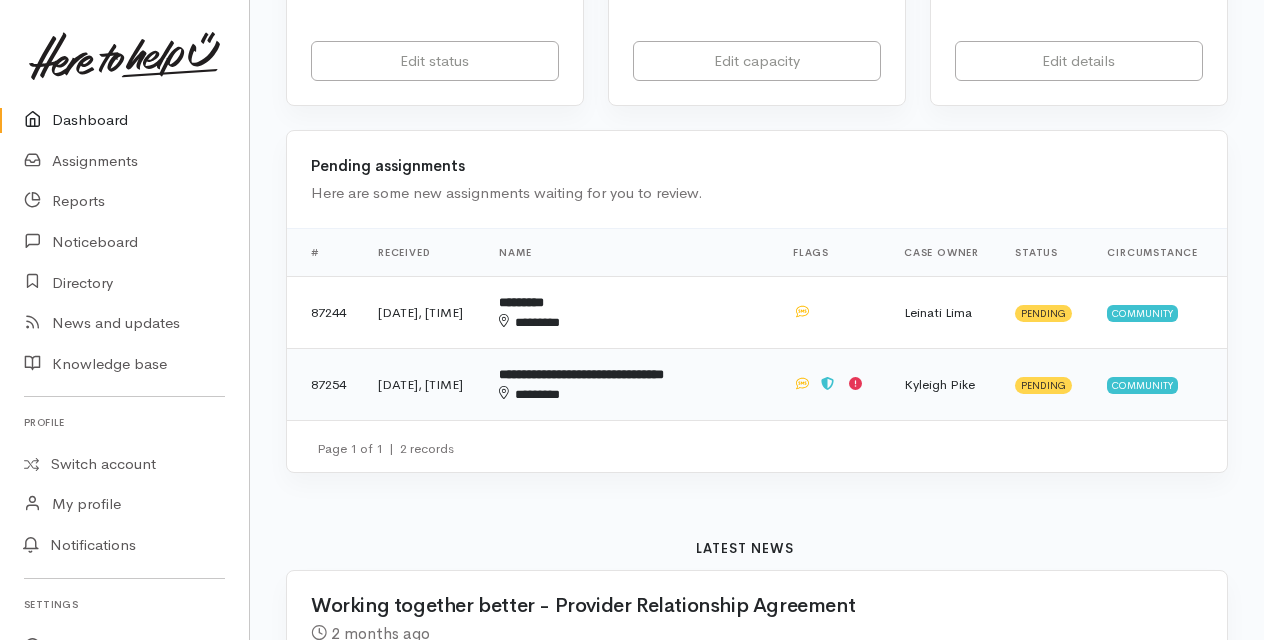 click on "**********" at bounding box center [581, 374] 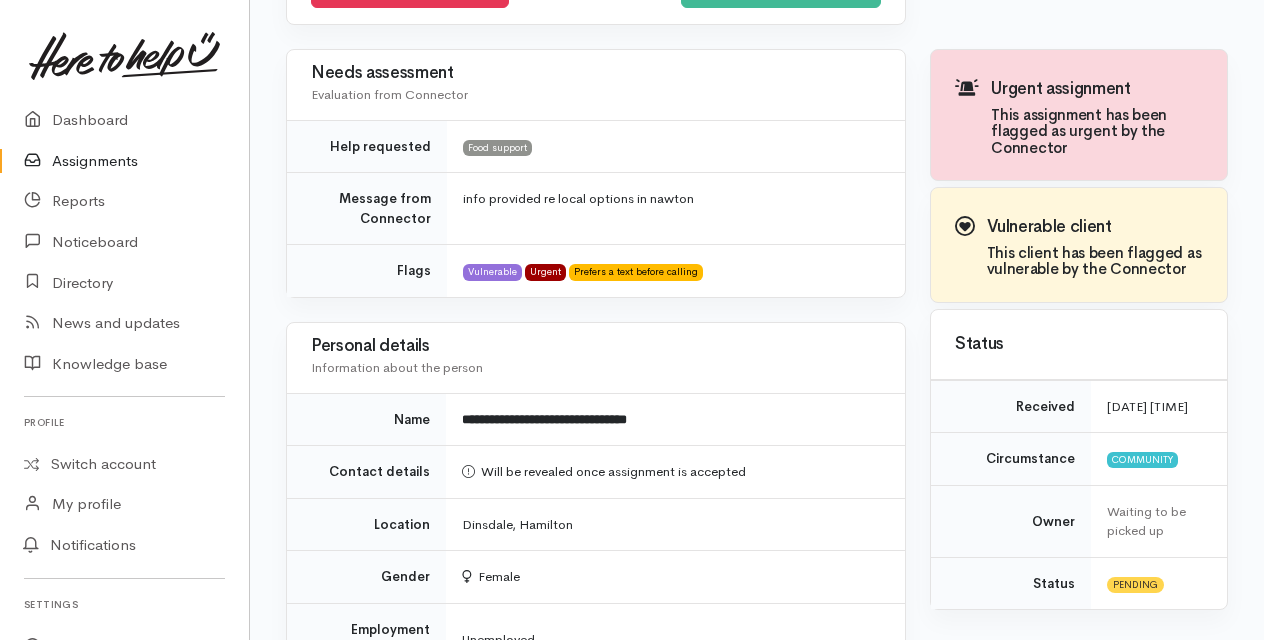 scroll, scrollTop: 500, scrollLeft: 0, axis: vertical 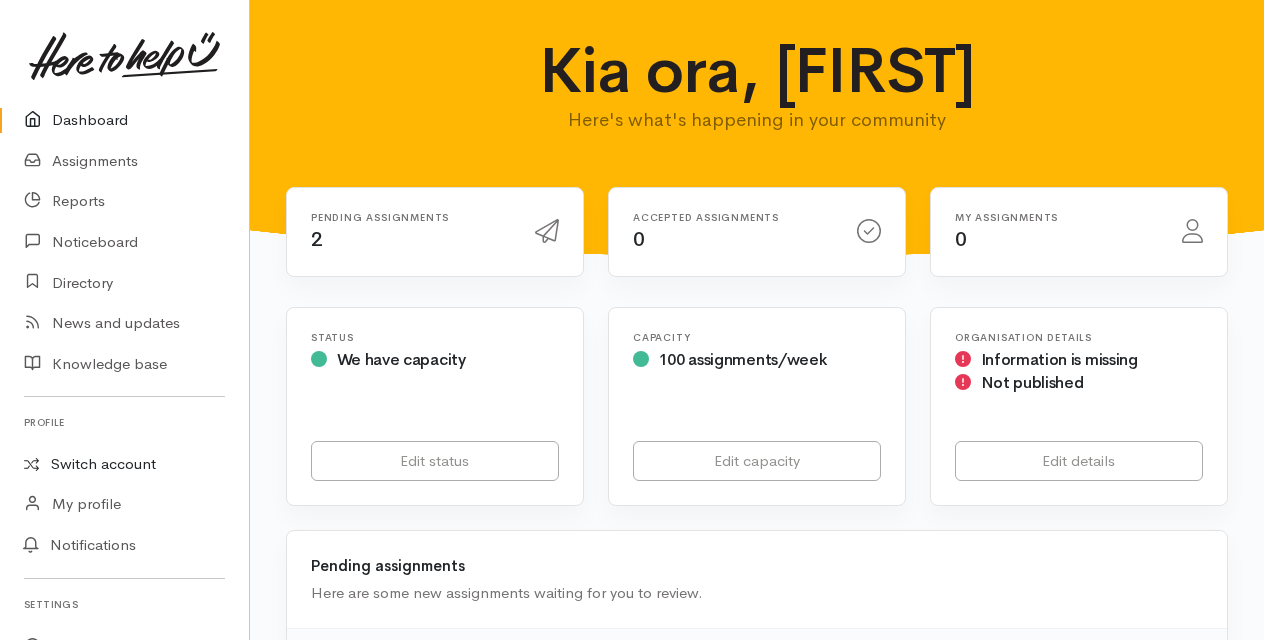 click on "Switch account" at bounding box center [124, 464] 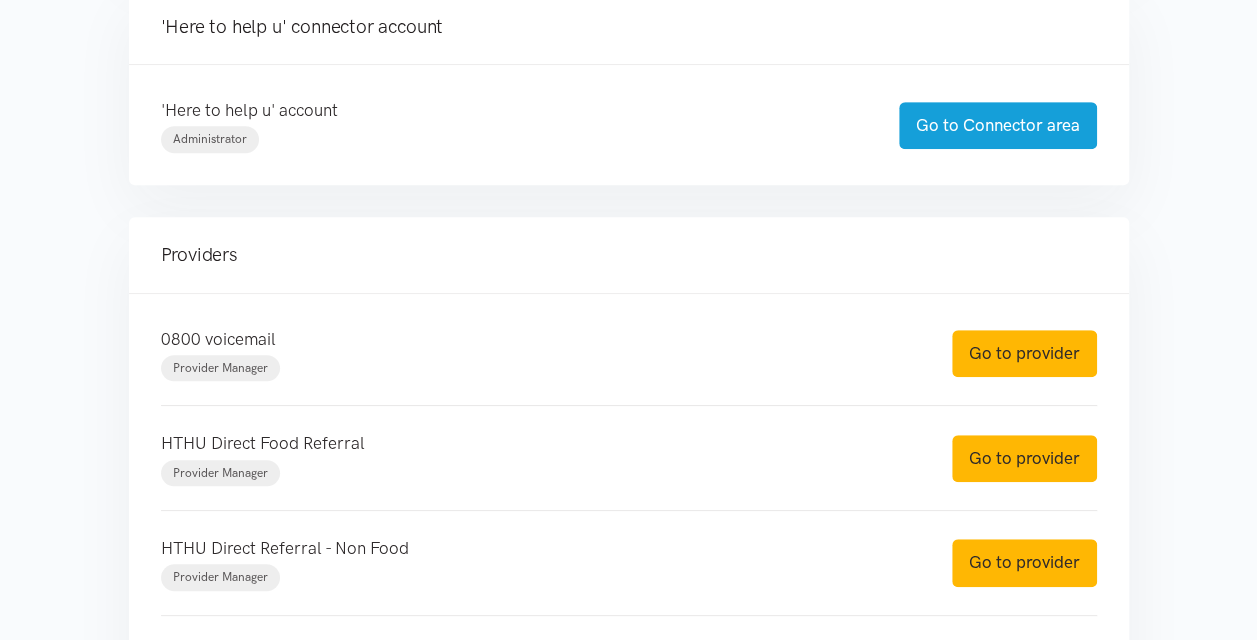 scroll, scrollTop: 600, scrollLeft: 0, axis: vertical 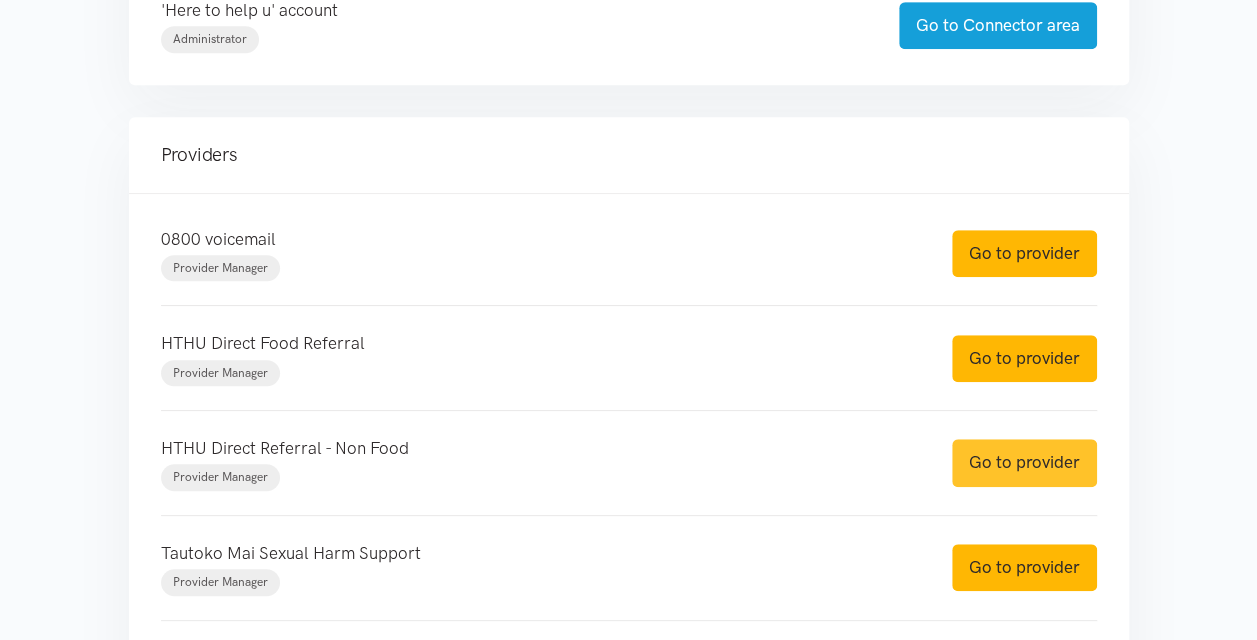 click on "Go to provider" at bounding box center (1024, 462) 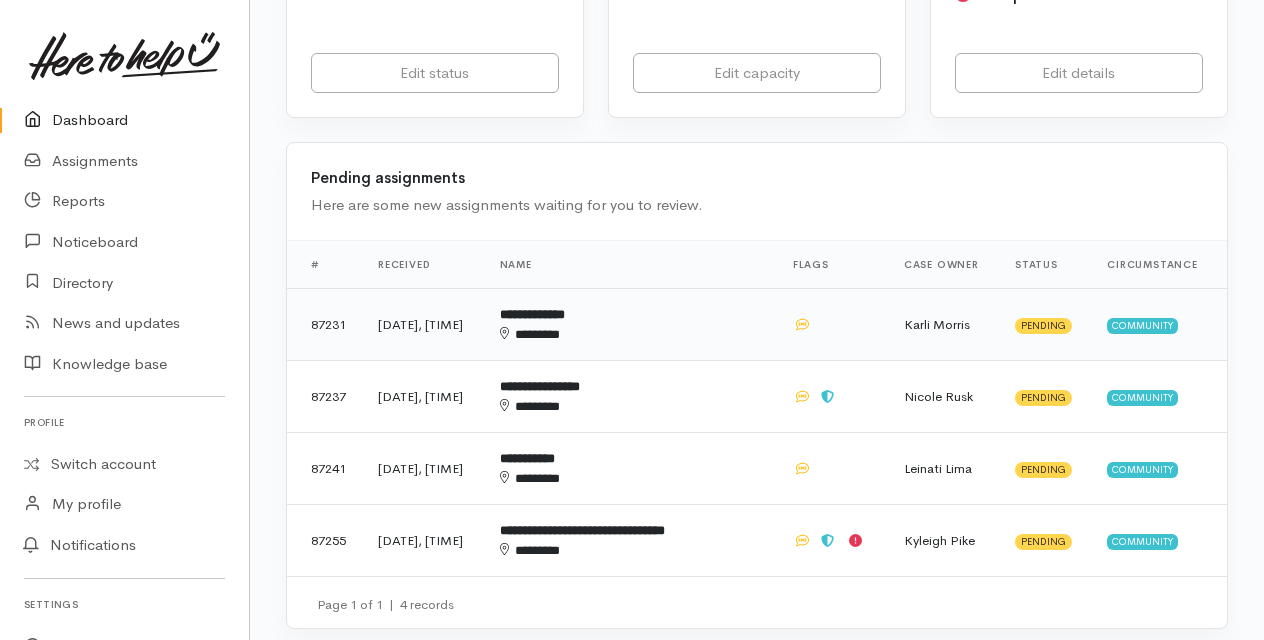 scroll, scrollTop: 500, scrollLeft: 0, axis: vertical 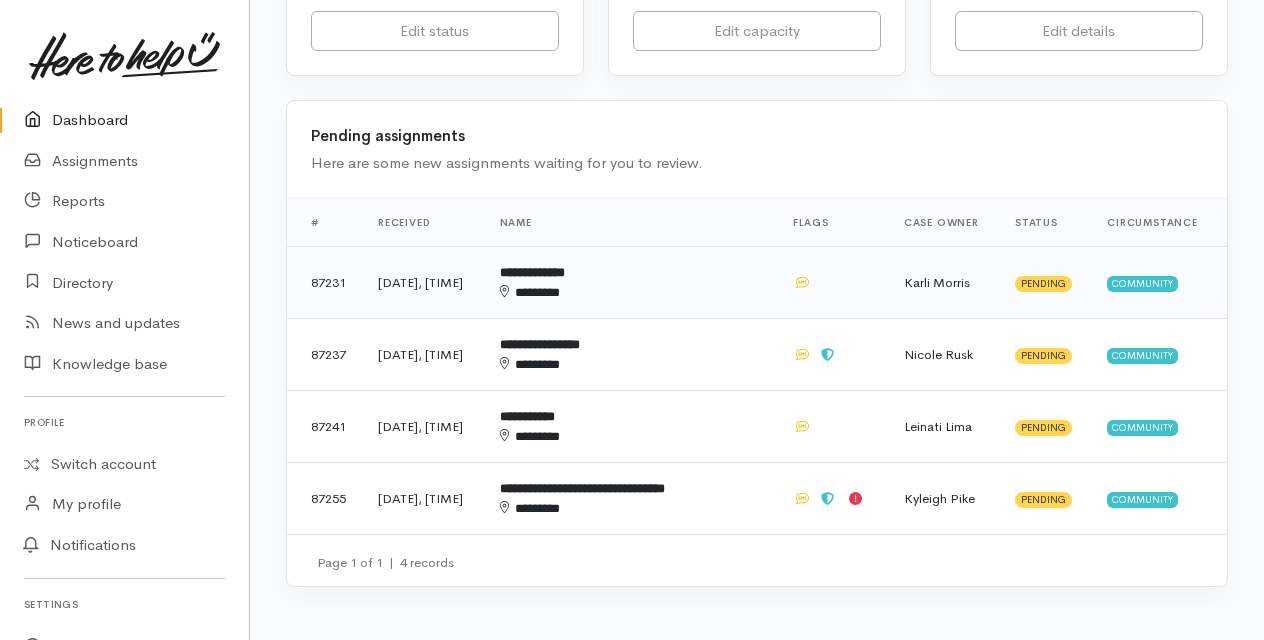 click on "********" at bounding box center [625, 293] 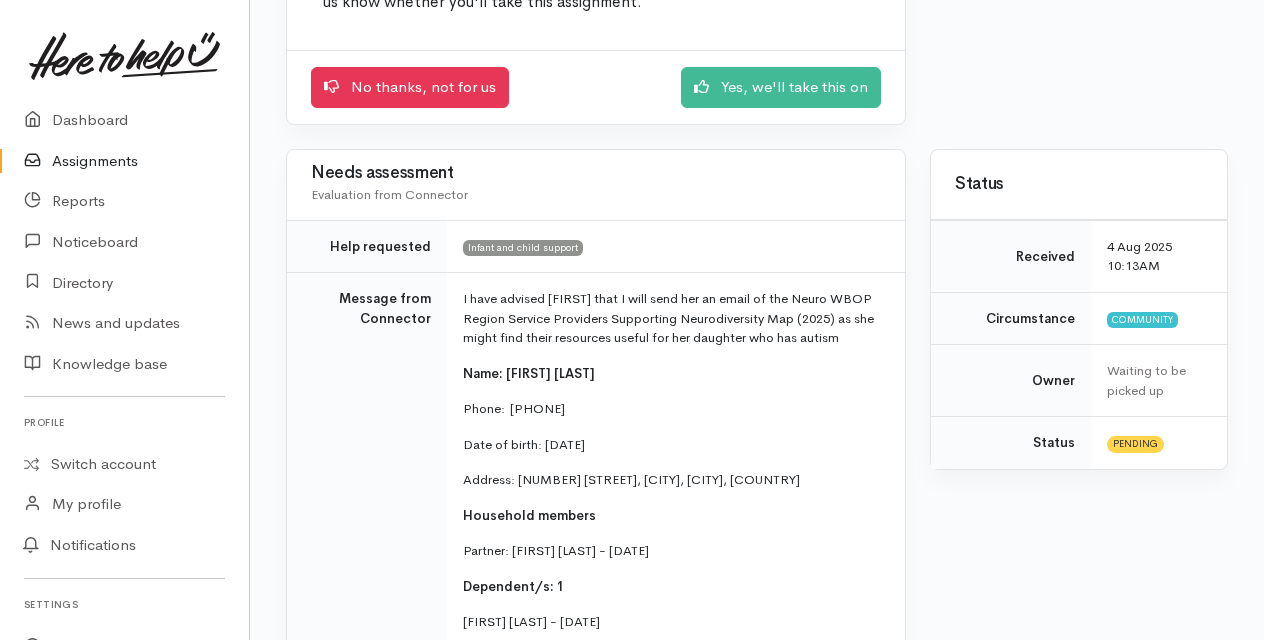 scroll, scrollTop: 0, scrollLeft: 0, axis: both 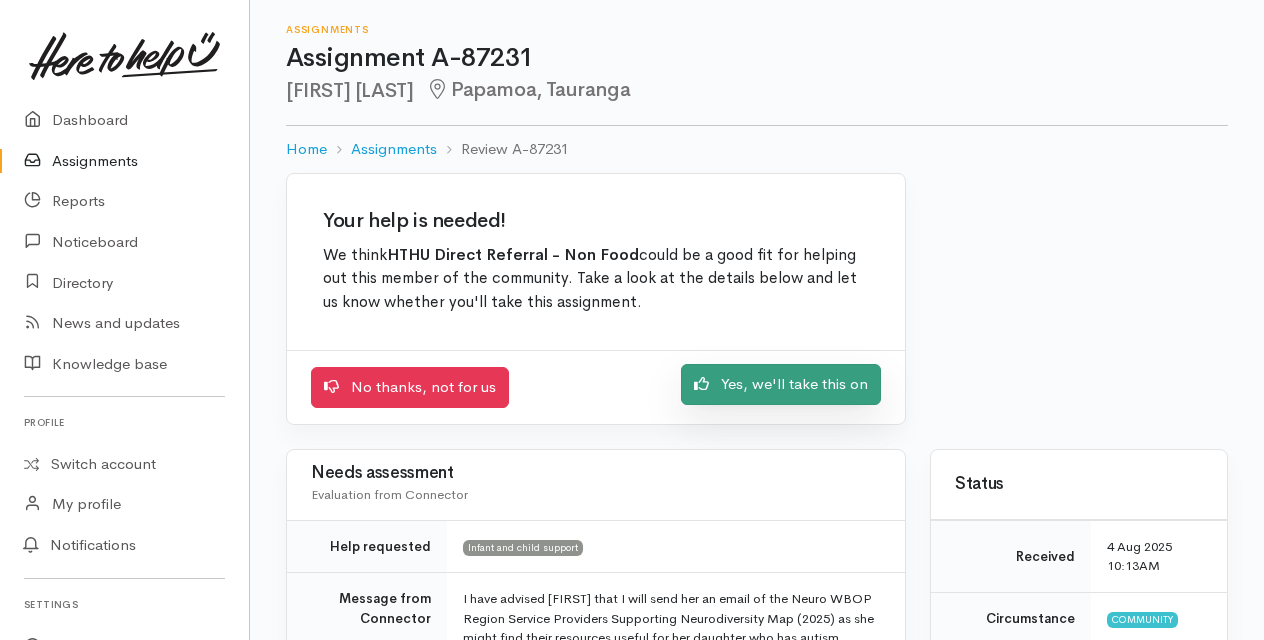 click on "Yes, we'll take this on" at bounding box center [781, 384] 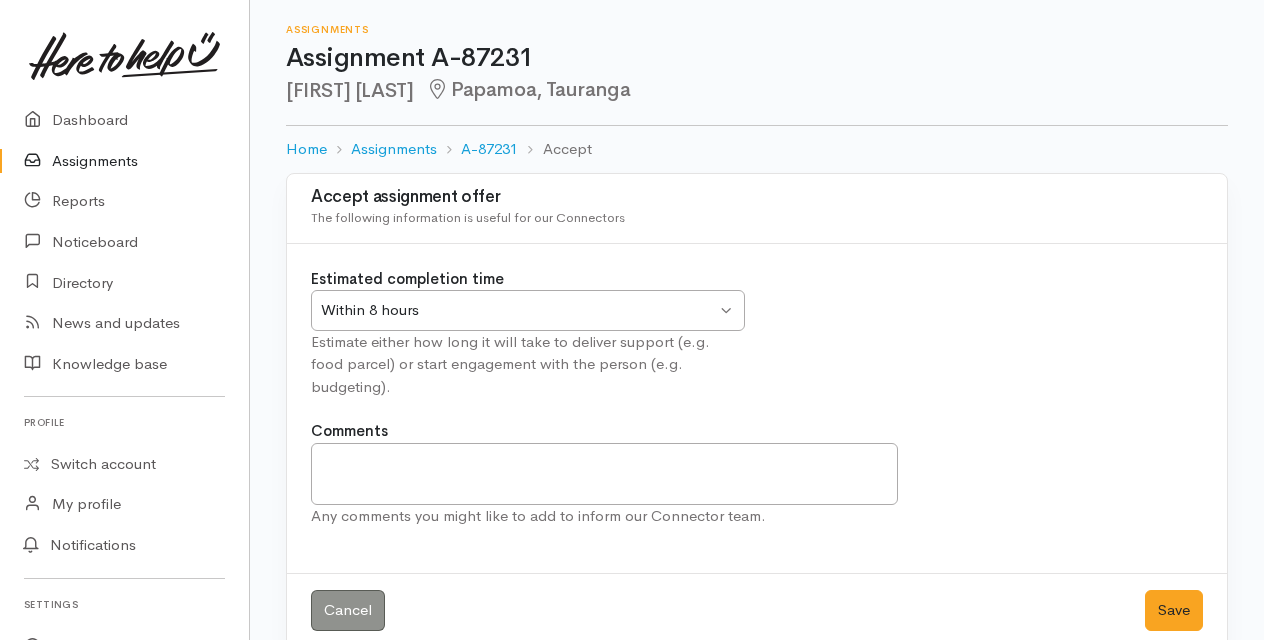 scroll, scrollTop: 0, scrollLeft: 0, axis: both 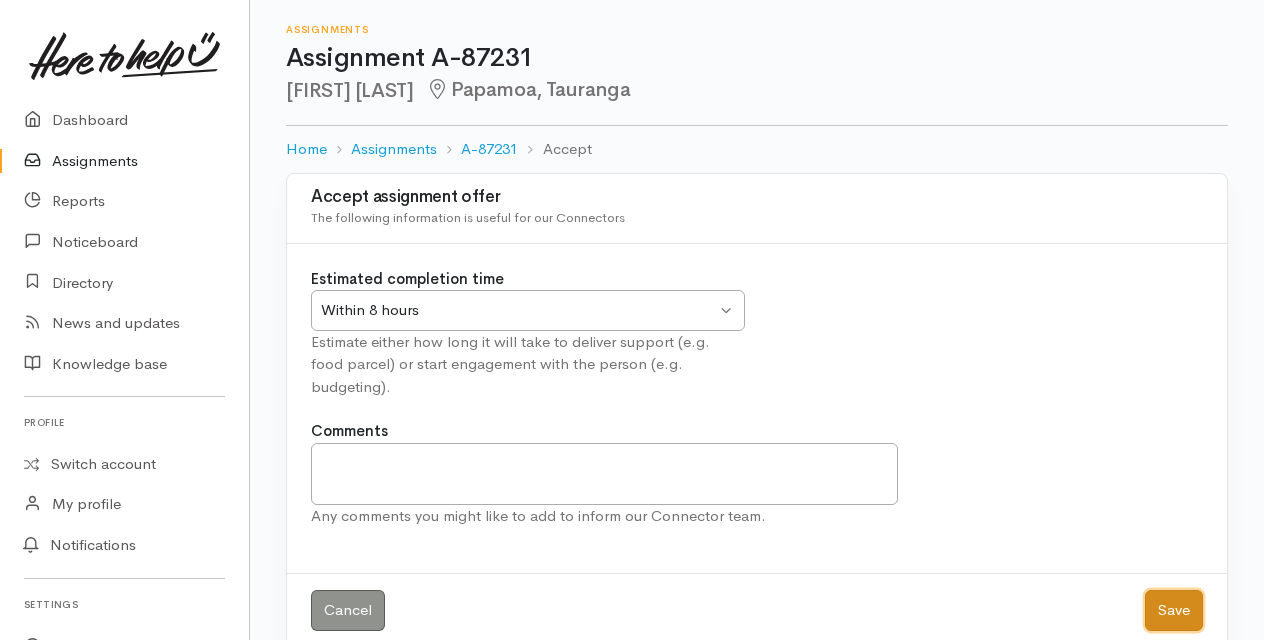 click on "Save" at bounding box center (1174, 610) 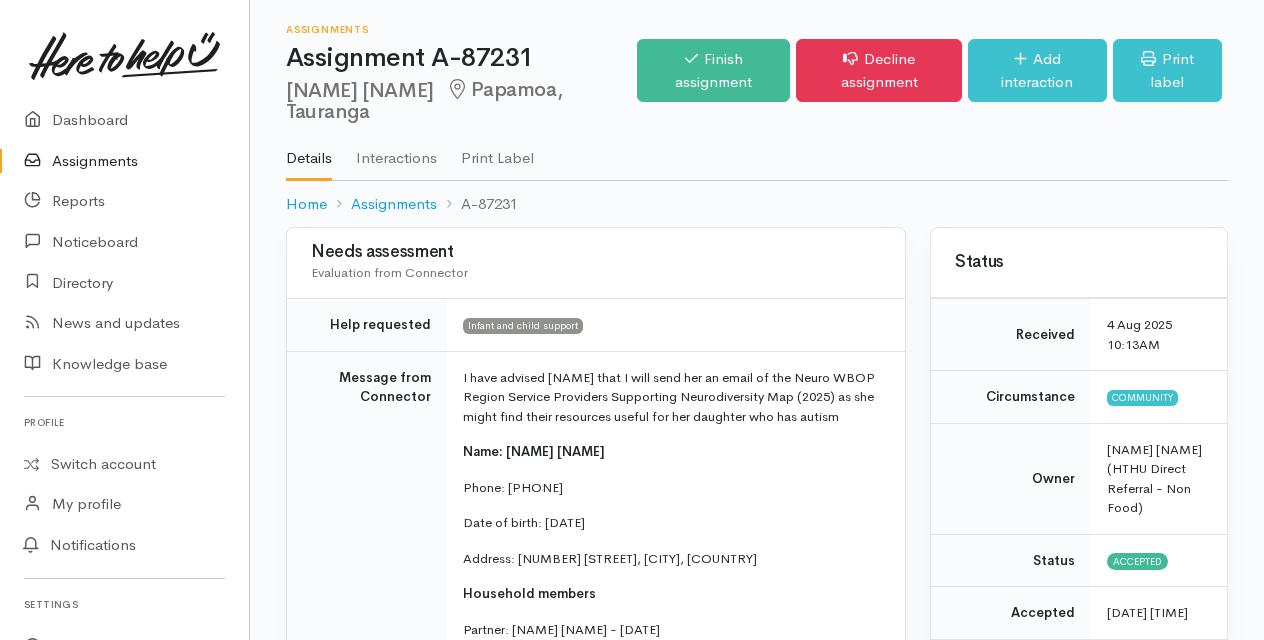scroll, scrollTop: 0, scrollLeft: 0, axis: both 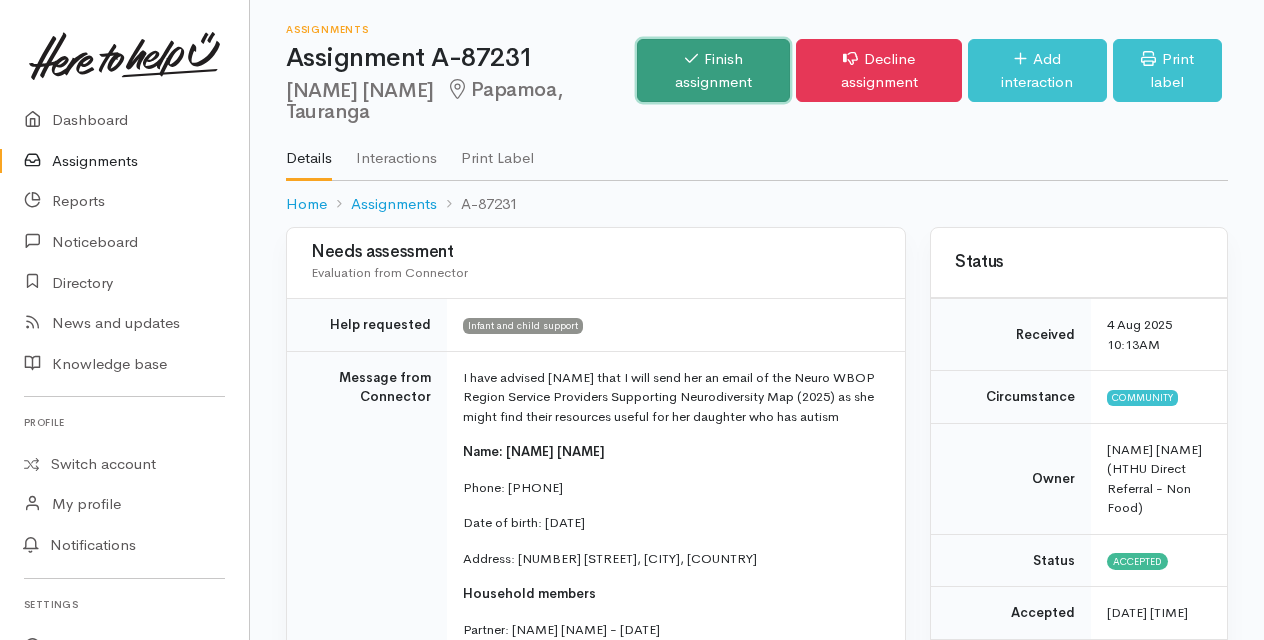 click on "Finish assignment" at bounding box center (713, 70) 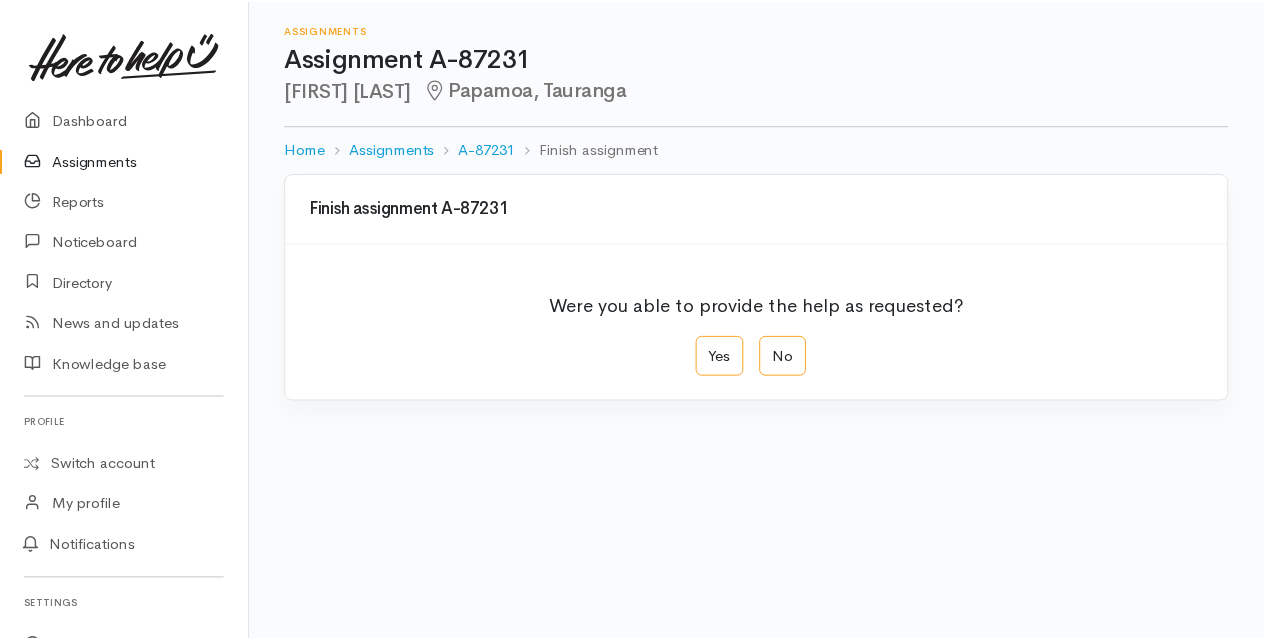 scroll, scrollTop: 0, scrollLeft: 0, axis: both 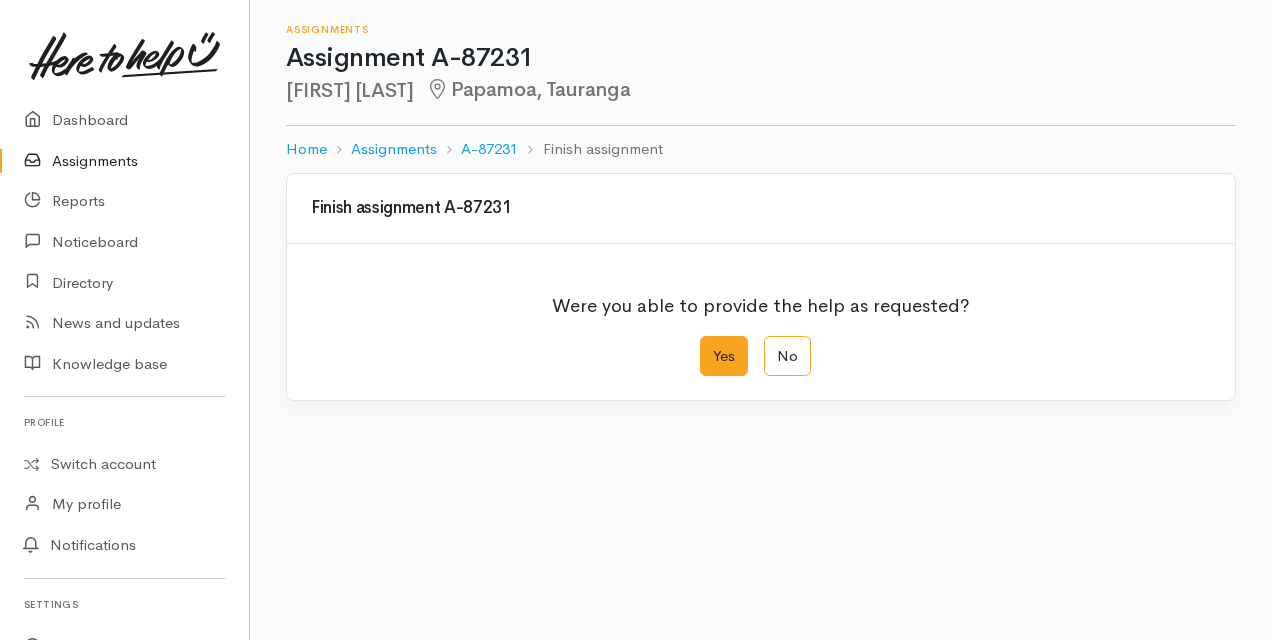 click on "Yes" at bounding box center (724, 356) 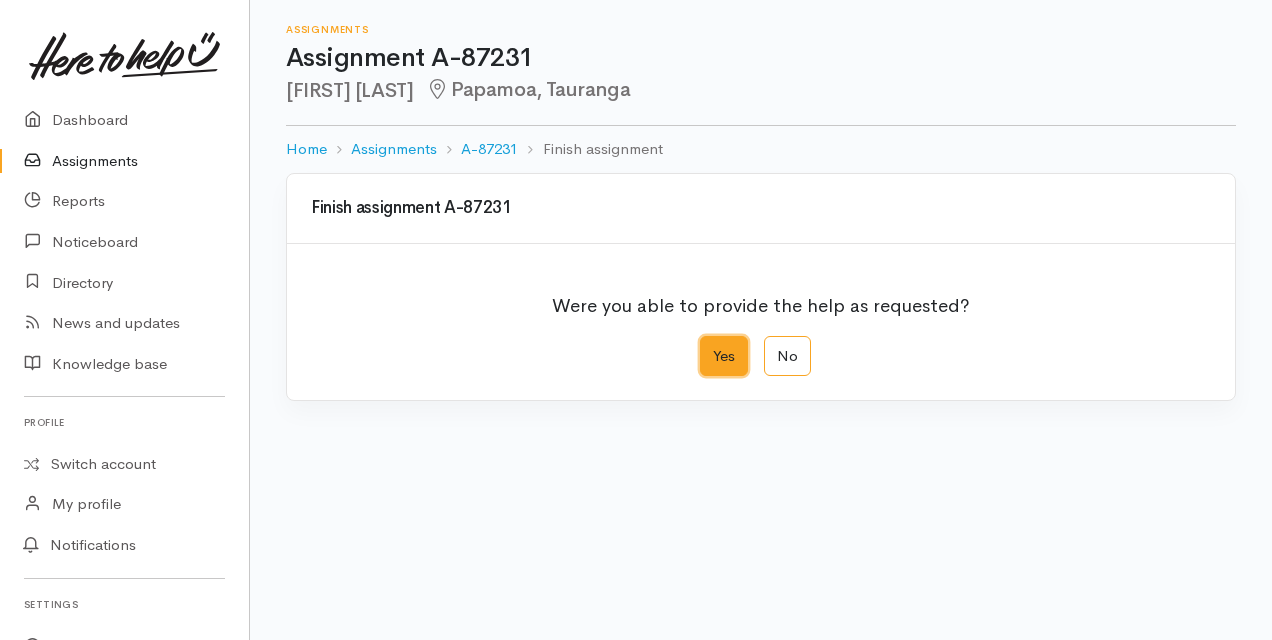 click on "Yes" at bounding box center (706, 342) 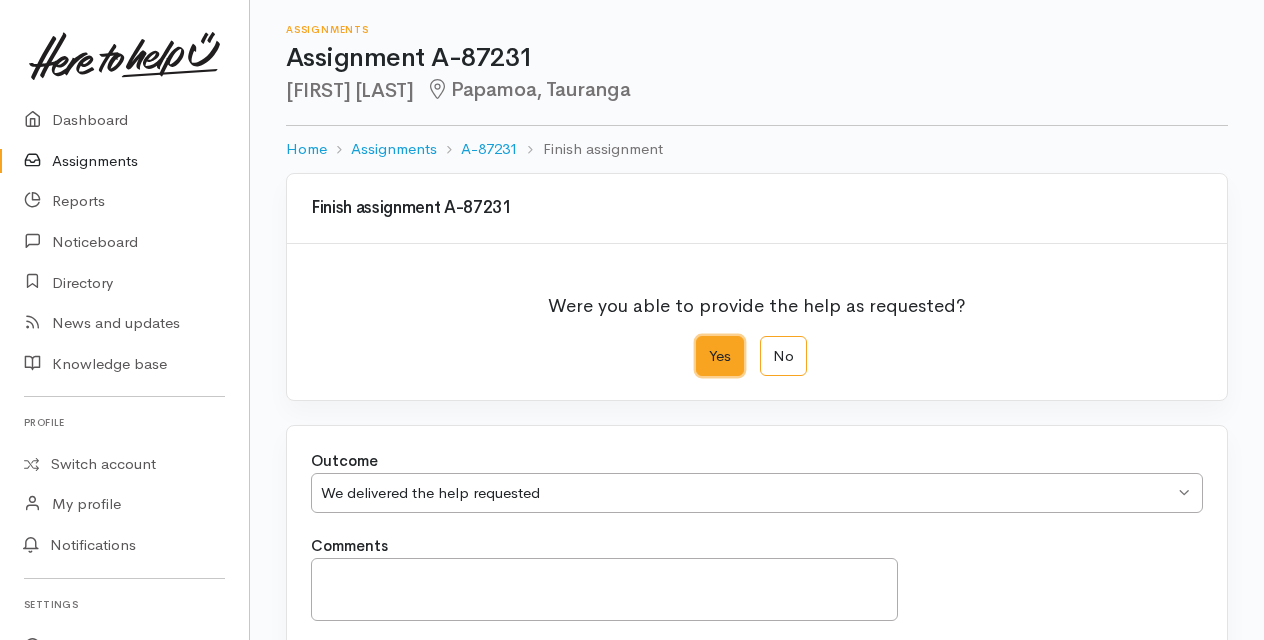 scroll, scrollTop: 224, scrollLeft: 0, axis: vertical 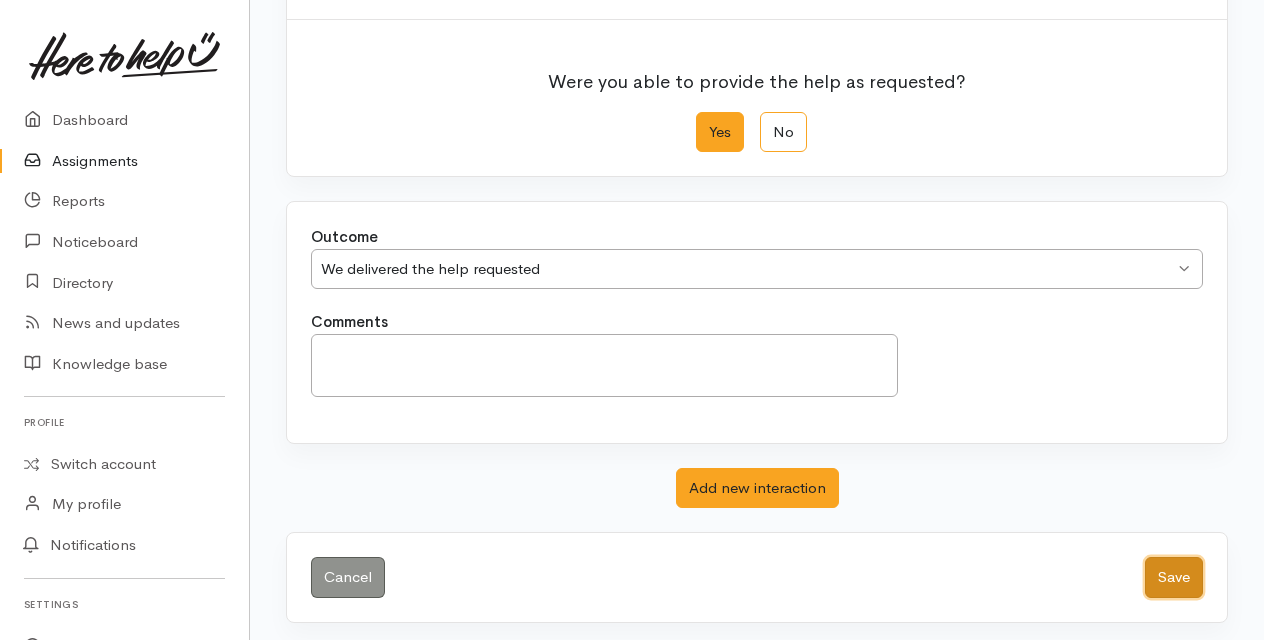 click on "Save" at bounding box center [1174, 577] 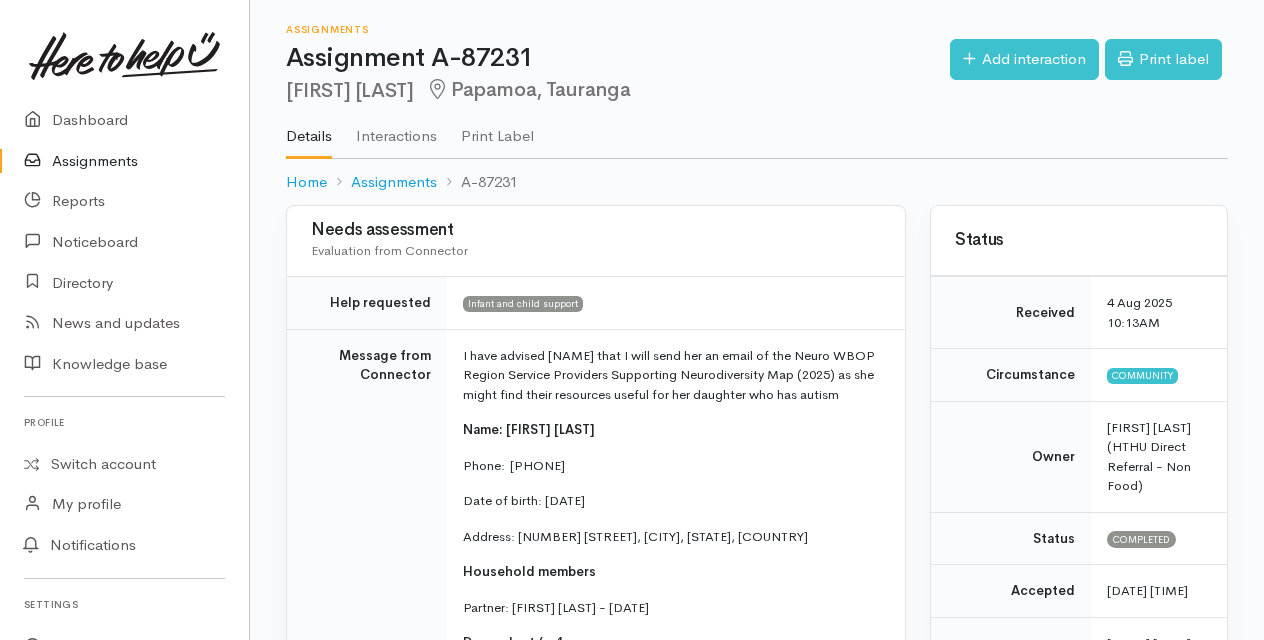 scroll, scrollTop: 0, scrollLeft: 0, axis: both 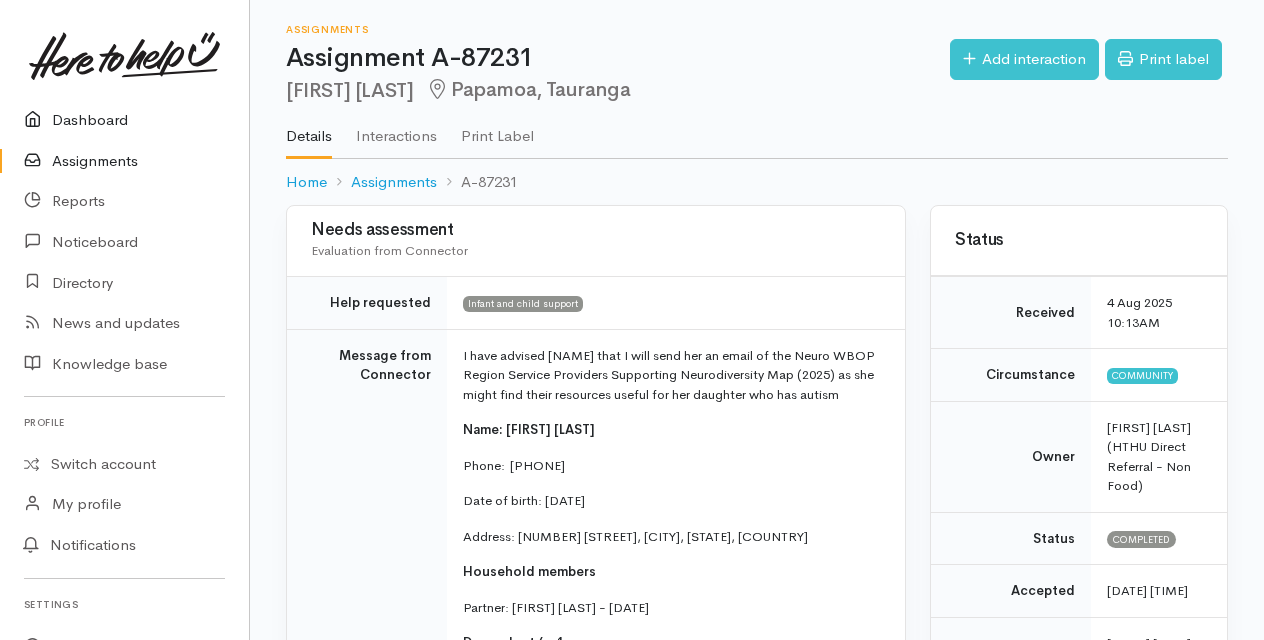 click on "Dashboard" at bounding box center [124, 120] 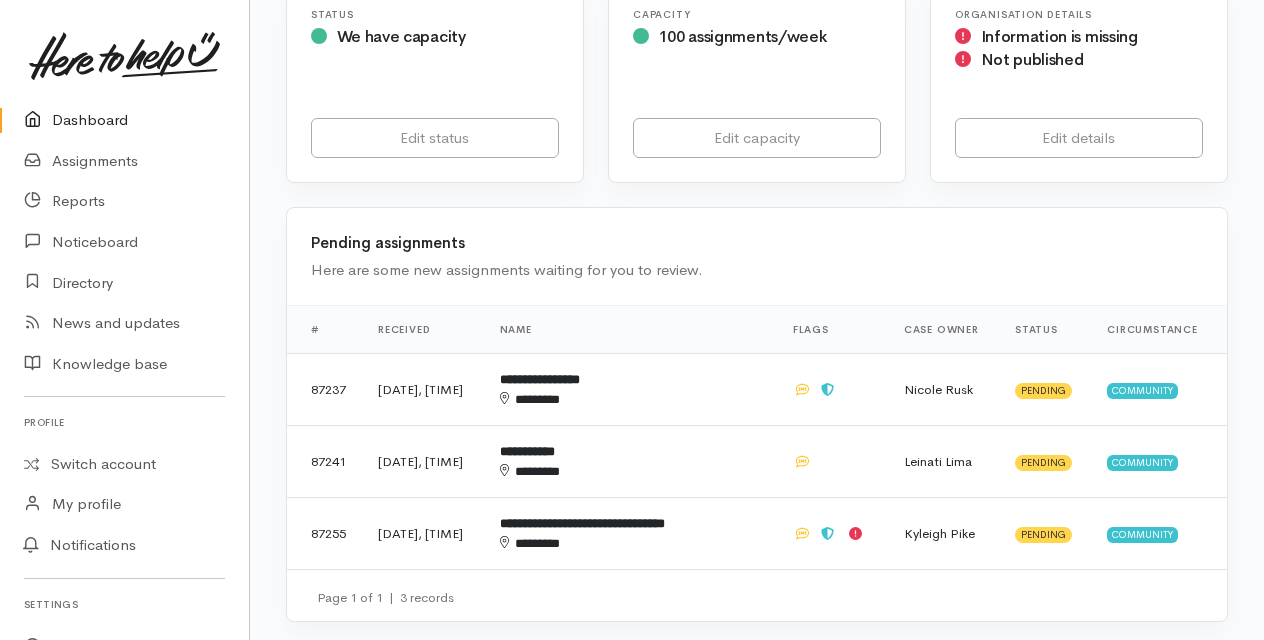 scroll, scrollTop: 400, scrollLeft: 0, axis: vertical 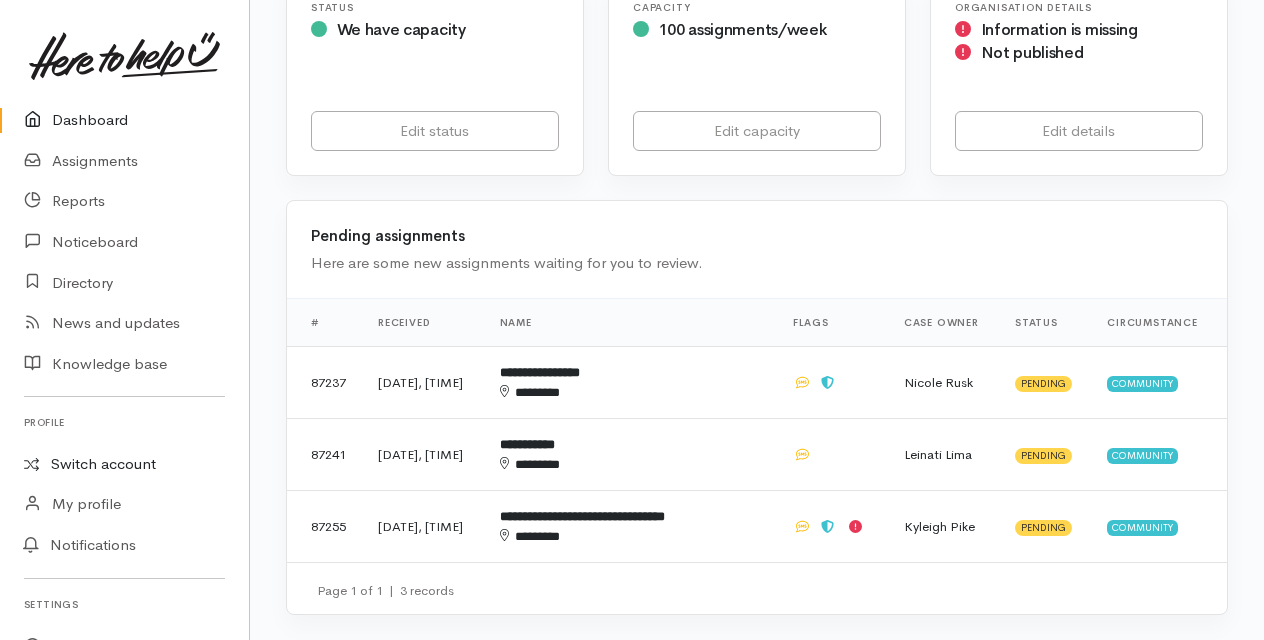 click on "Switch account" at bounding box center [124, 464] 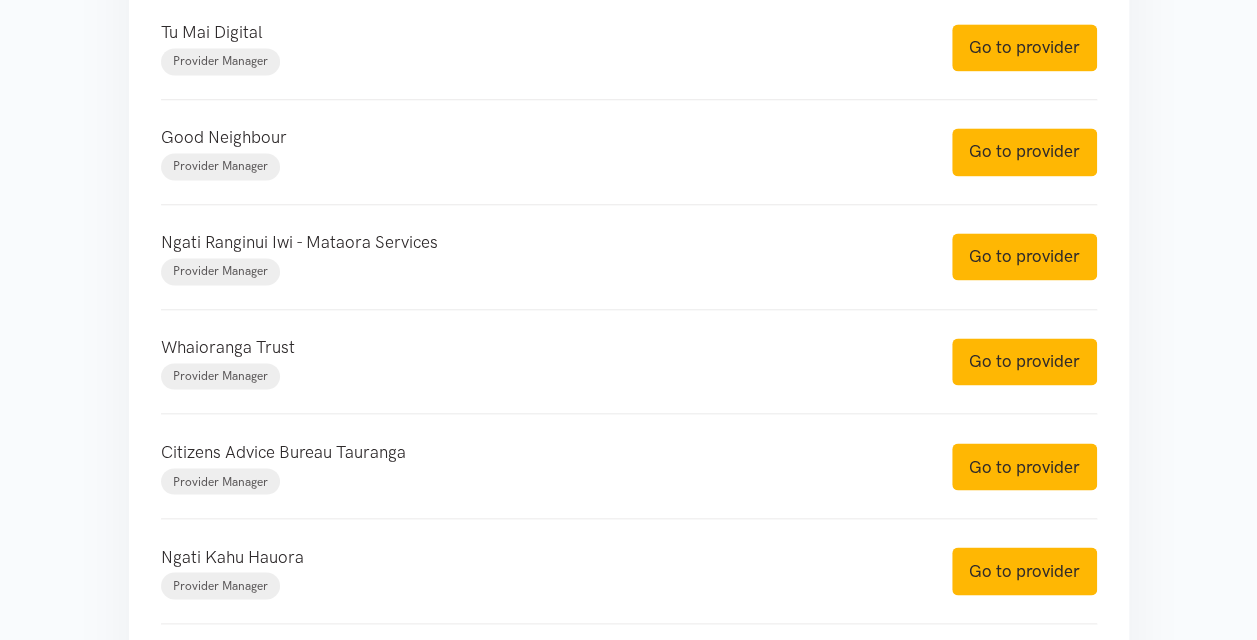 scroll, scrollTop: 1600, scrollLeft: 0, axis: vertical 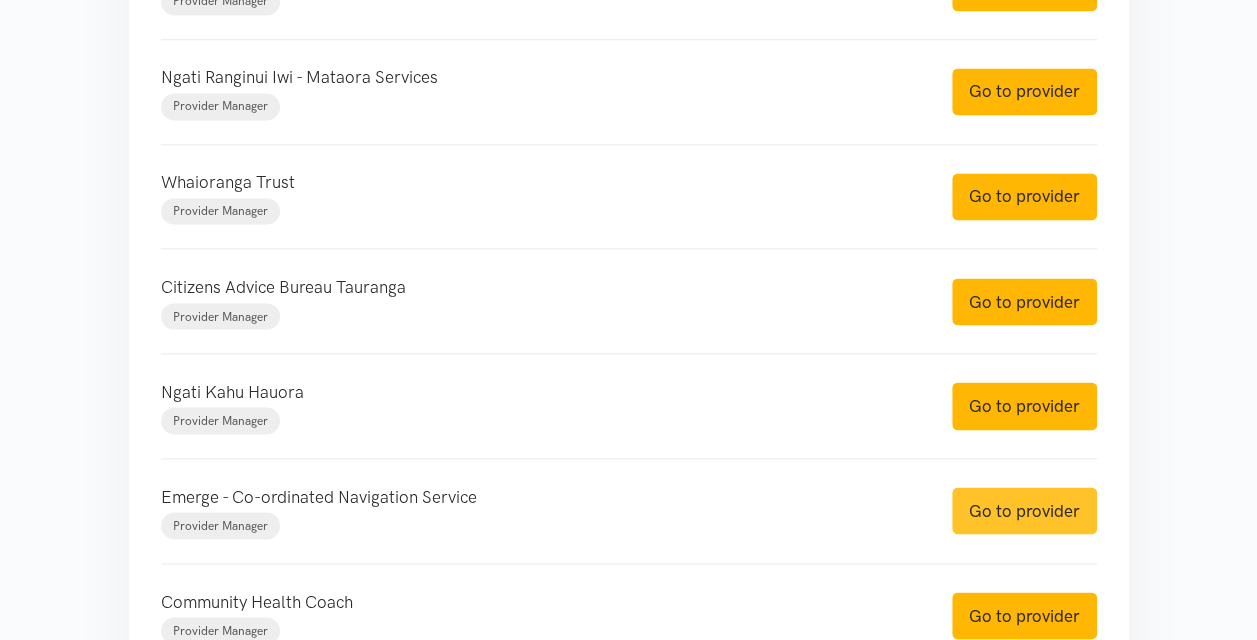 click on "Go to provider" at bounding box center (1024, 510) 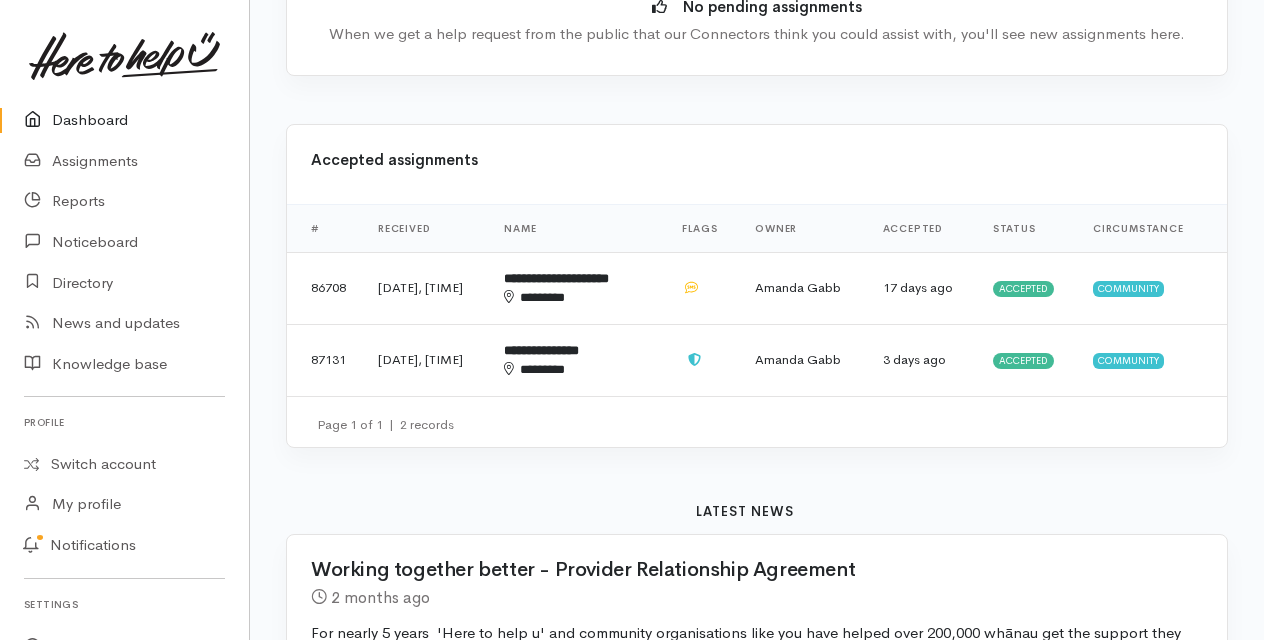 scroll, scrollTop: 600, scrollLeft: 0, axis: vertical 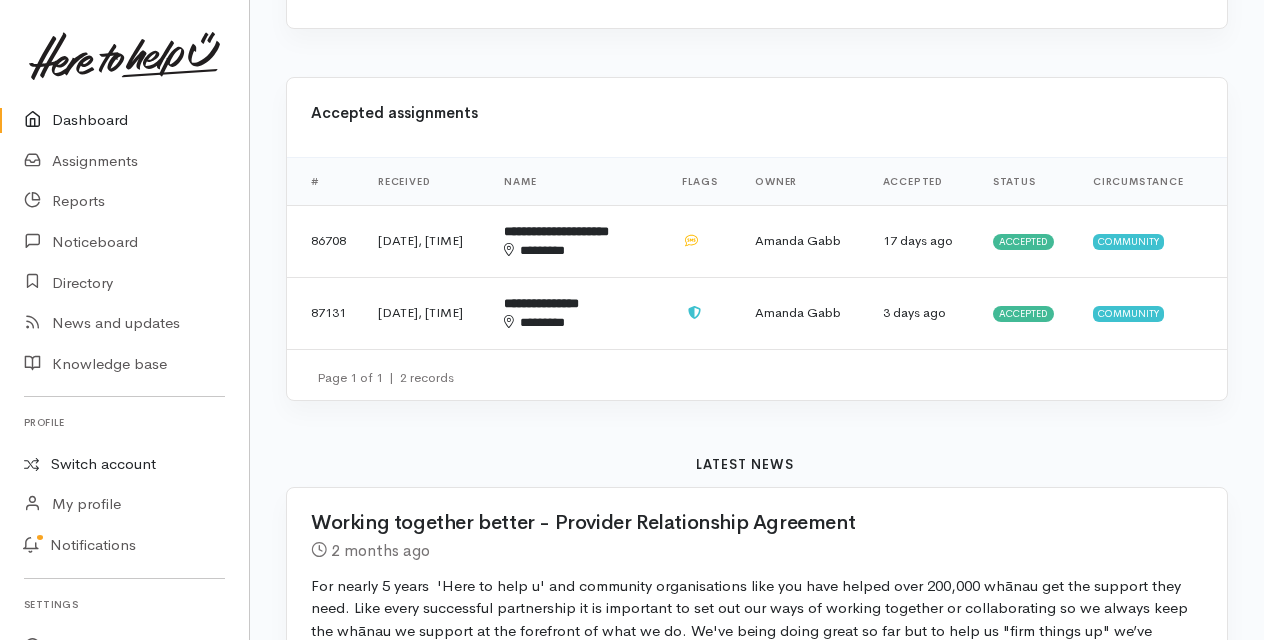click on "Switch account" at bounding box center [124, 464] 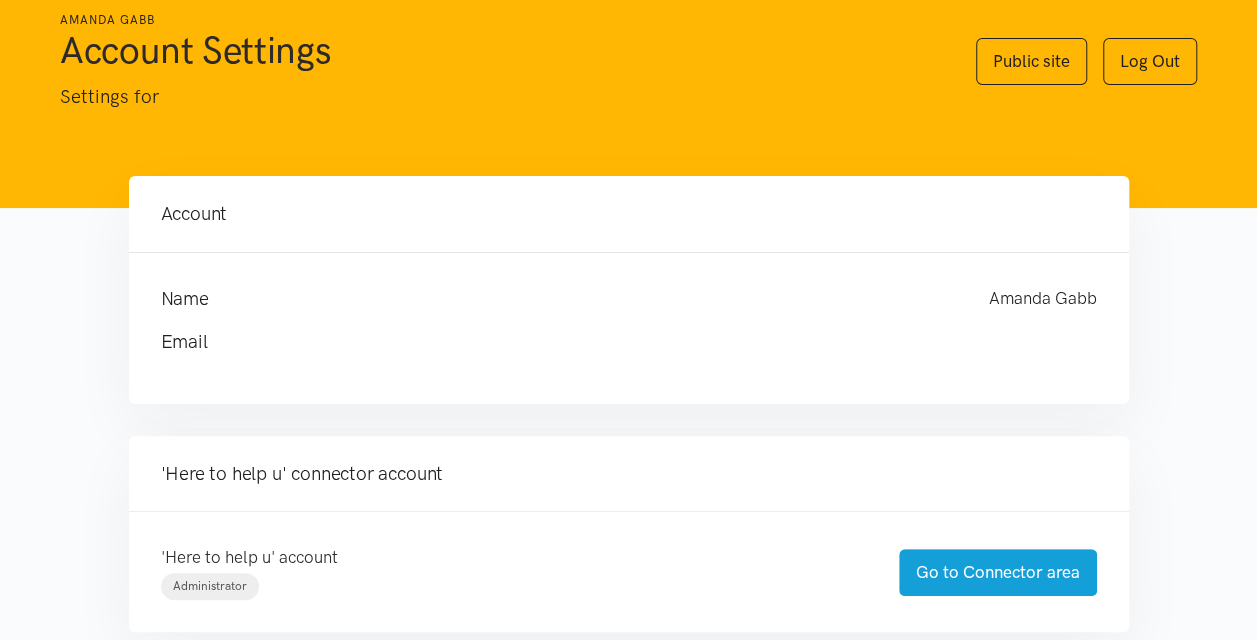 scroll, scrollTop: 200, scrollLeft: 0, axis: vertical 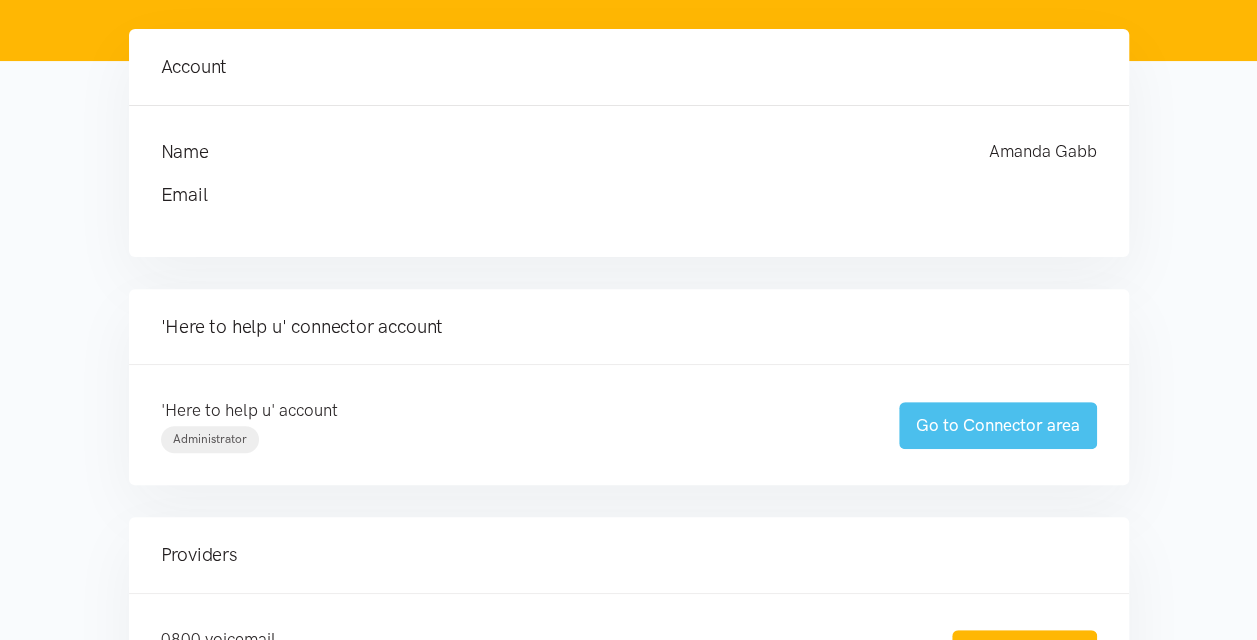 click on "Go to Connector area" at bounding box center (998, 425) 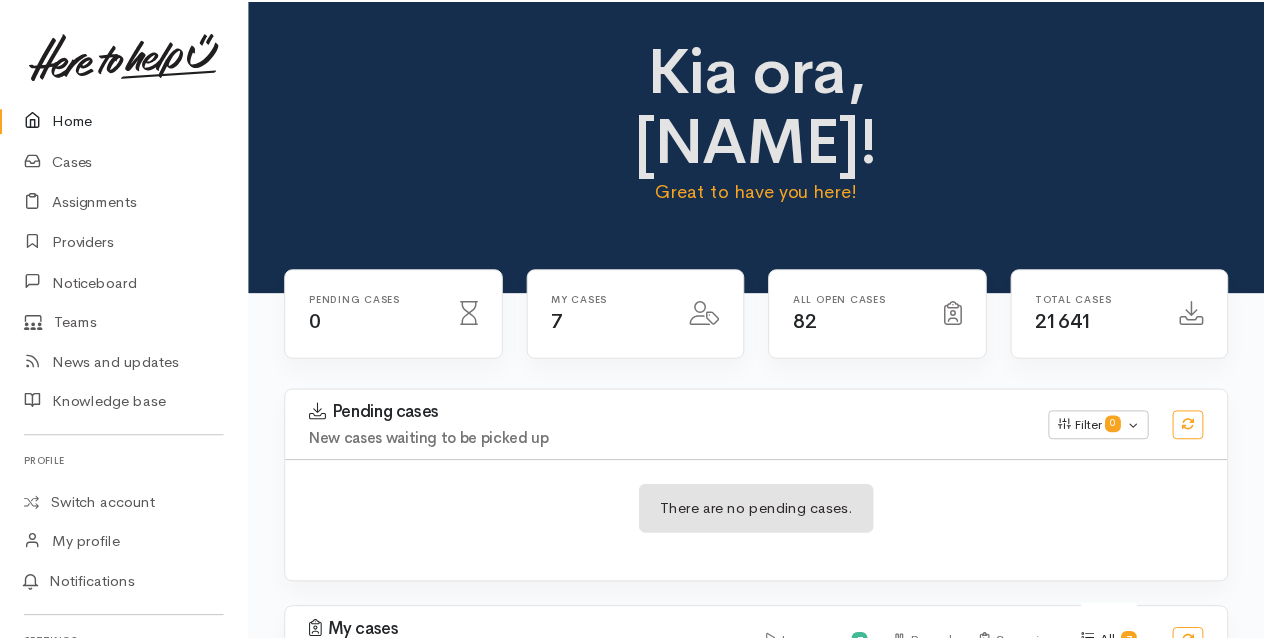 scroll, scrollTop: 0, scrollLeft: 0, axis: both 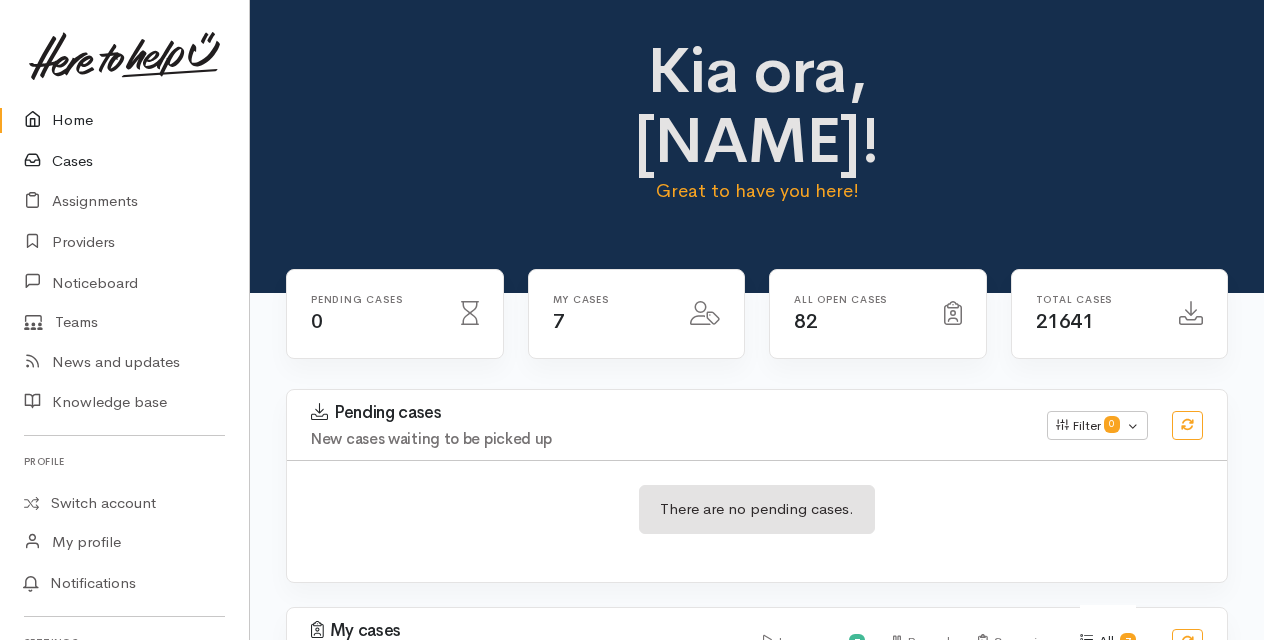 click on "Cases" at bounding box center (124, 161) 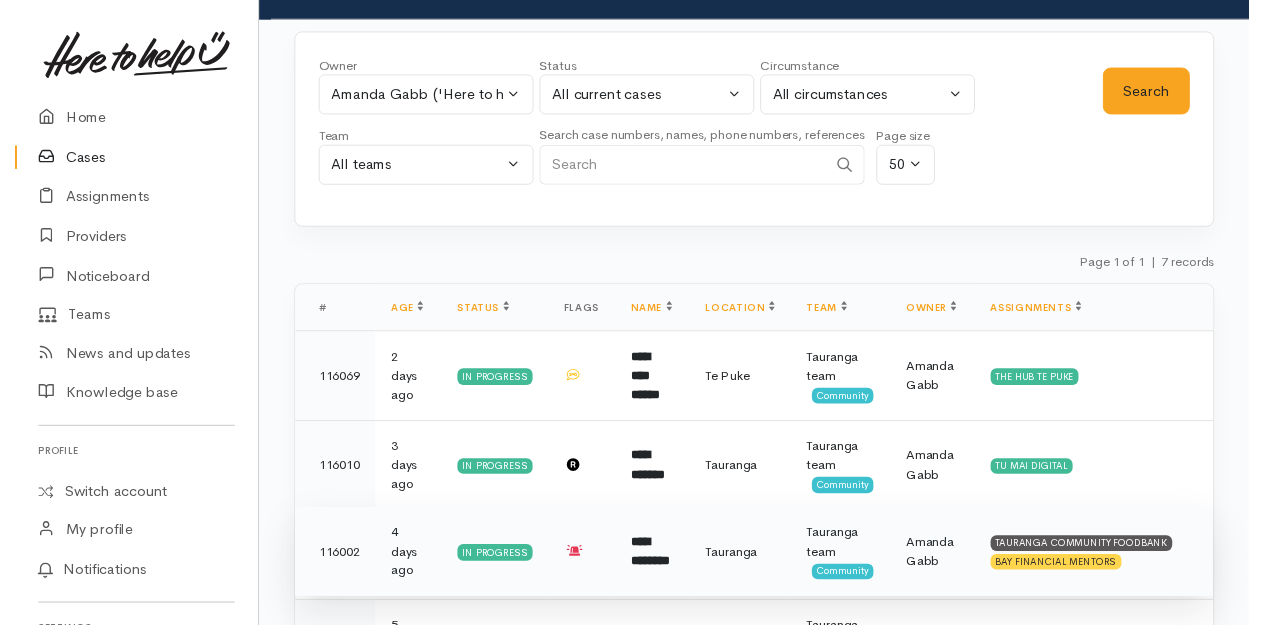 scroll, scrollTop: 0, scrollLeft: 0, axis: both 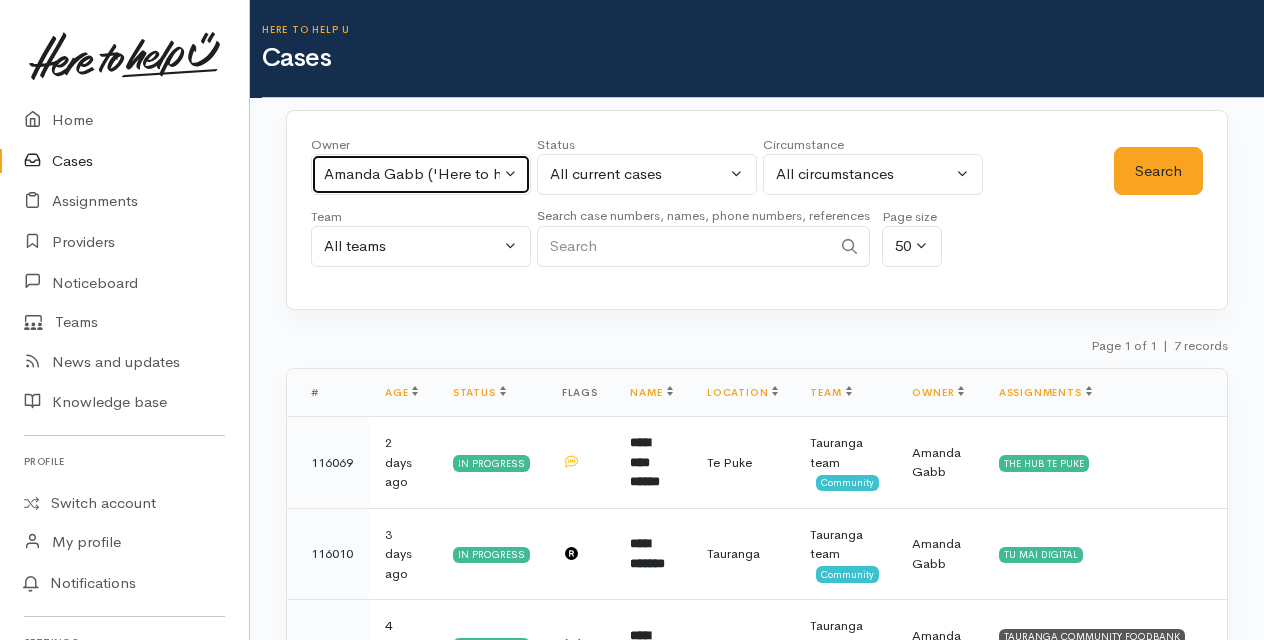 click on "Amanda Gabb ('Here to help u')" at bounding box center (421, 174) 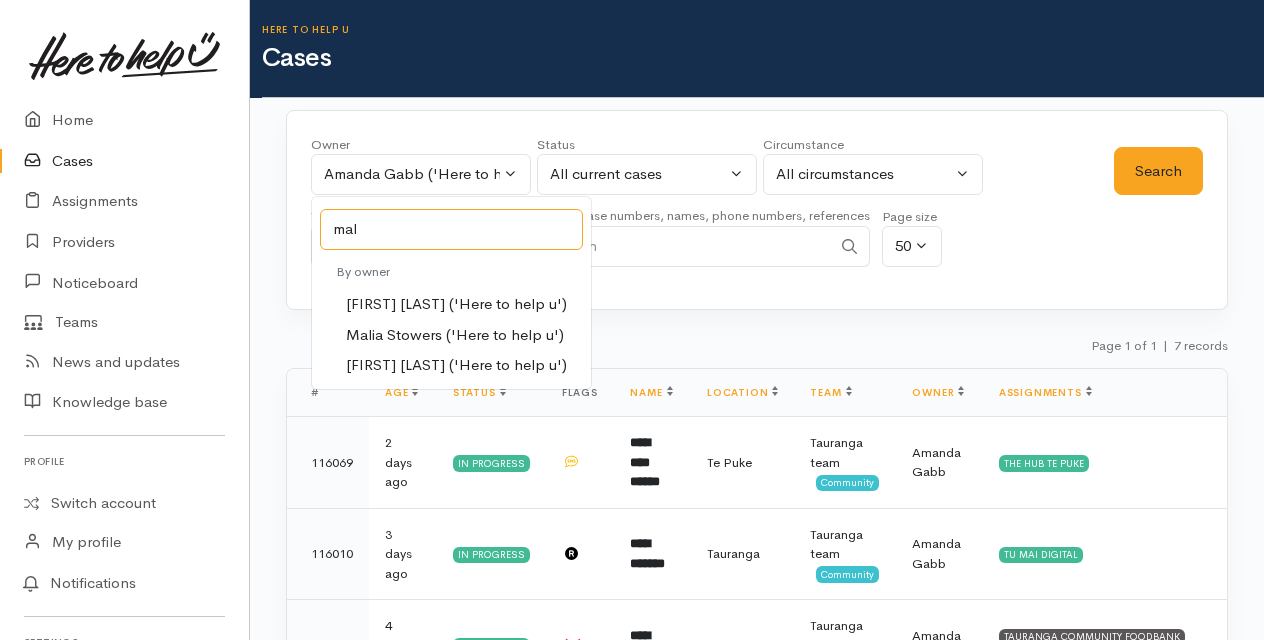 type on "mal" 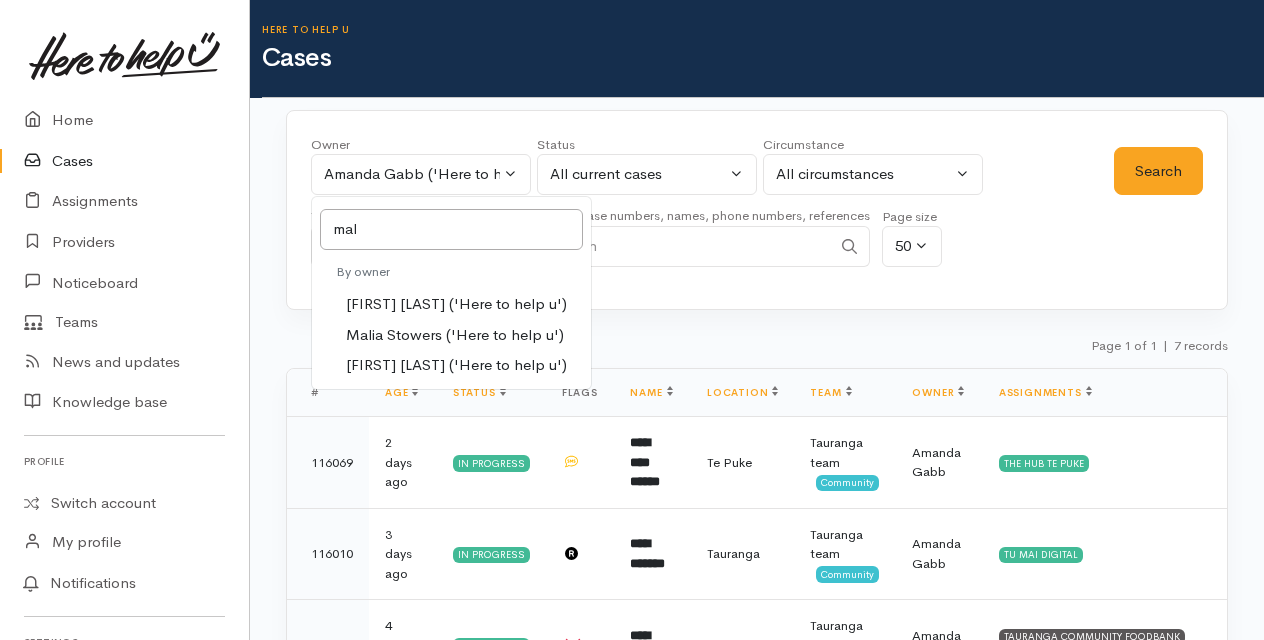 click on "Malia Stowers ('Here to help u')" at bounding box center (455, 335) 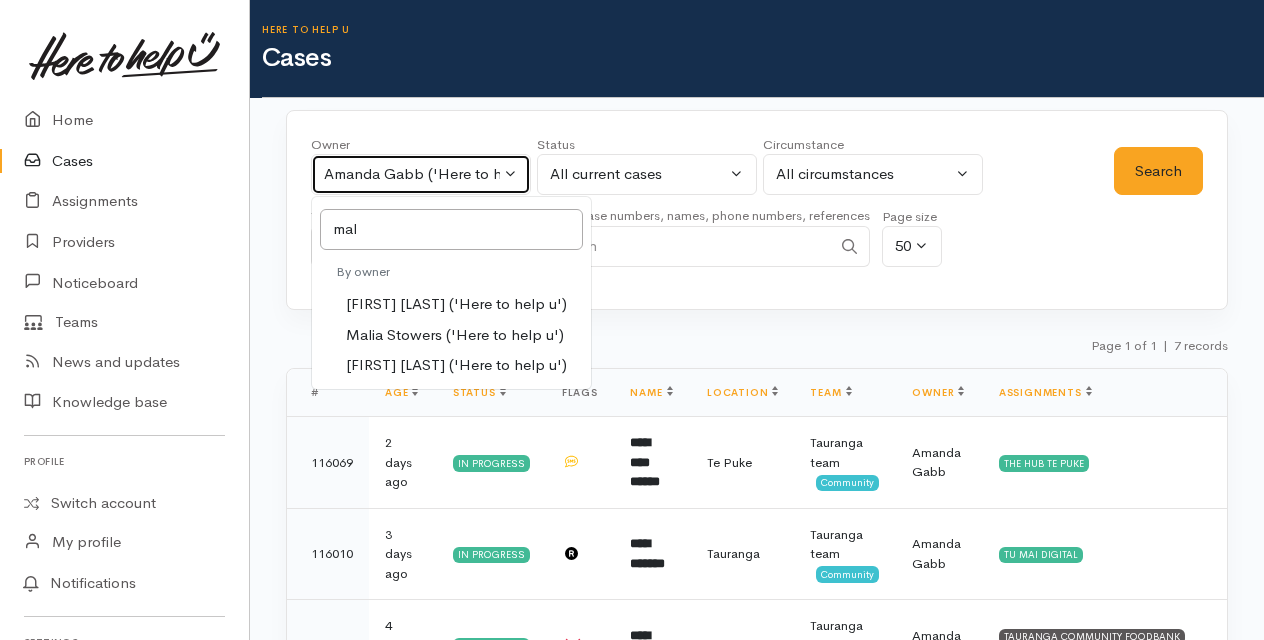 select on "1613" 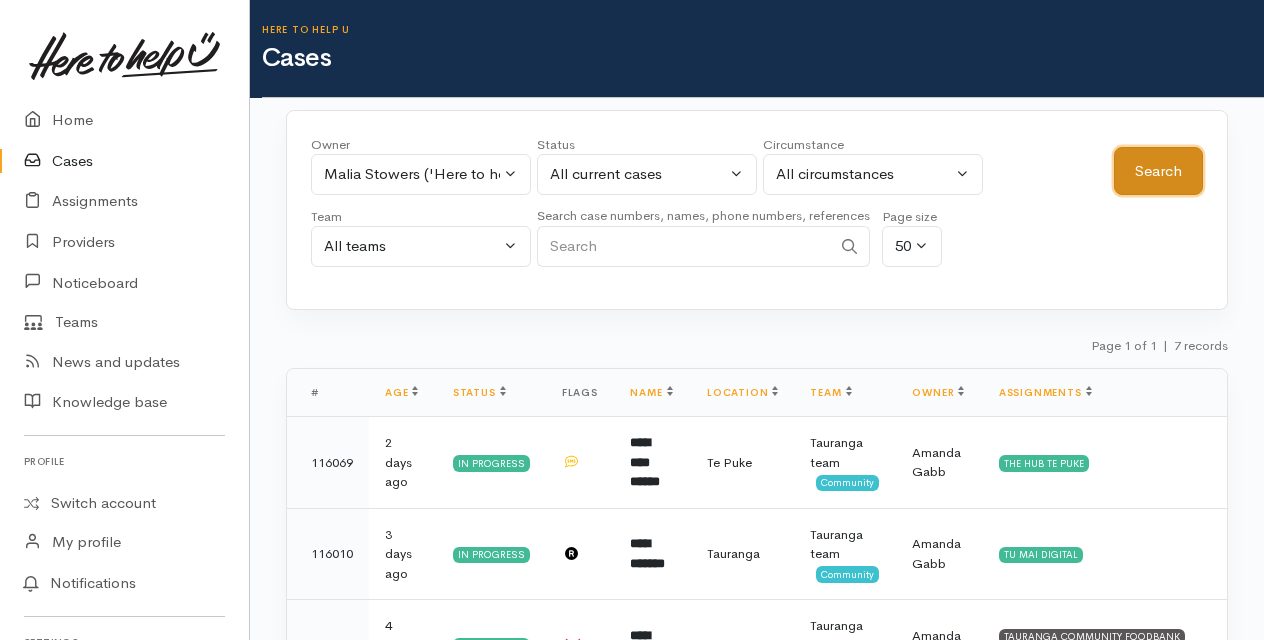 click on "Search" at bounding box center [1158, 171] 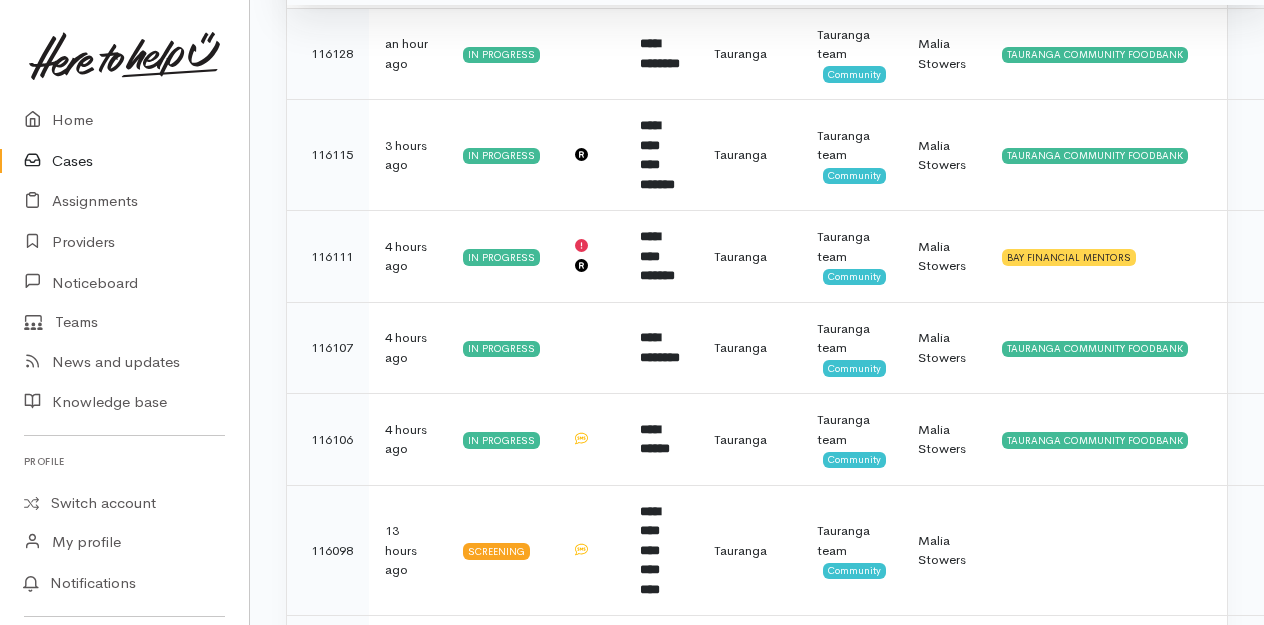 scroll, scrollTop: 600, scrollLeft: 0, axis: vertical 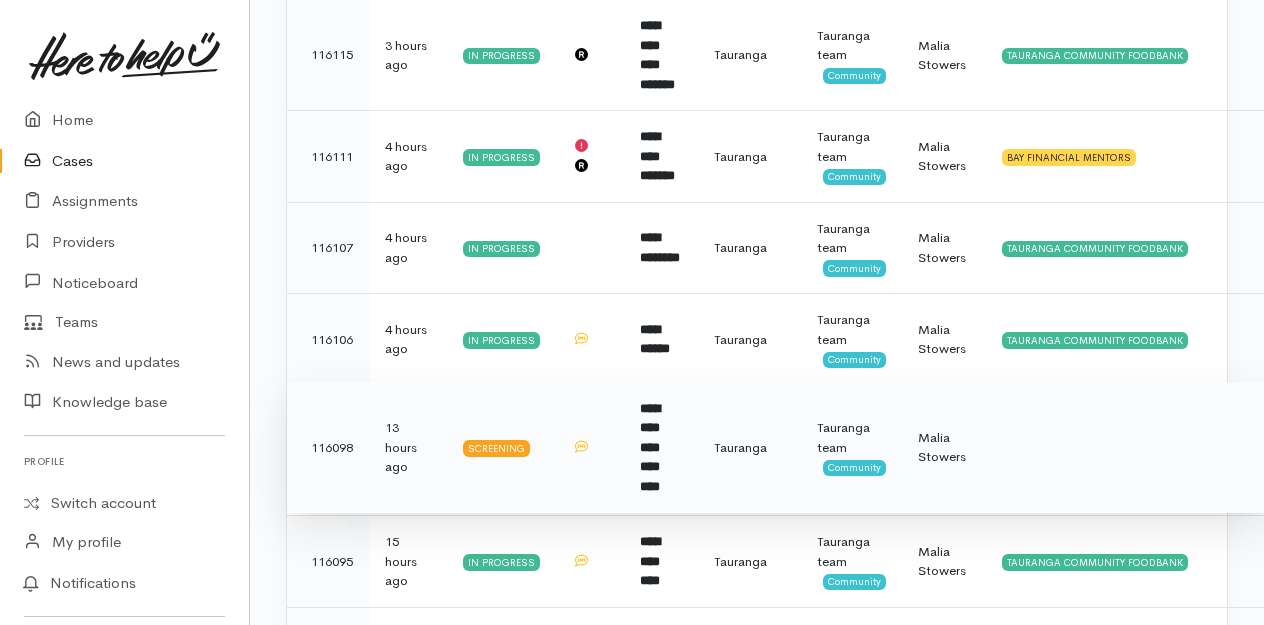 click on "**********" at bounding box center (650, 447) 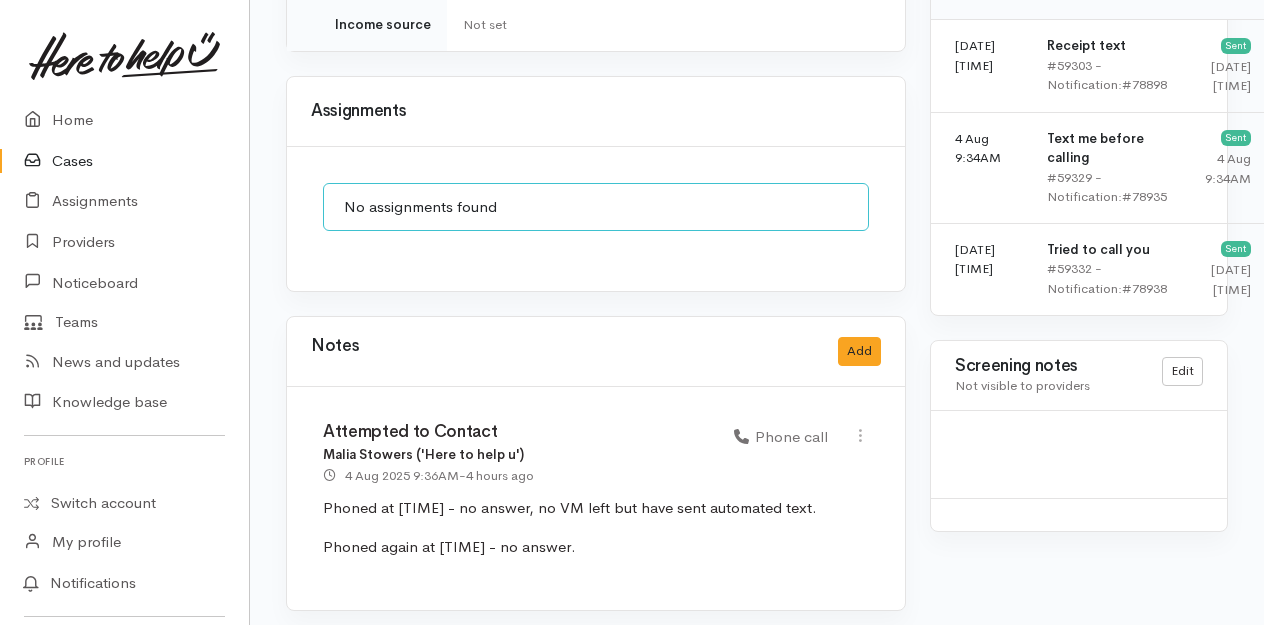 scroll, scrollTop: 1528, scrollLeft: 0, axis: vertical 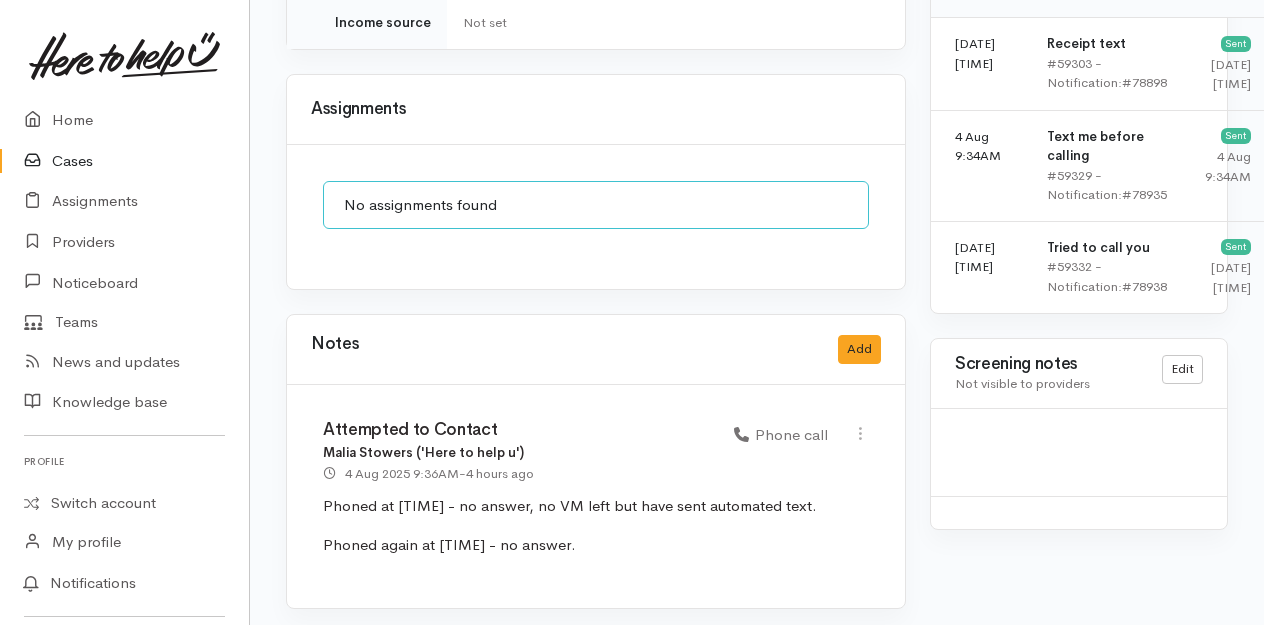 click on "Cases" at bounding box center [124, 161] 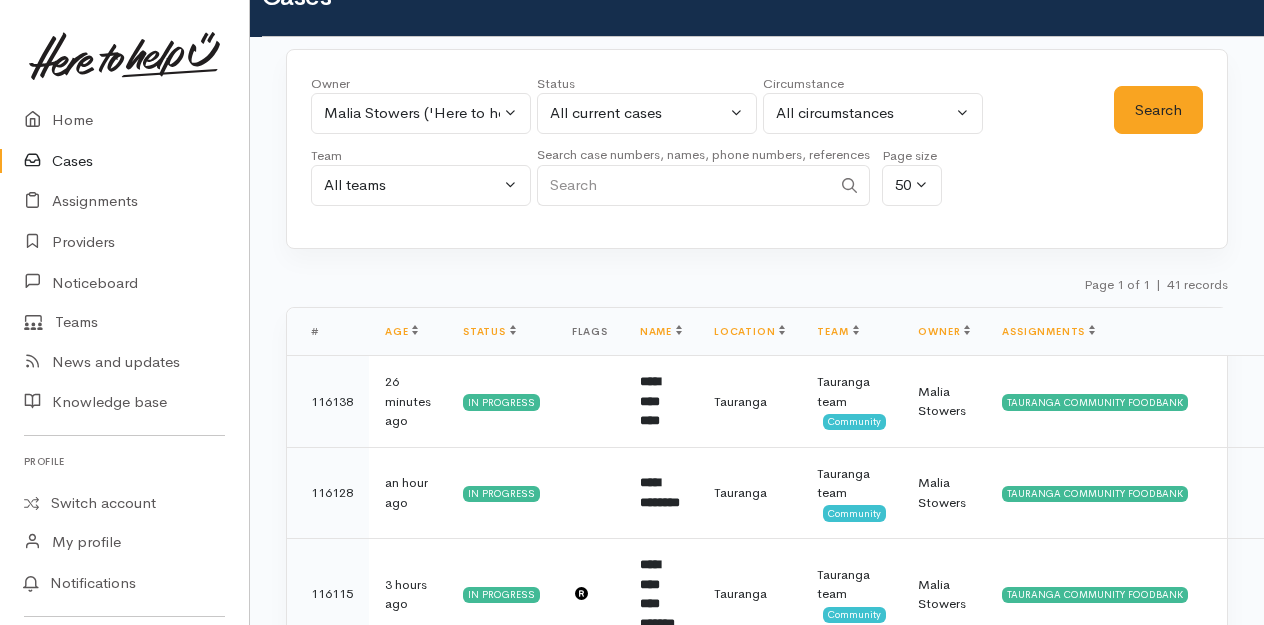 scroll, scrollTop: 0, scrollLeft: 0, axis: both 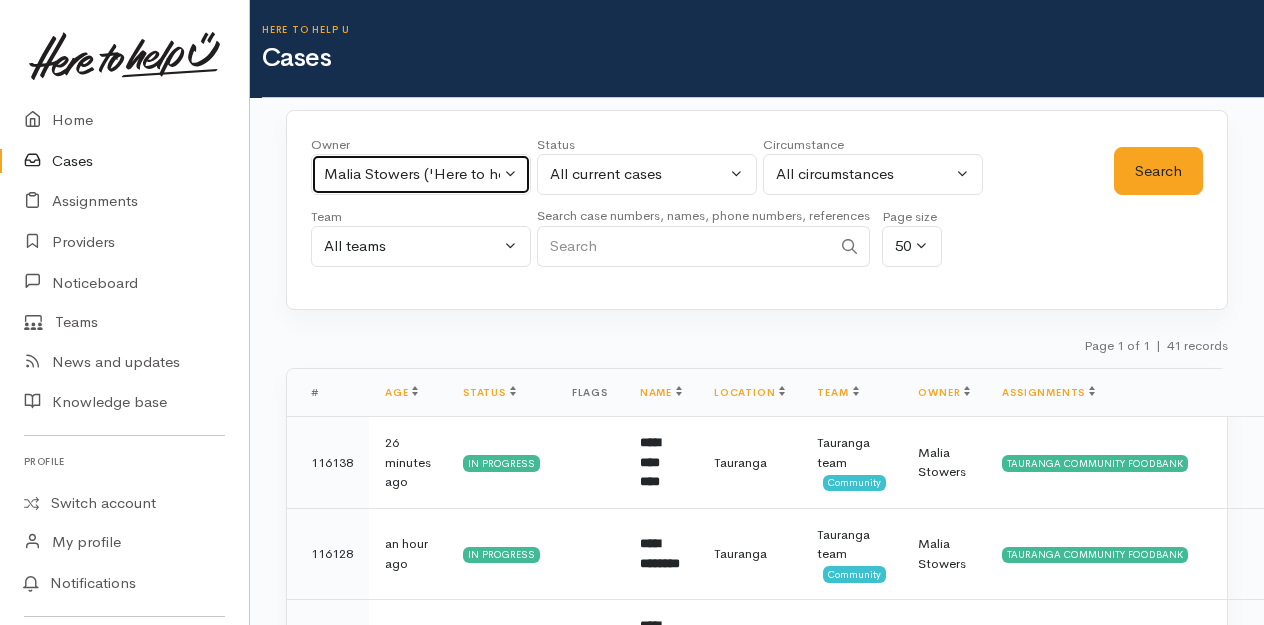 click on "Malia Stowers ('Here to help u')" at bounding box center [421, 174] 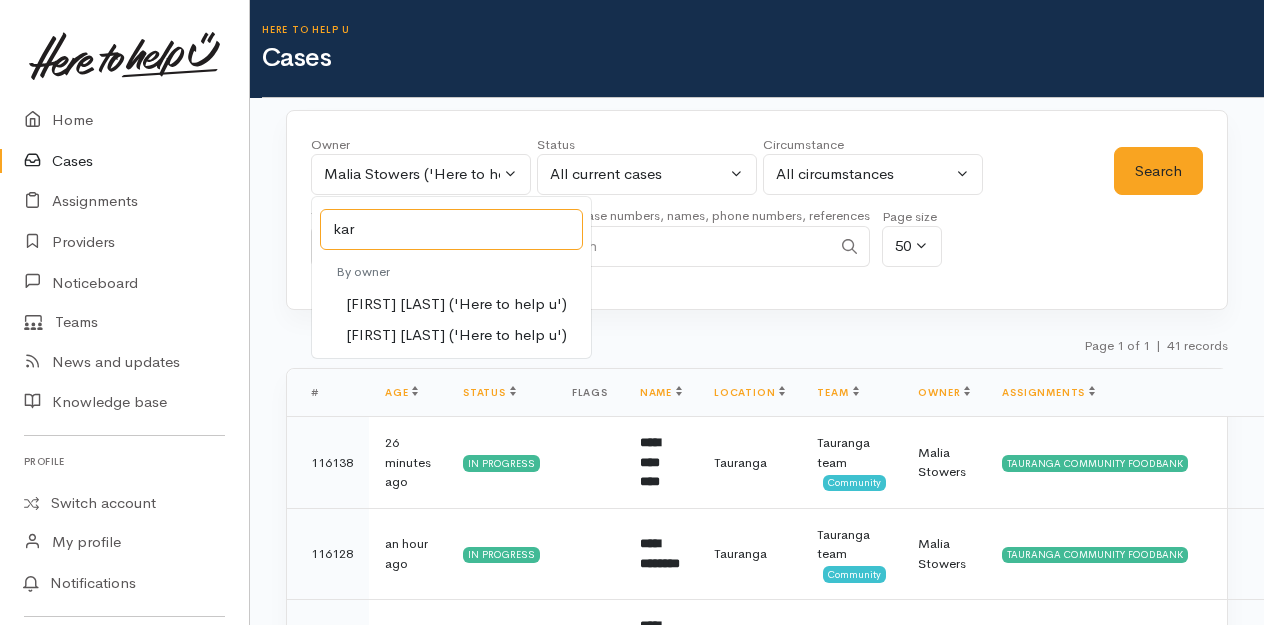 type on "kar" 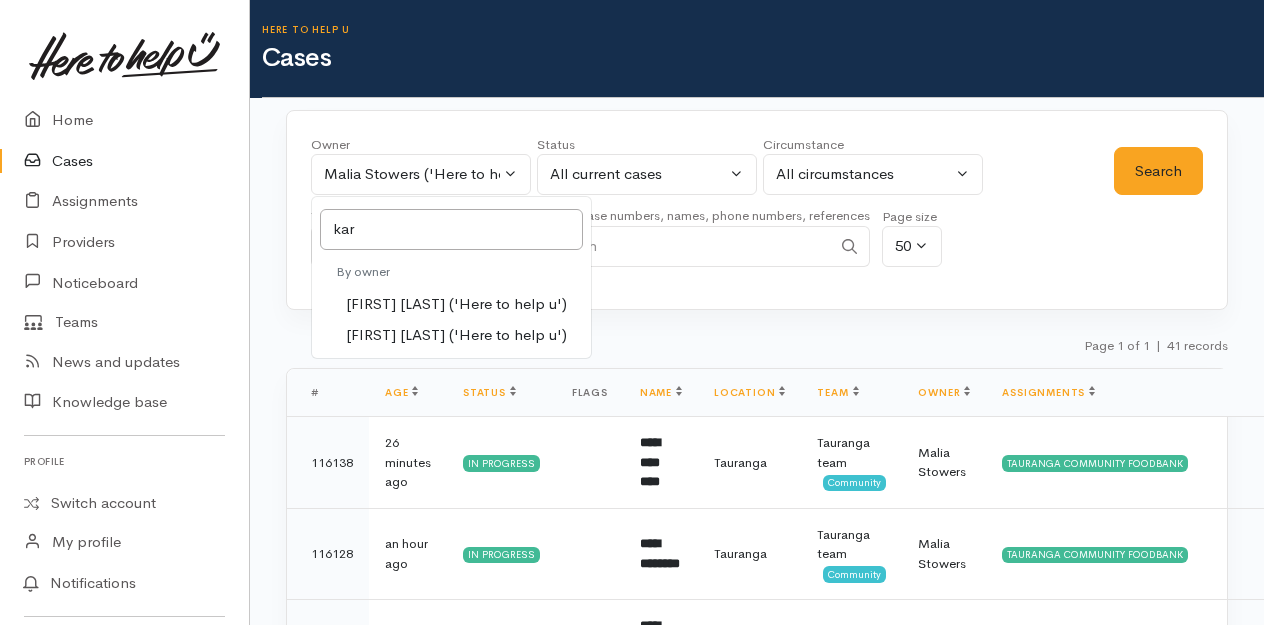 click on "[FIRST] [LAST] ('Here to help u')" at bounding box center (456, 304) 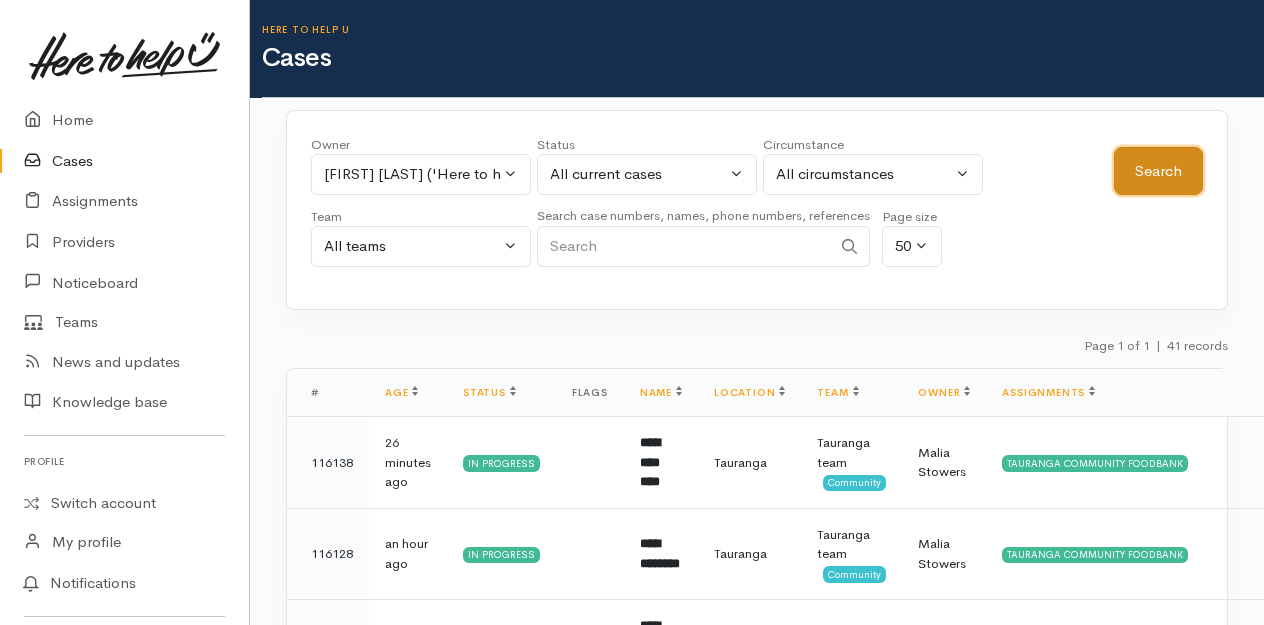 click on "Search" at bounding box center [1158, 171] 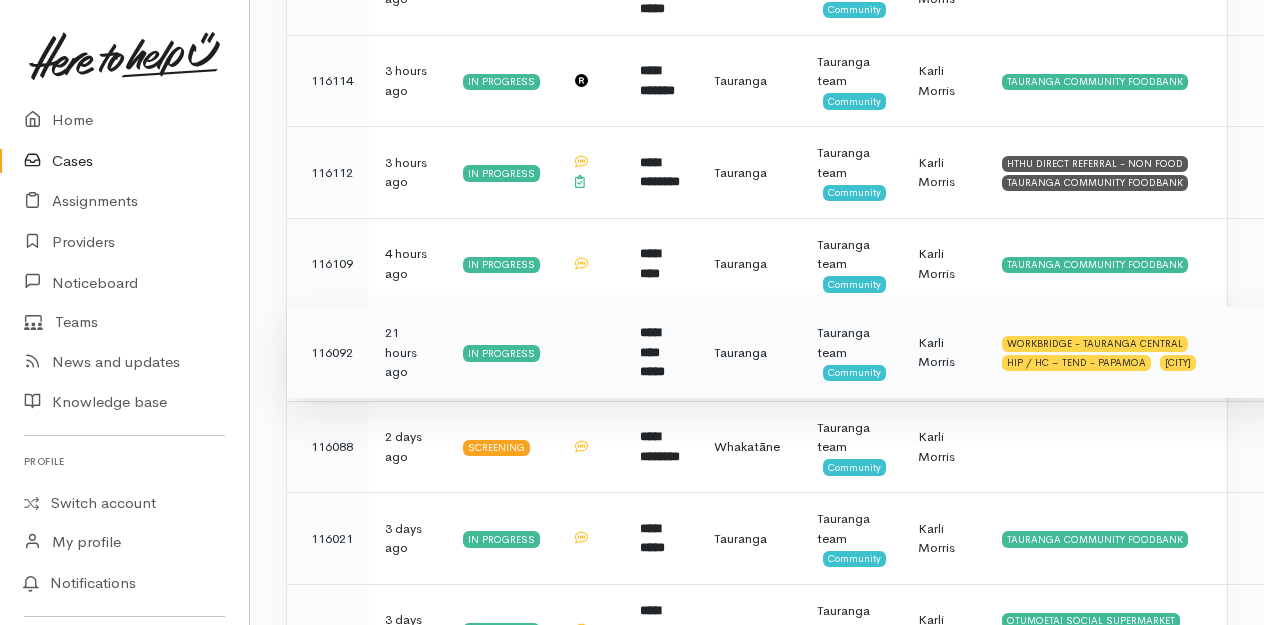 scroll, scrollTop: 700, scrollLeft: 0, axis: vertical 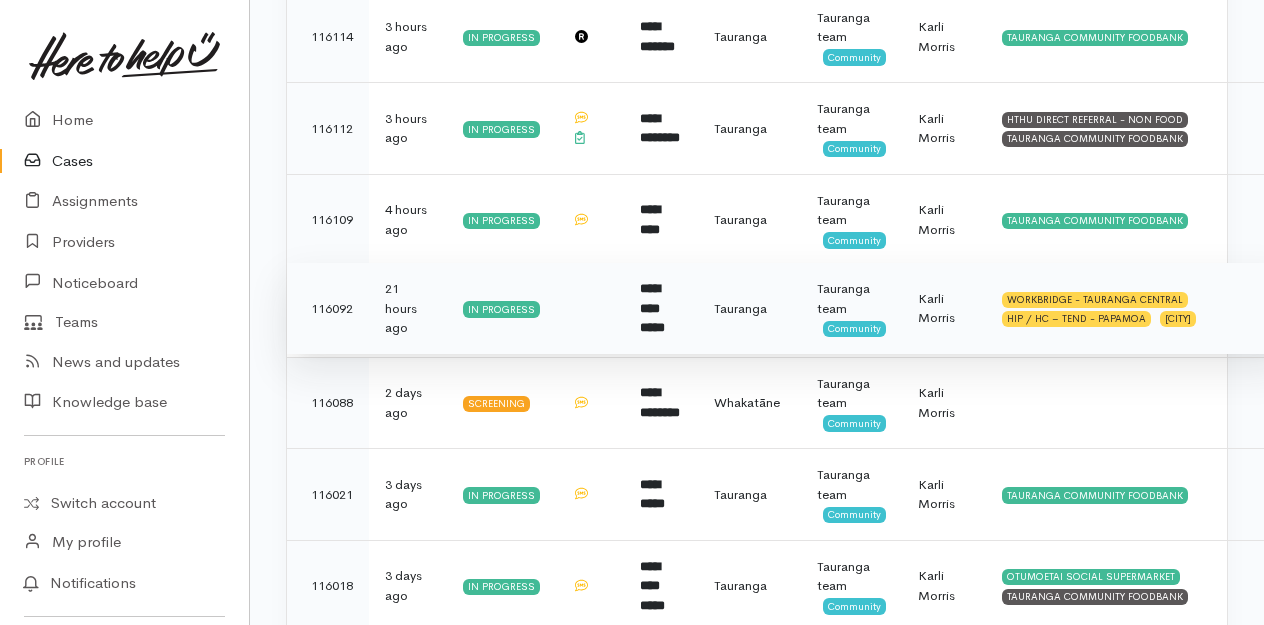 click on "**********" at bounding box center [661, 309] 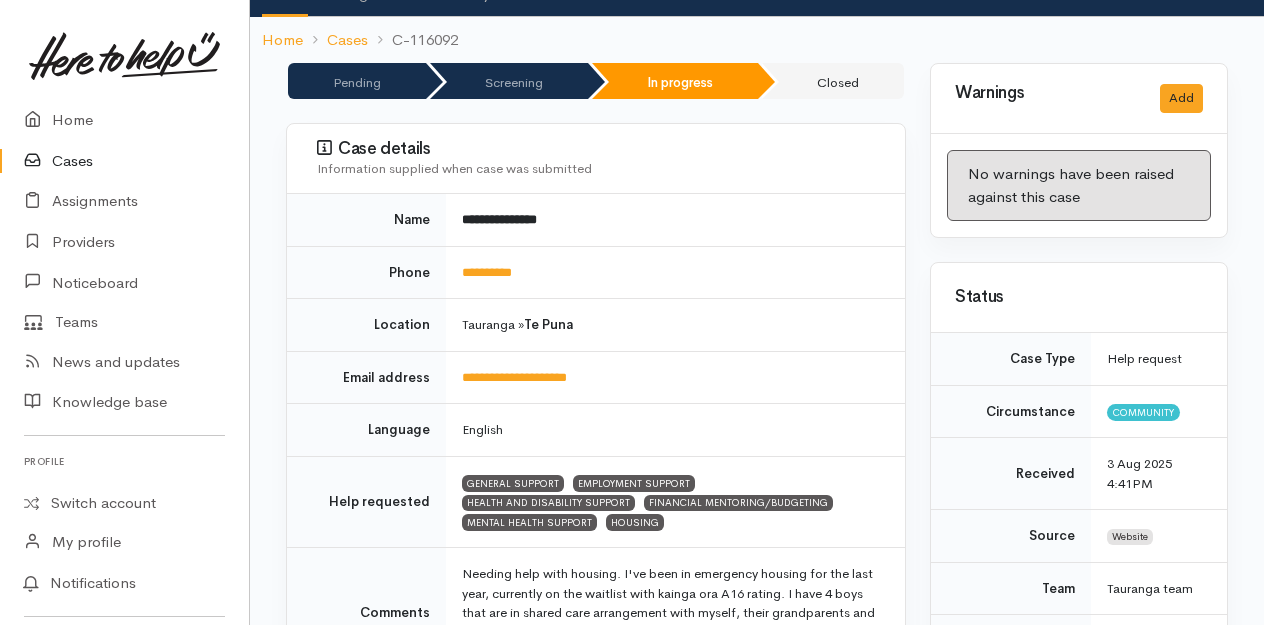 scroll, scrollTop: 0, scrollLeft: 0, axis: both 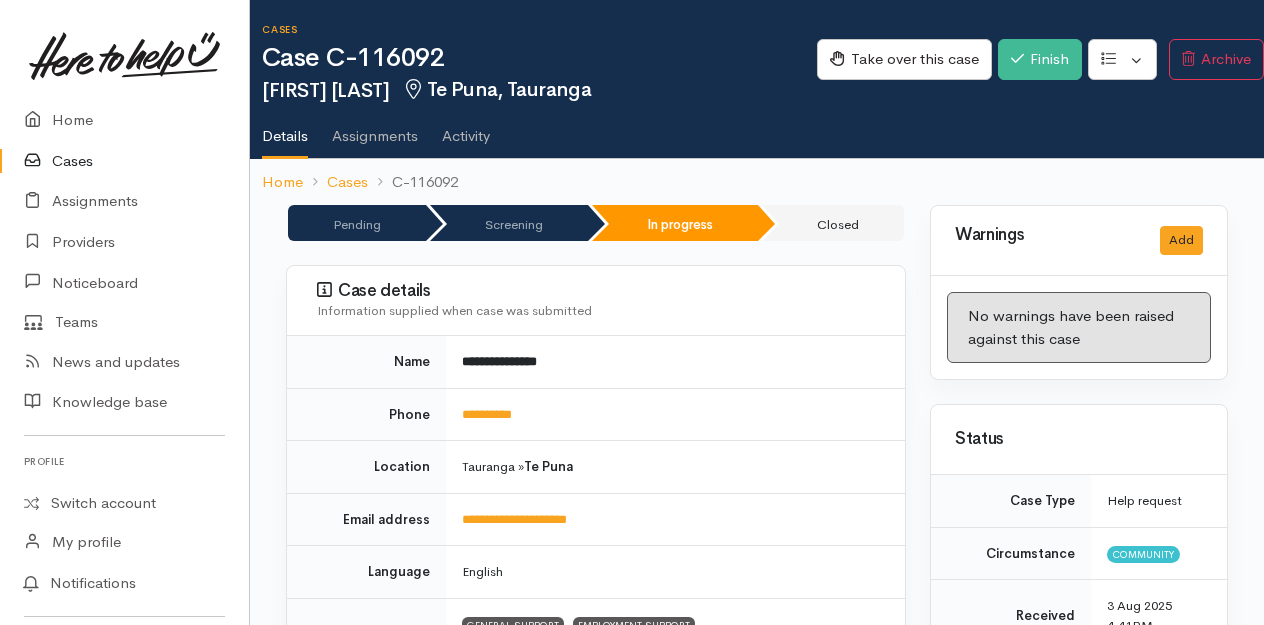 click on "Cases" at bounding box center [124, 161] 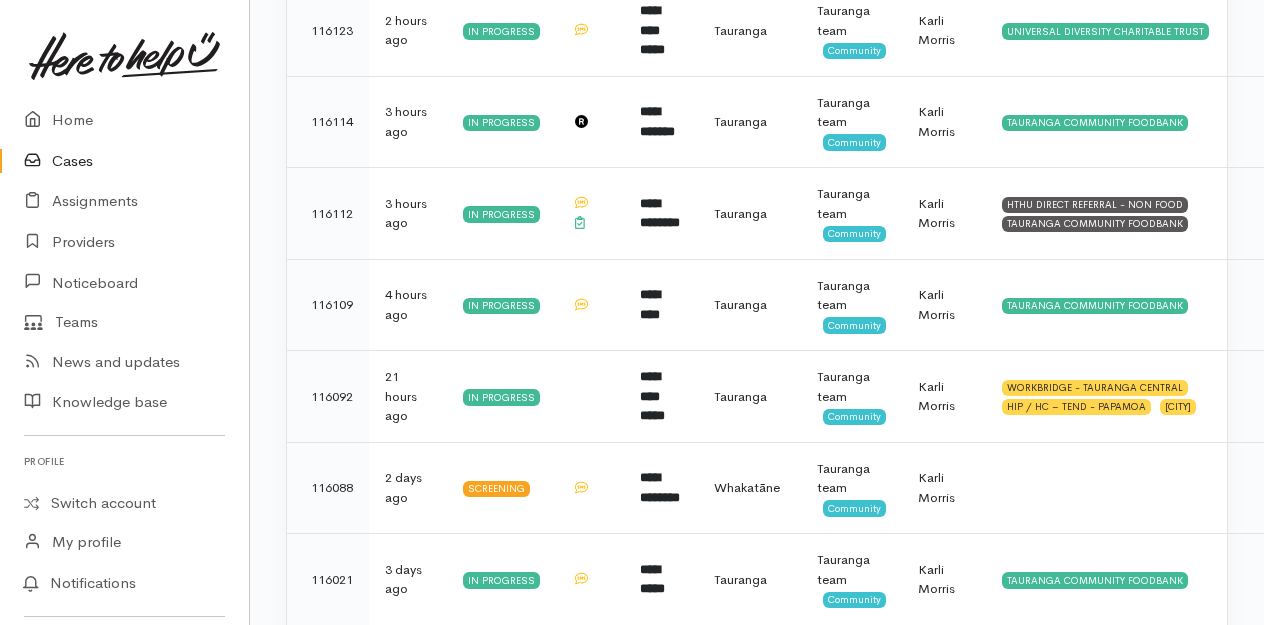 scroll, scrollTop: 500, scrollLeft: 0, axis: vertical 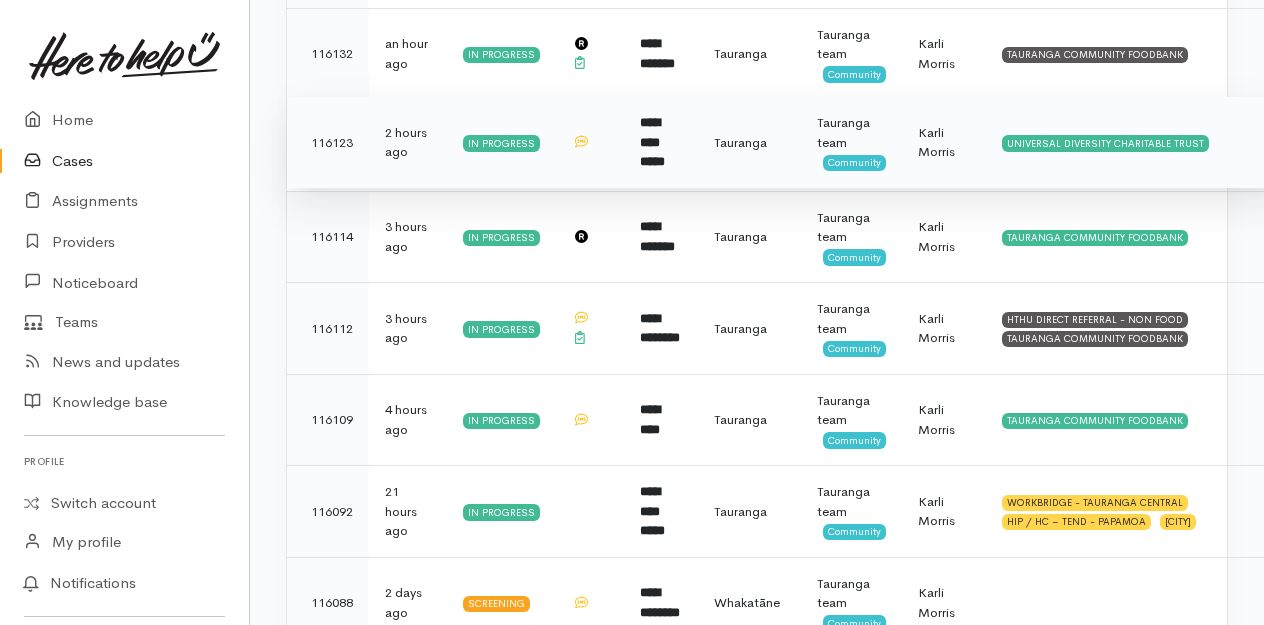 click on "**********" at bounding box center (652, 142) 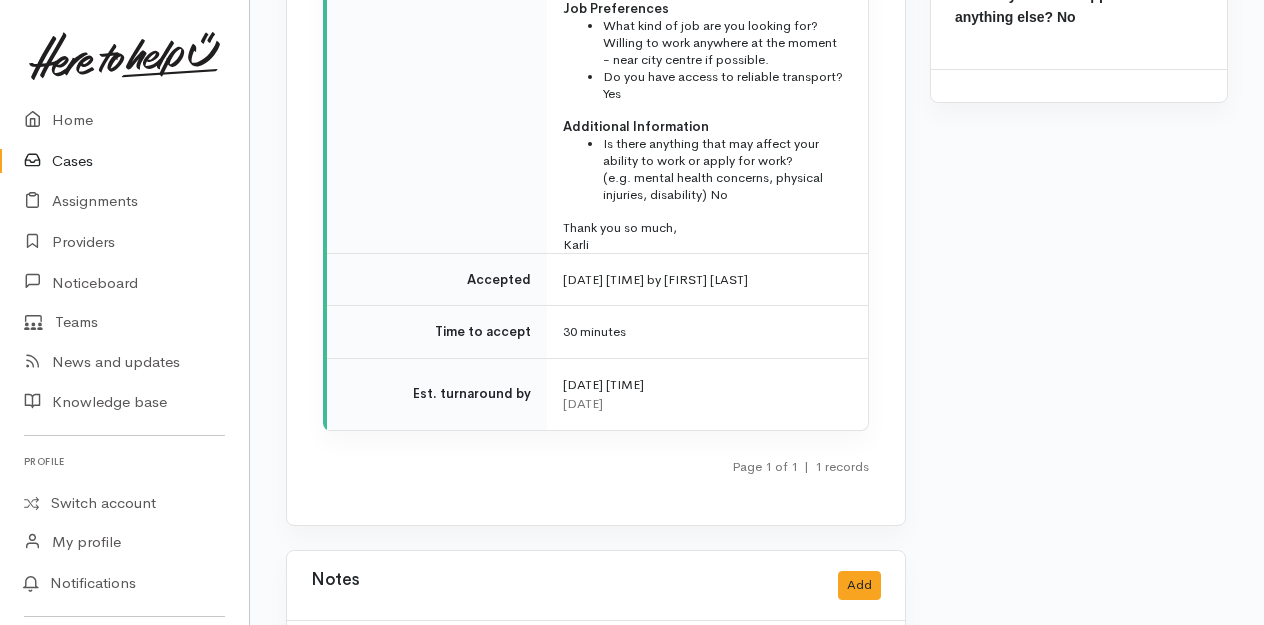 scroll, scrollTop: 3100, scrollLeft: 0, axis: vertical 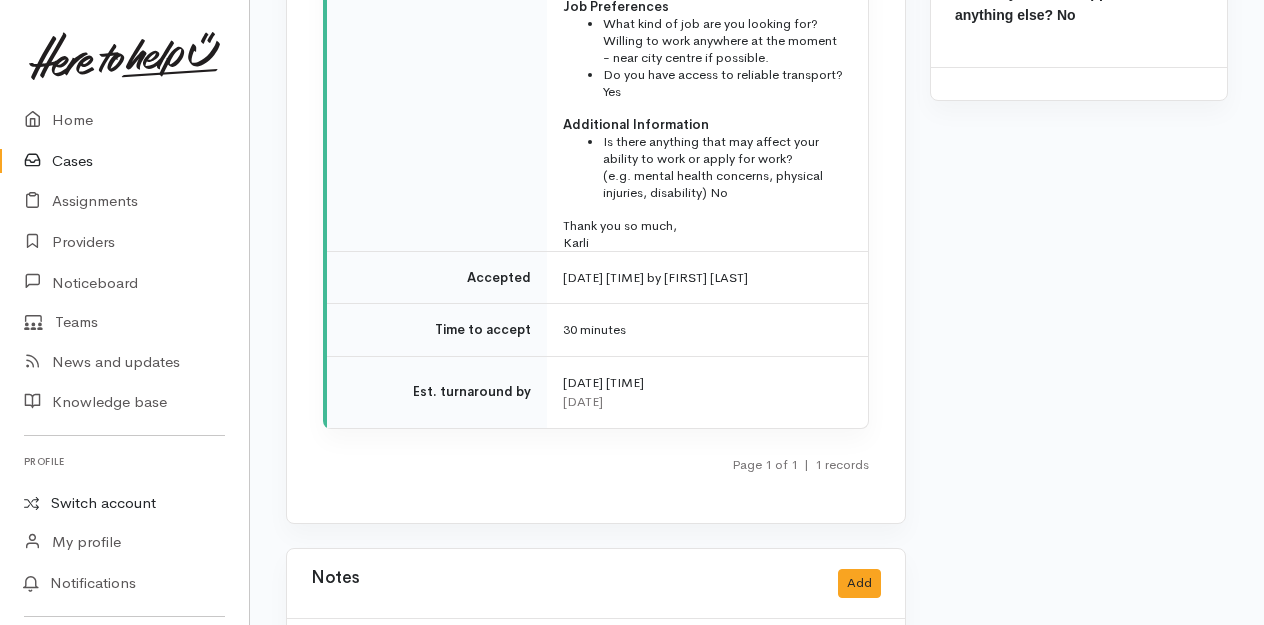 click on "Switch account" at bounding box center [124, 503] 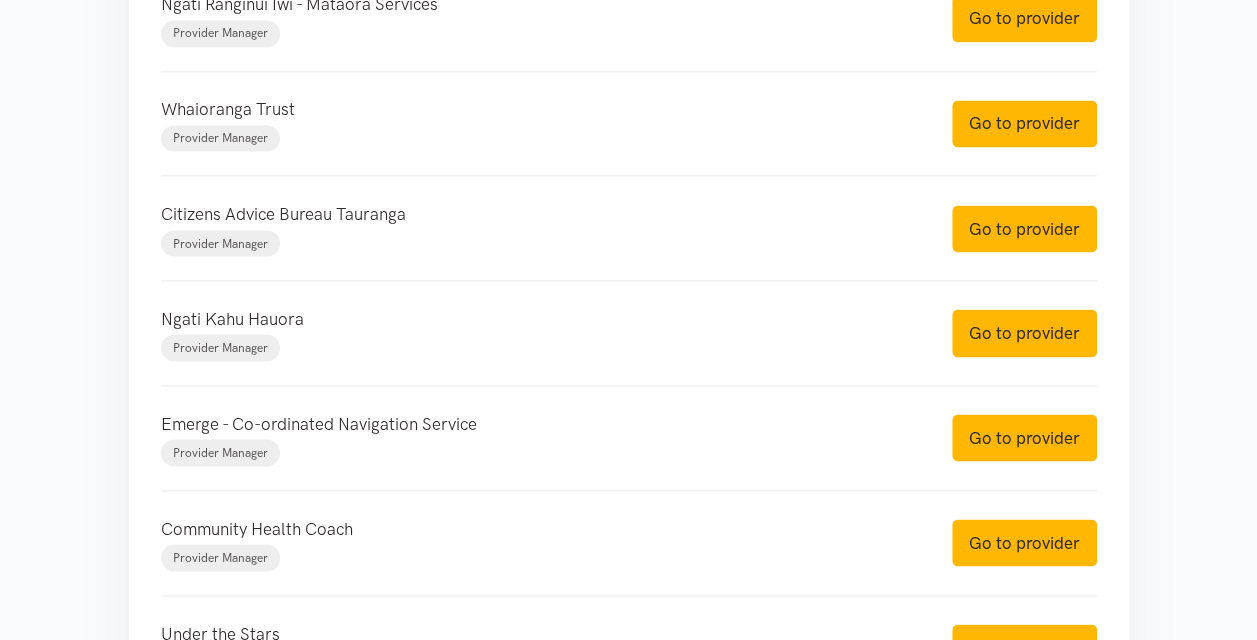 scroll, scrollTop: 1700, scrollLeft: 0, axis: vertical 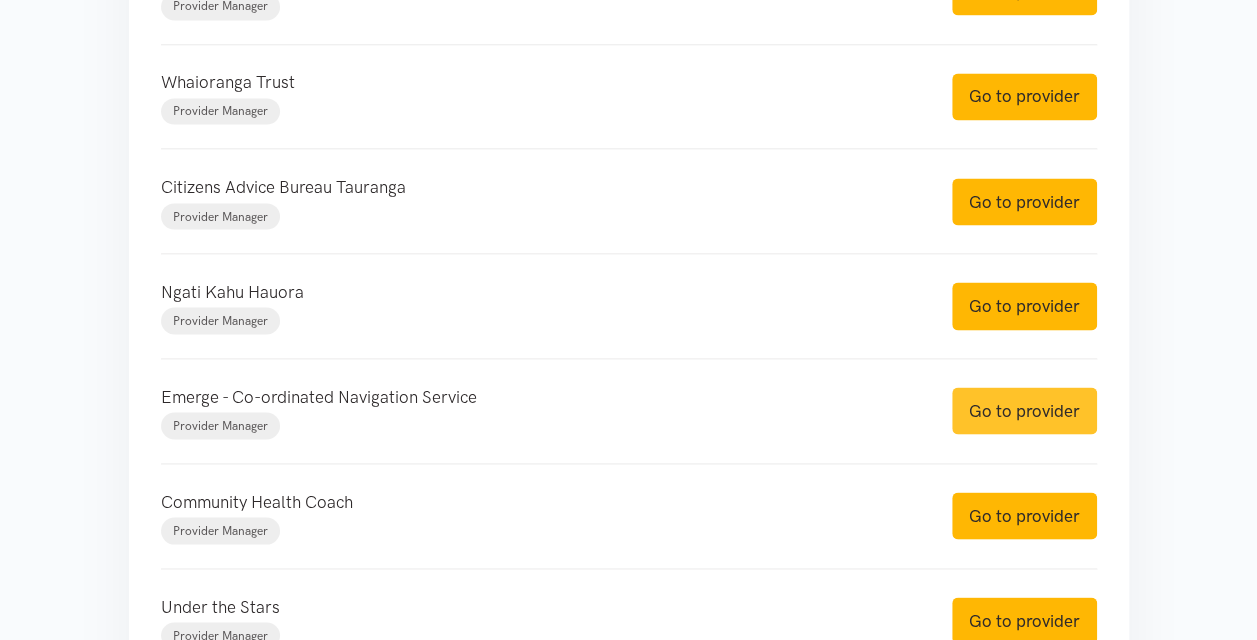 click on "Go to provider" at bounding box center (1024, 410) 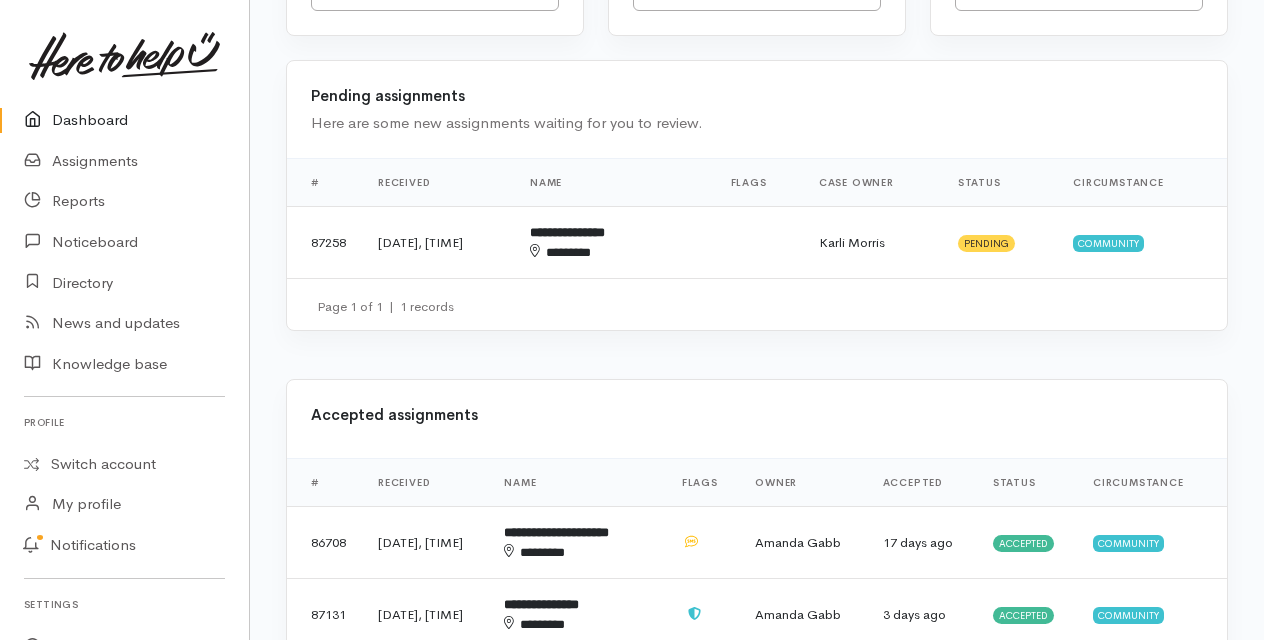 scroll, scrollTop: 500, scrollLeft: 0, axis: vertical 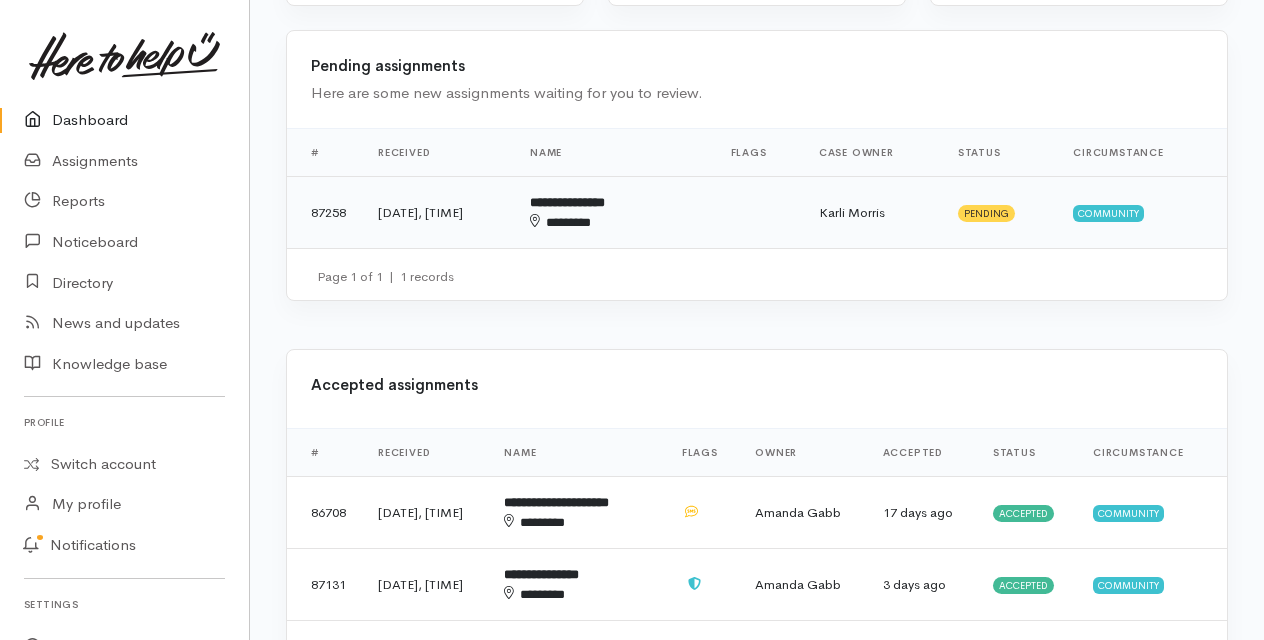 click on "********" at bounding box center [591, 223] 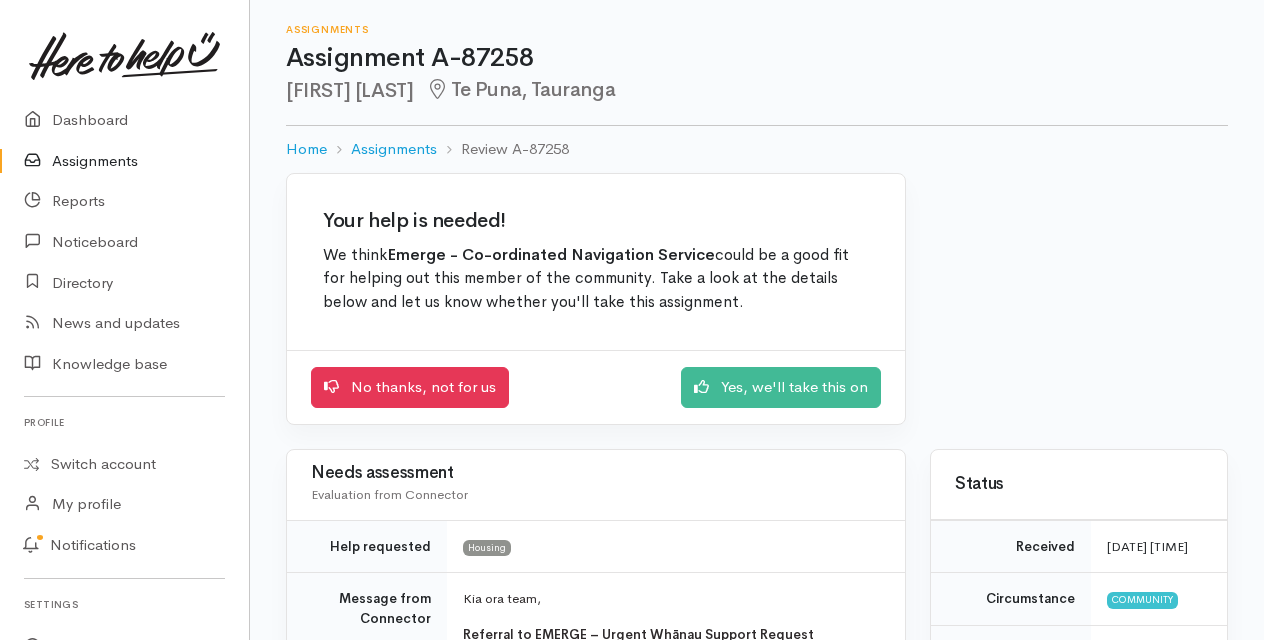 scroll, scrollTop: 0, scrollLeft: 0, axis: both 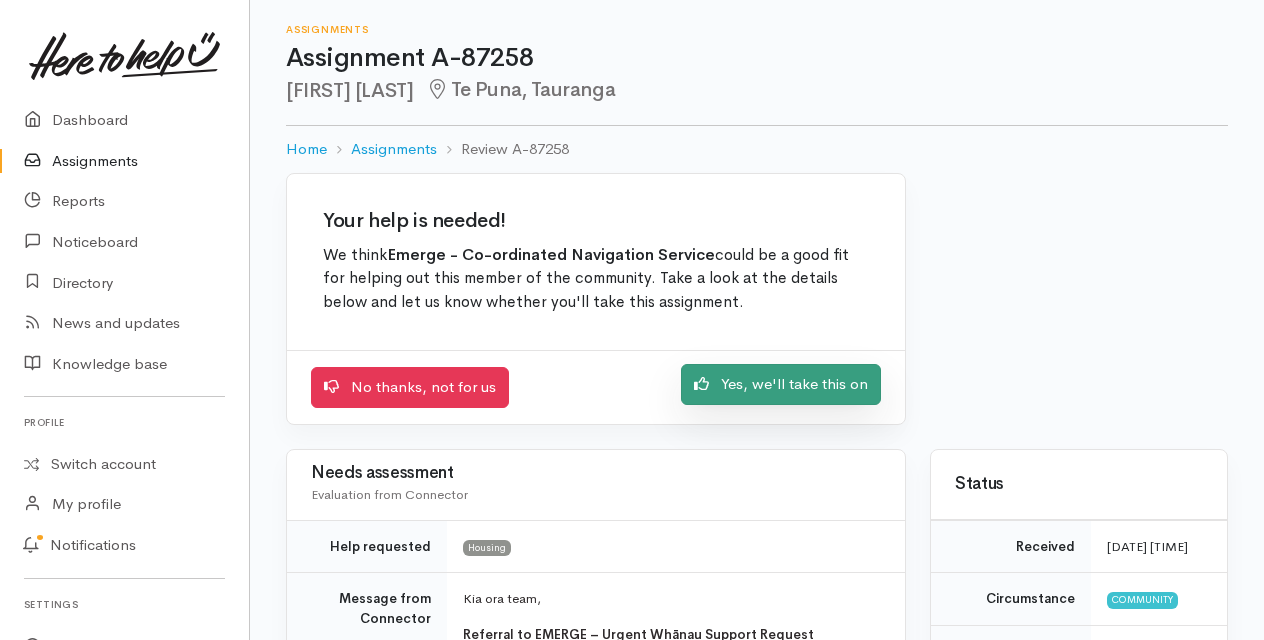 click on "Yes, we'll take this on" at bounding box center [781, 384] 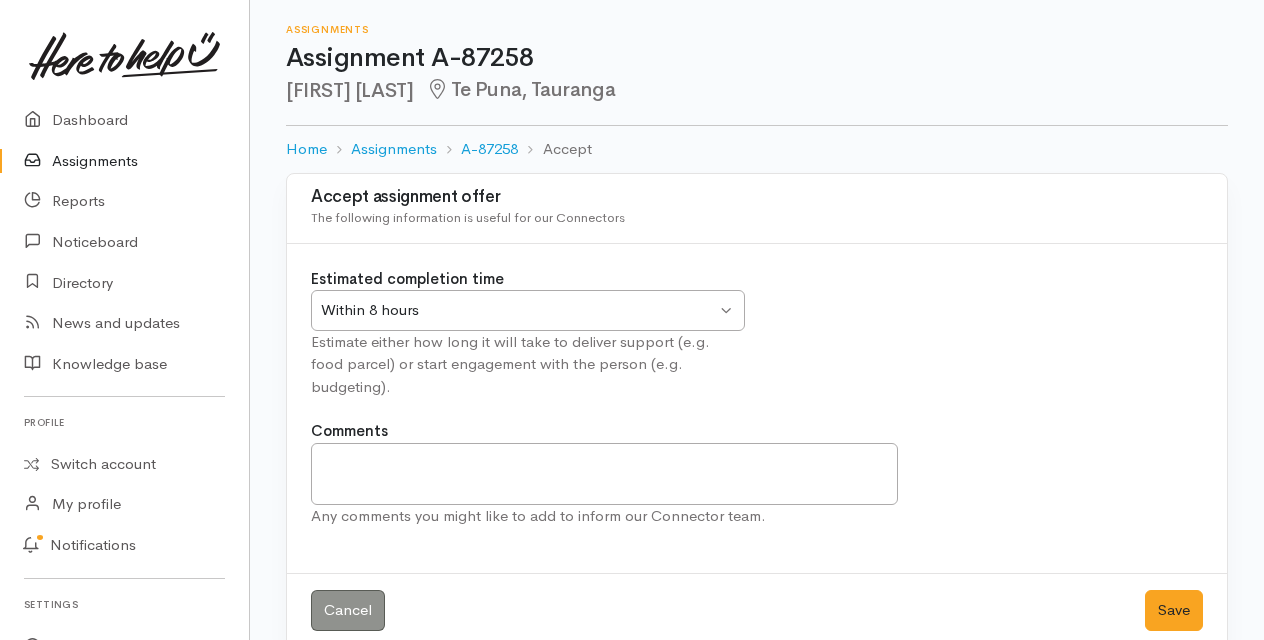 scroll, scrollTop: 0, scrollLeft: 0, axis: both 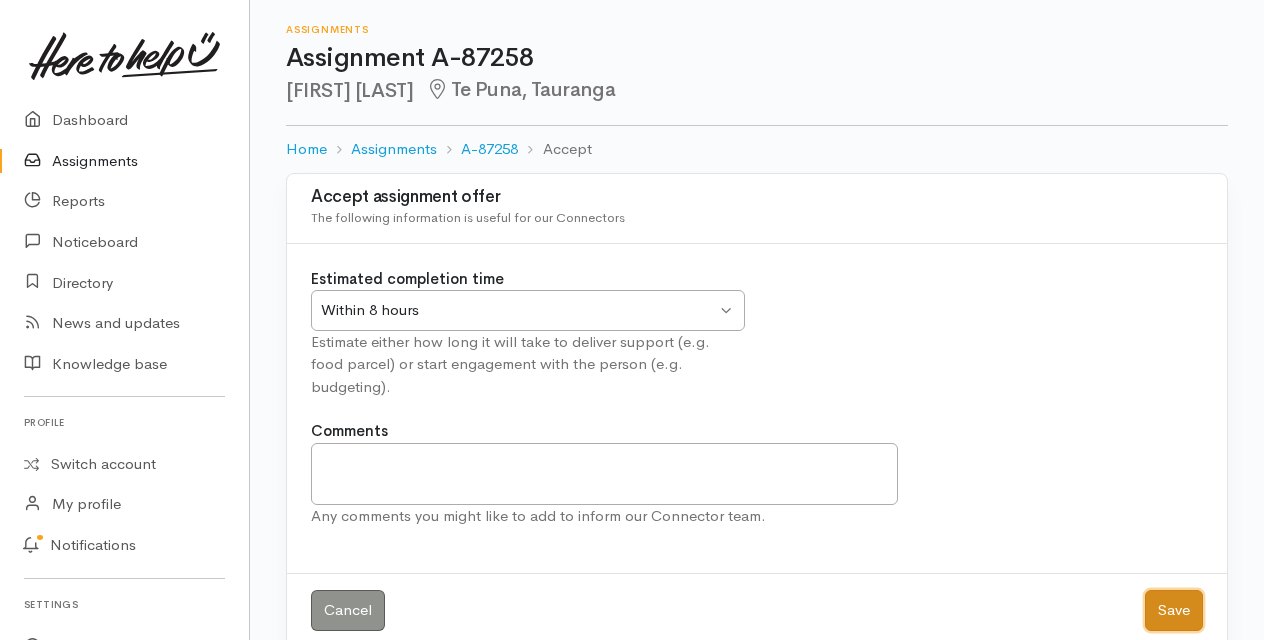 click on "Save" at bounding box center [1174, 610] 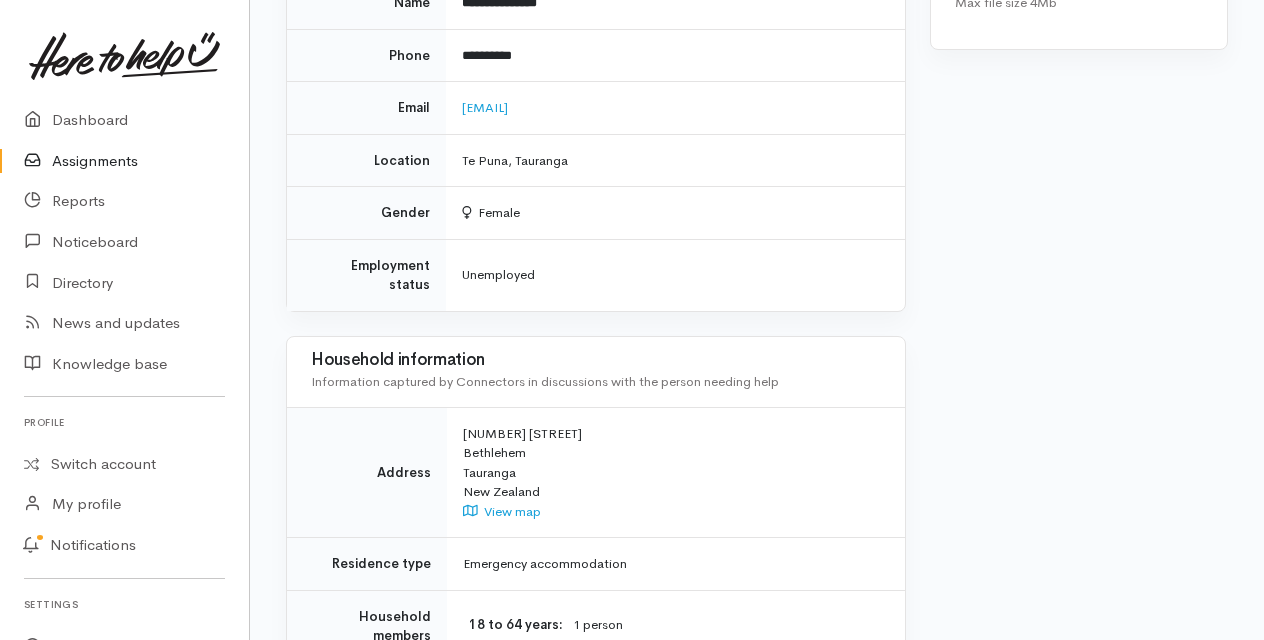 scroll, scrollTop: 1300, scrollLeft: 0, axis: vertical 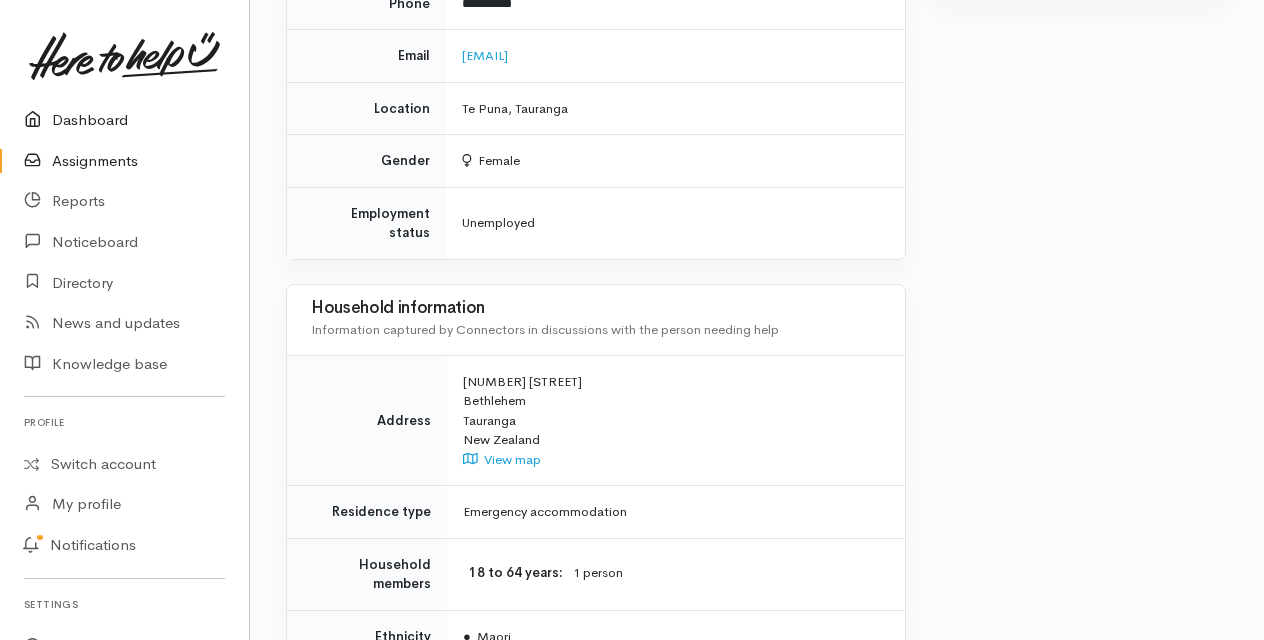 click on "Dashboard" at bounding box center (124, 120) 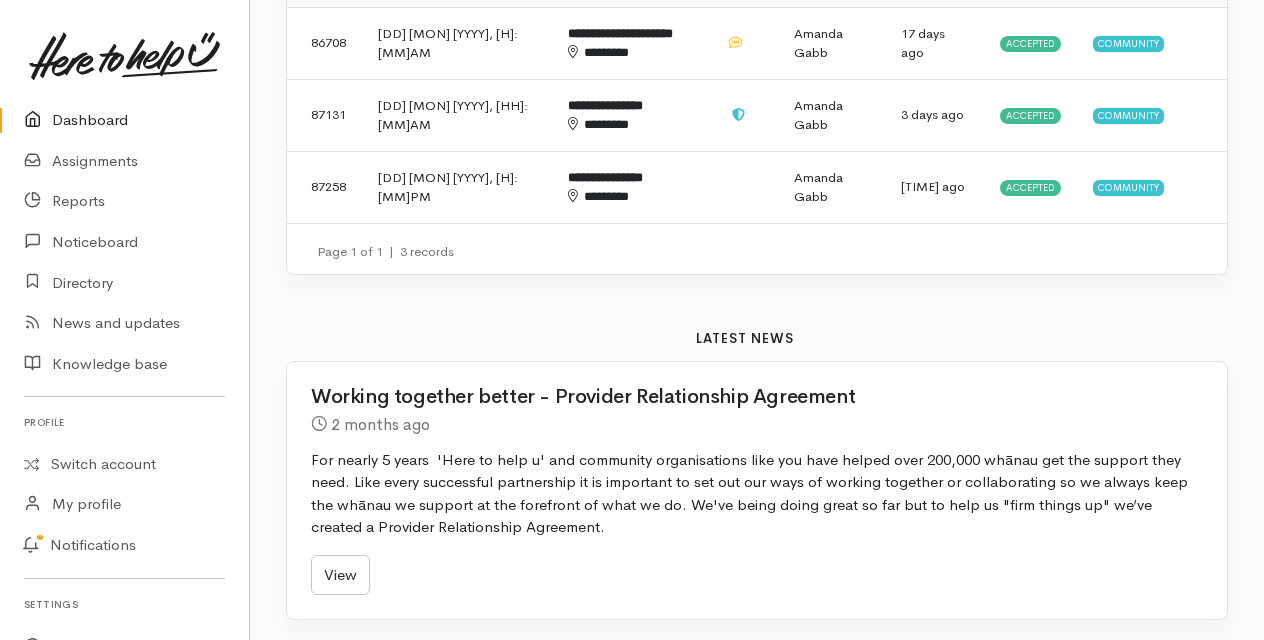 scroll, scrollTop: 800, scrollLeft: 0, axis: vertical 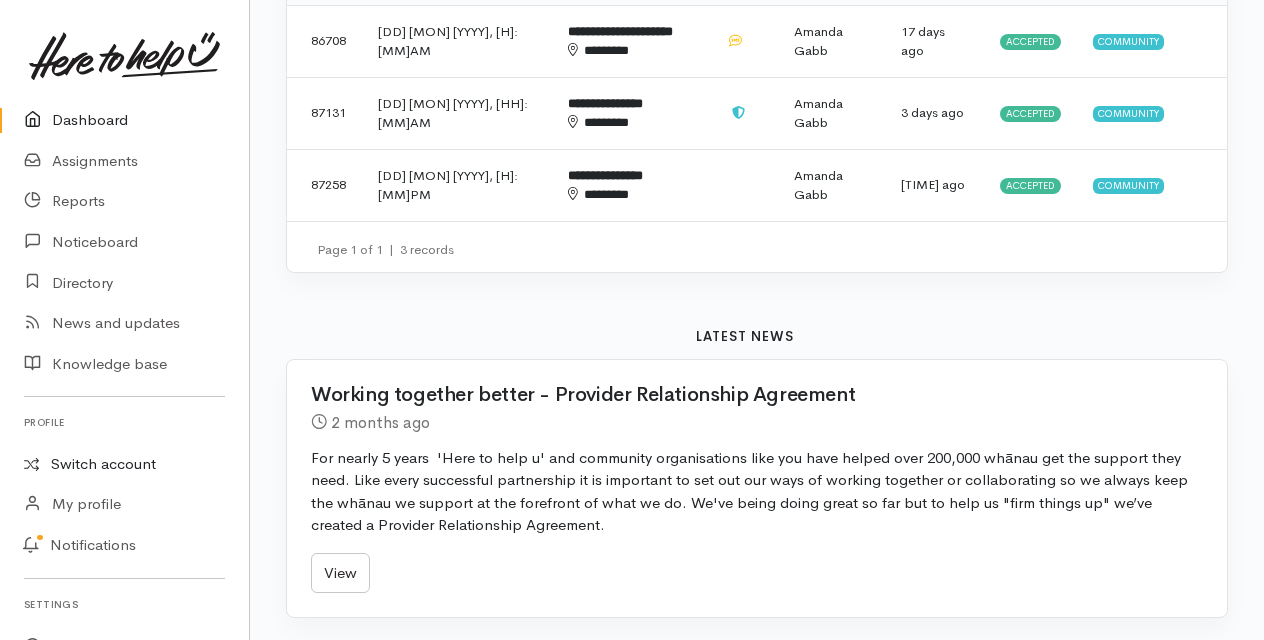 click on "Switch account" at bounding box center (124, 464) 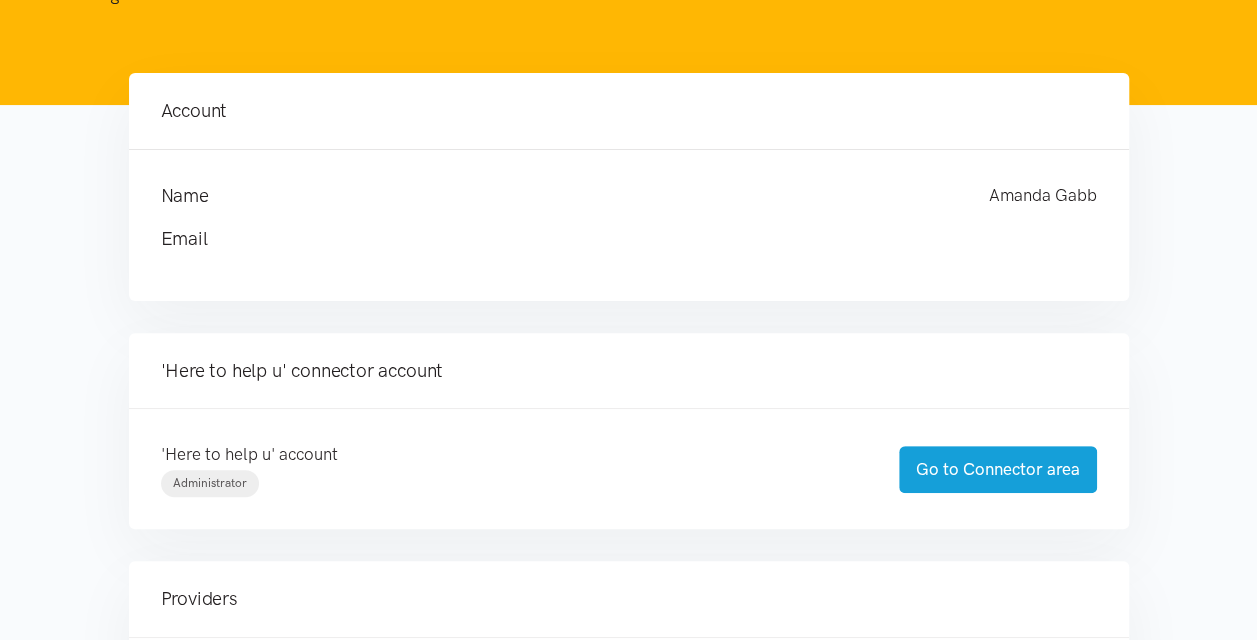 scroll, scrollTop: 200, scrollLeft: 0, axis: vertical 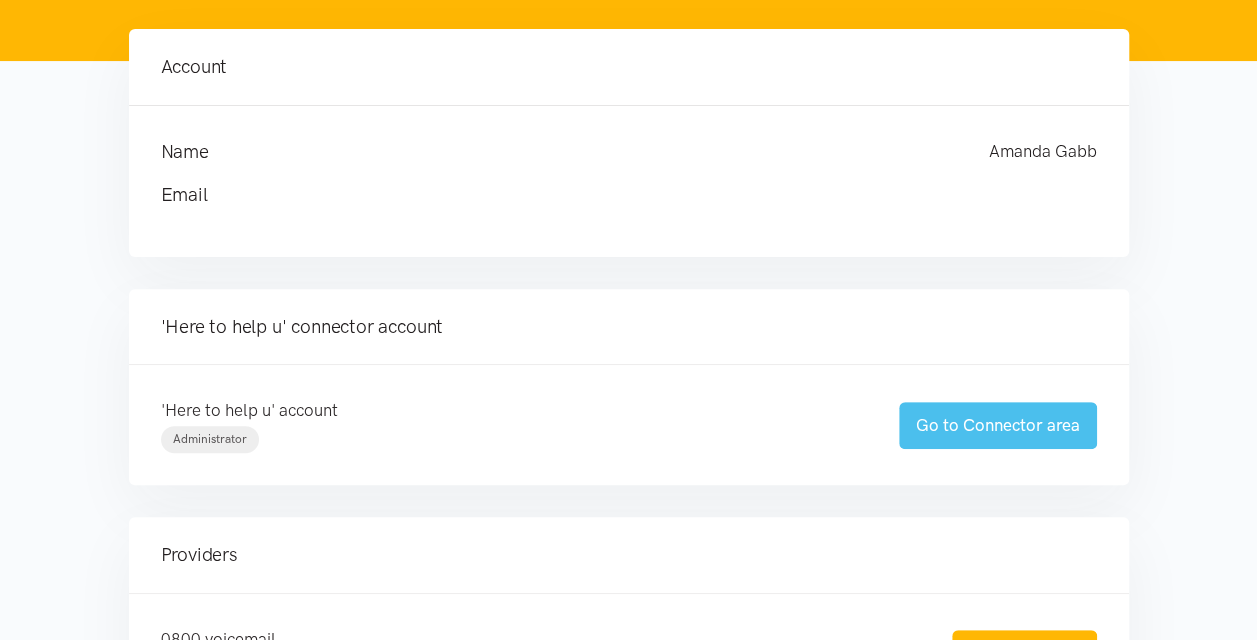 click on "Go to Connector area" at bounding box center (998, 425) 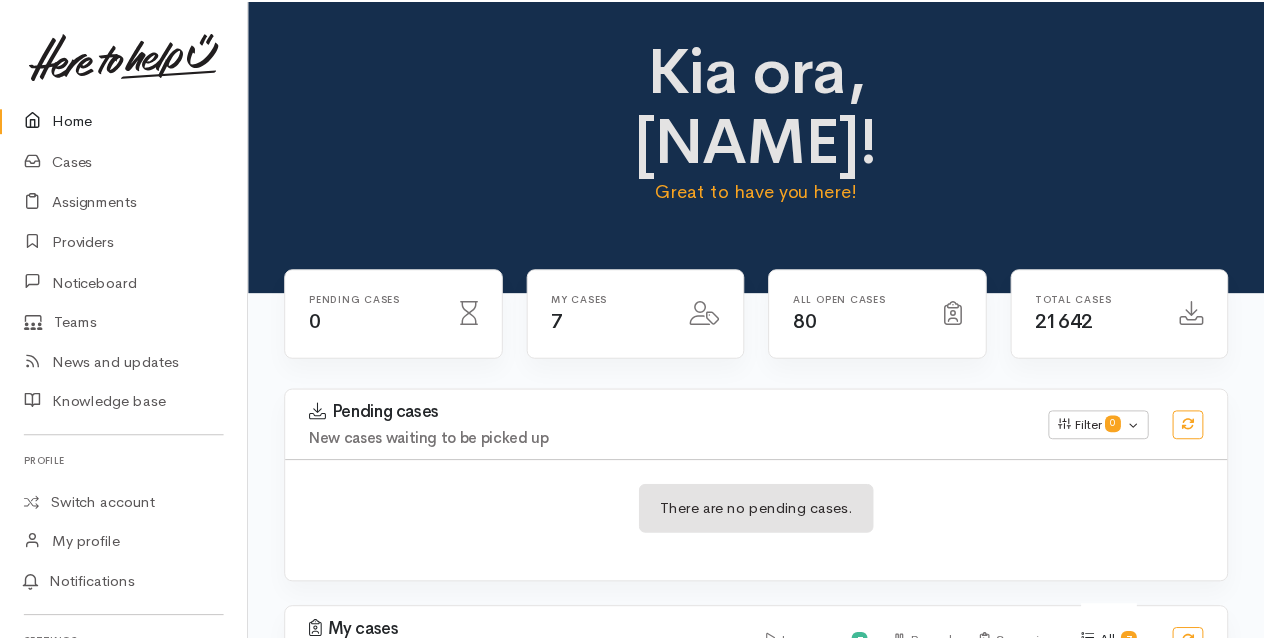 scroll, scrollTop: 0, scrollLeft: 0, axis: both 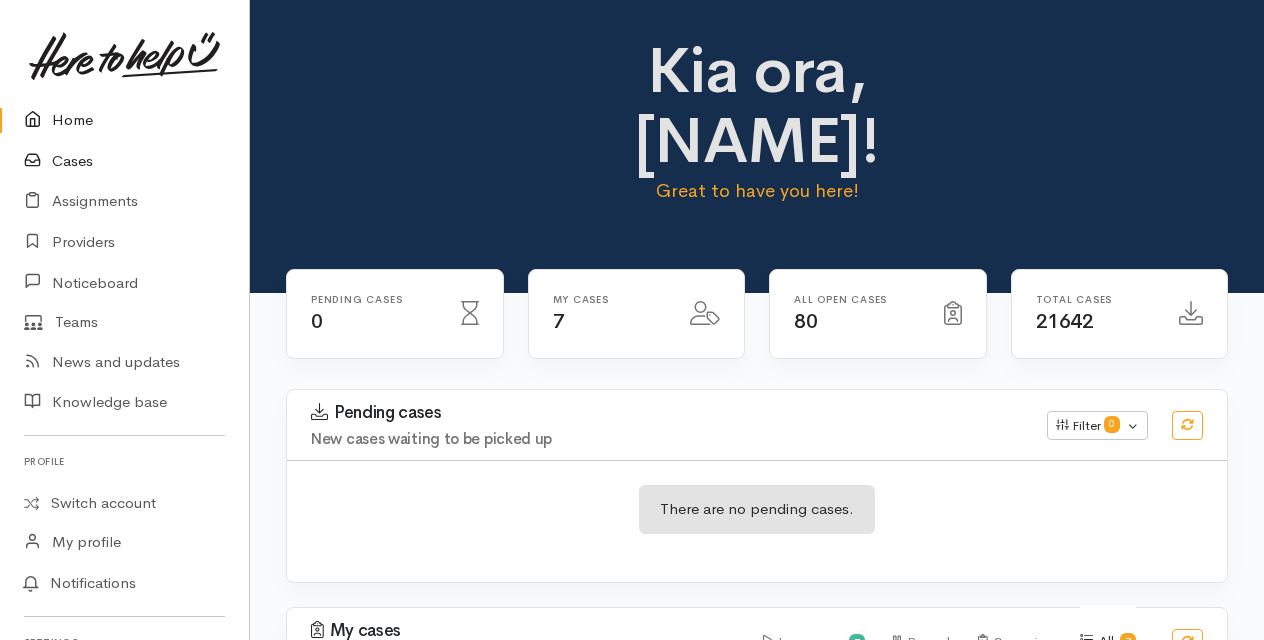 click on "Cases" at bounding box center (124, 161) 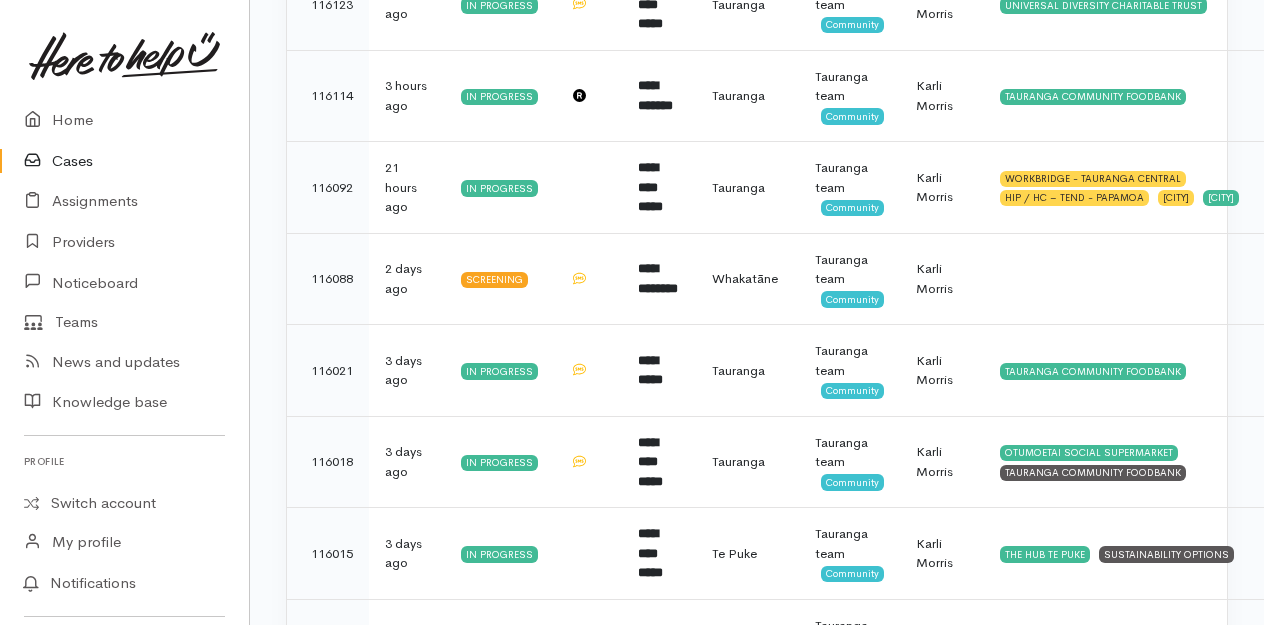 scroll, scrollTop: 500, scrollLeft: 0, axis: vertical 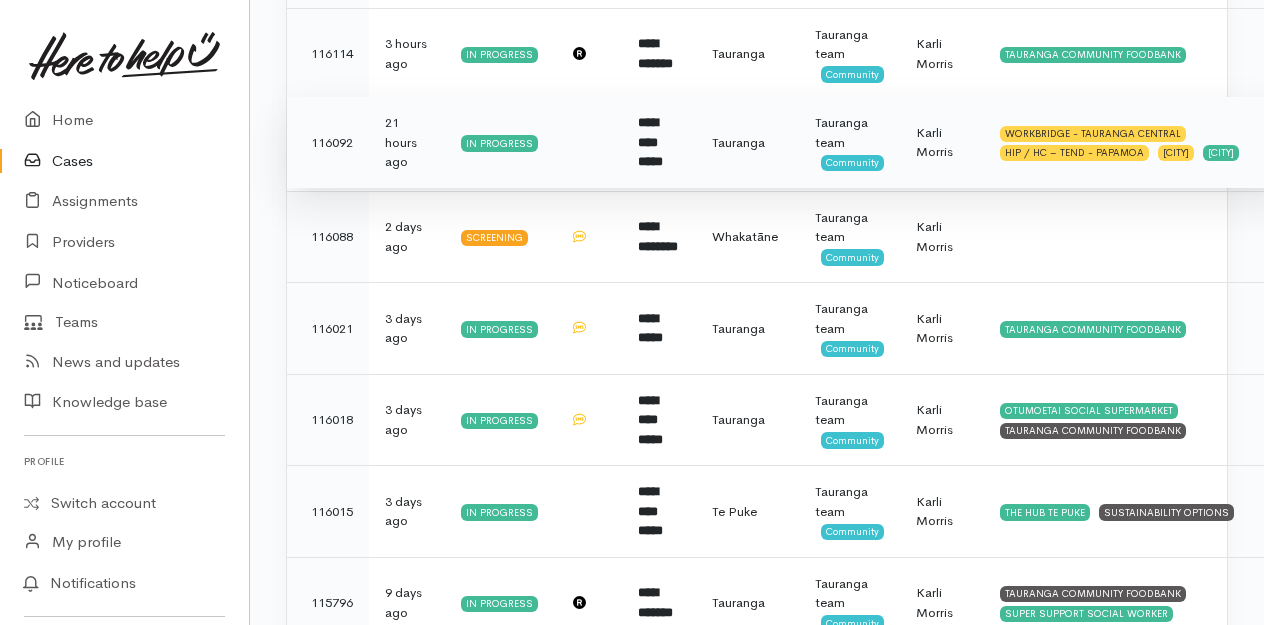 click on "**********" at bounding box center (650, 142) 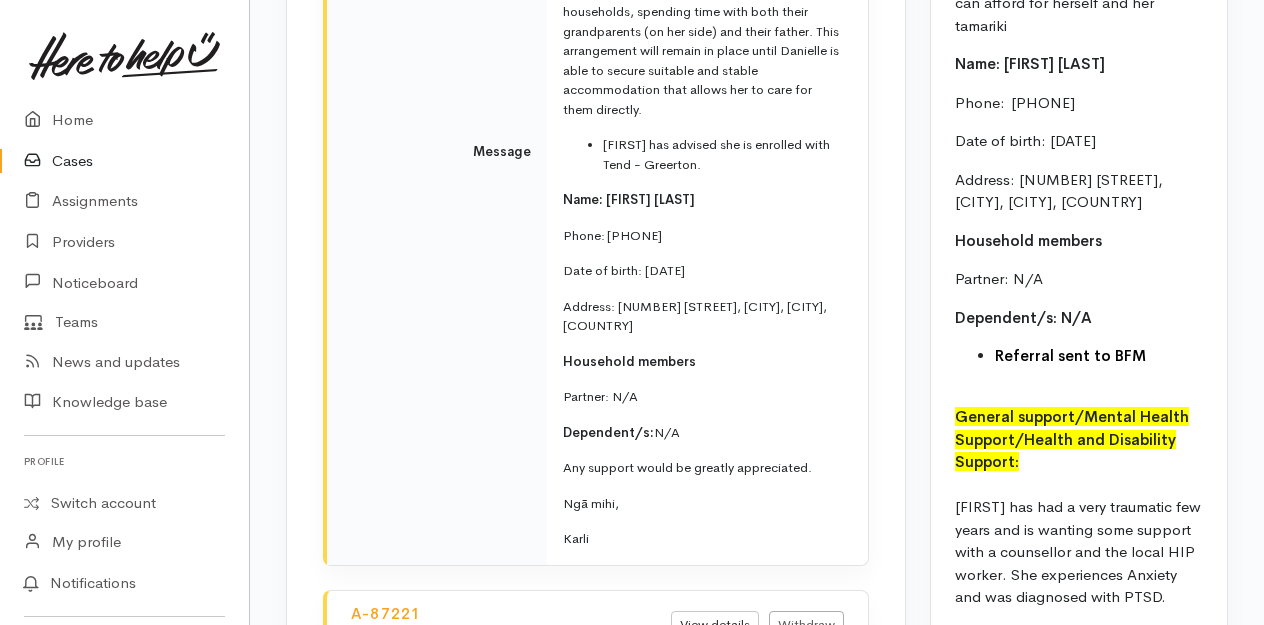 scroll, scrollTop: 3900, scrollLeft: 0, axis: vertical 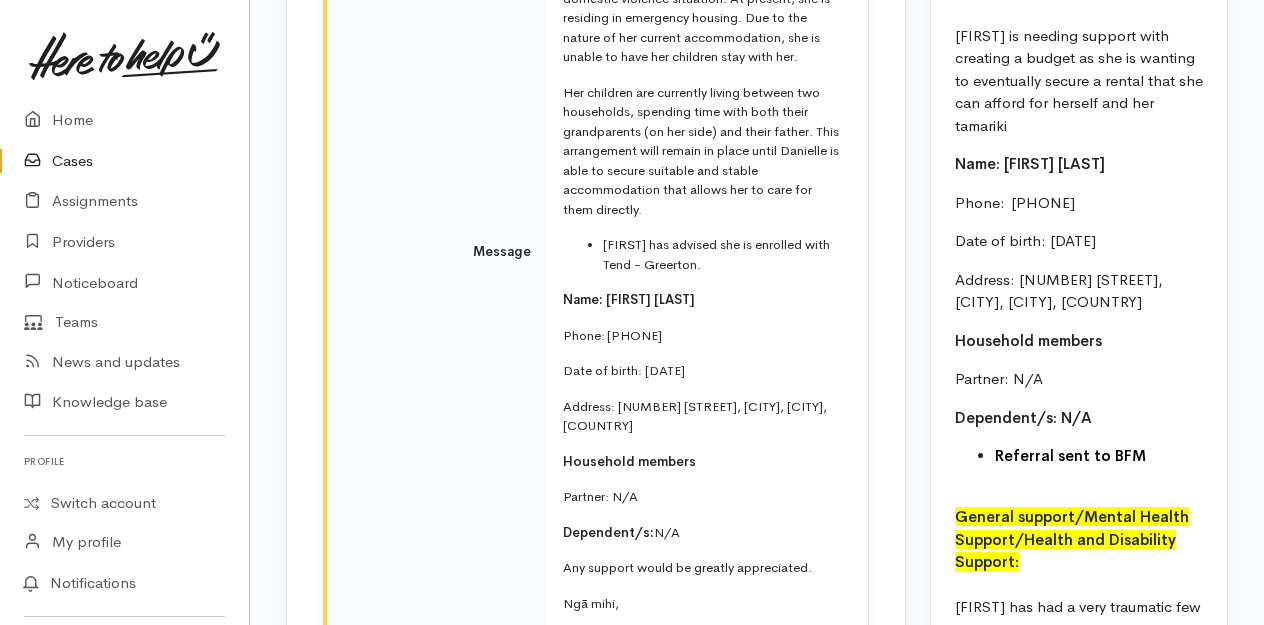 click on "Cases" at bounding box center [124, 161] 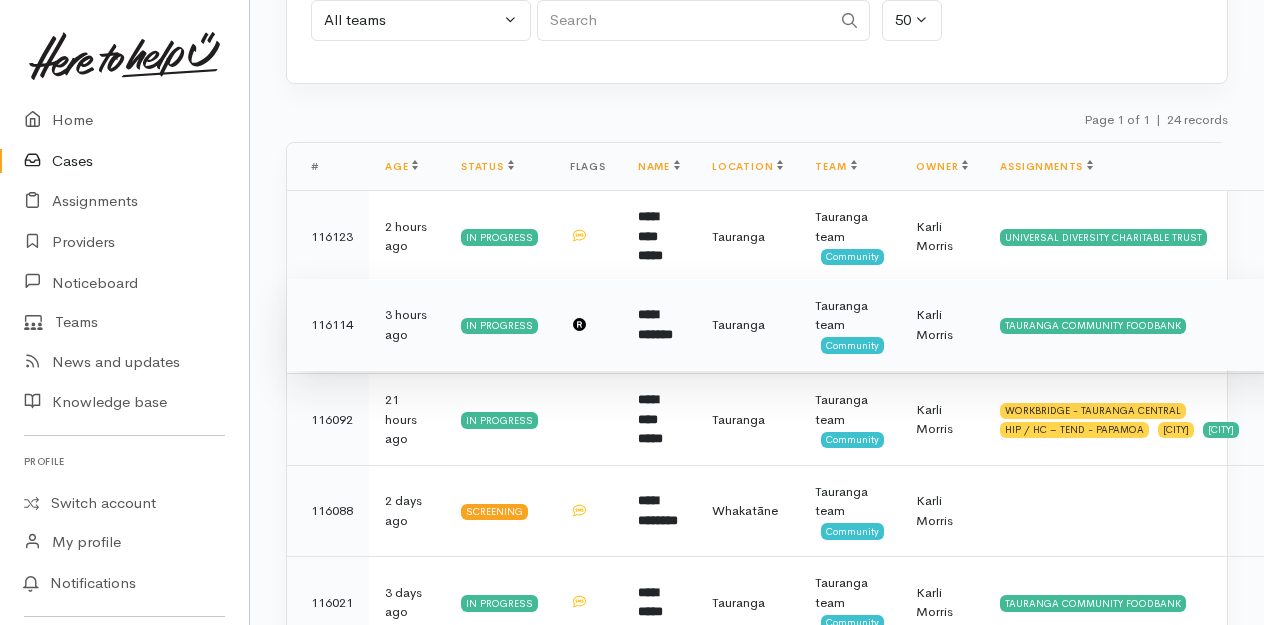 scroll, scrollTop: 300, scrollLeft: 0, axis: vertical 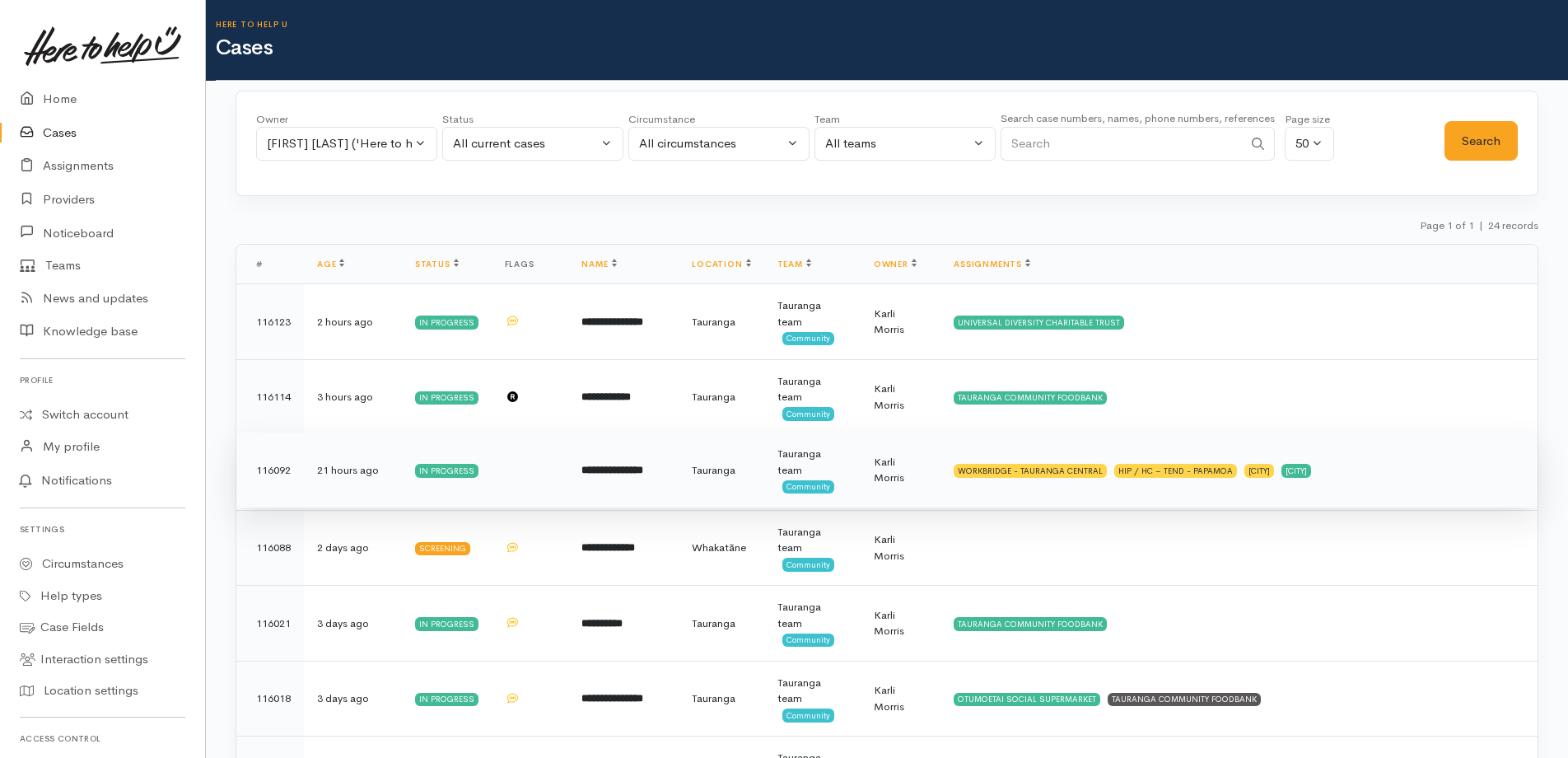 click on "**********" at bounding box center (612, 470) 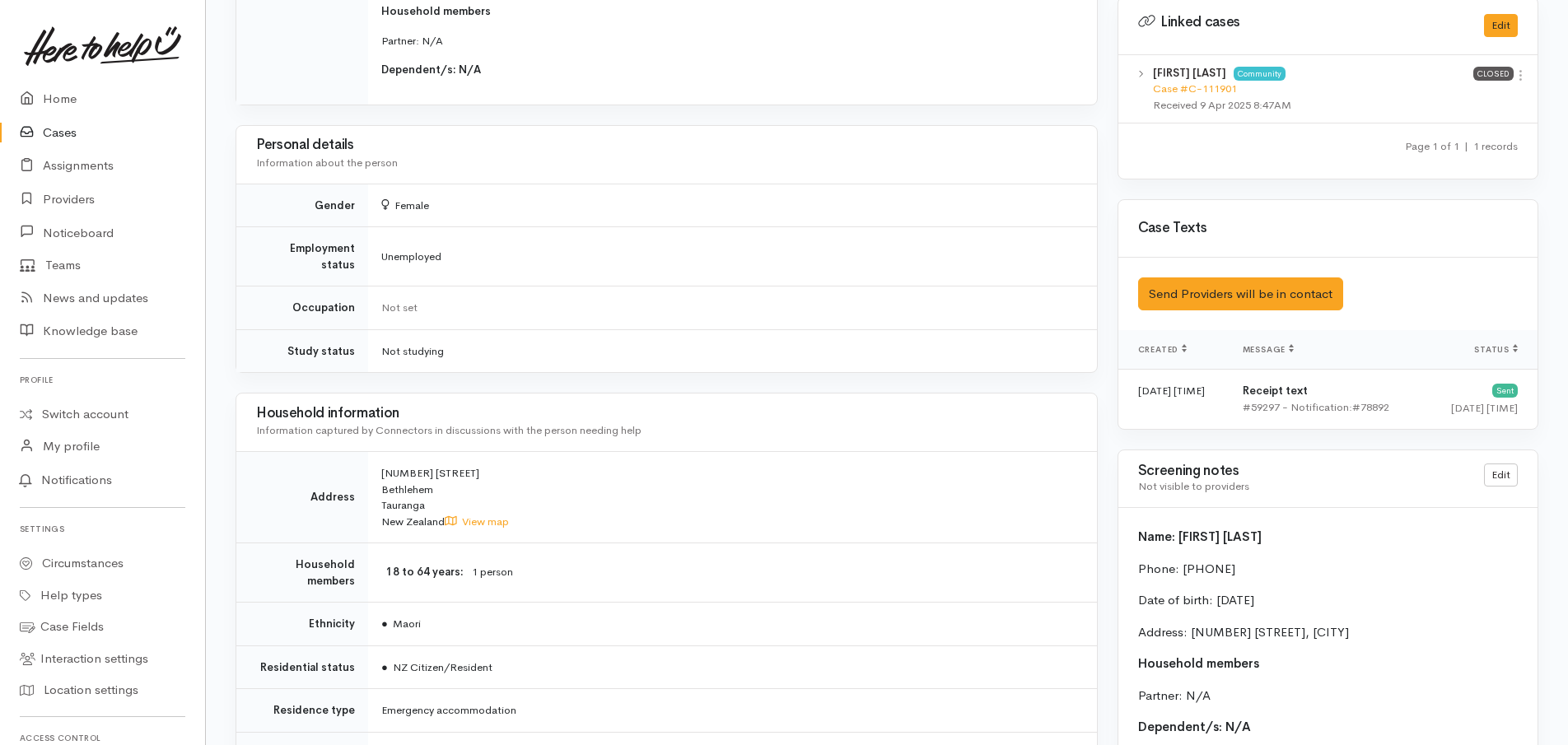 scroll, scrollTop: 576, scrollLeft: 0, axis: vertical 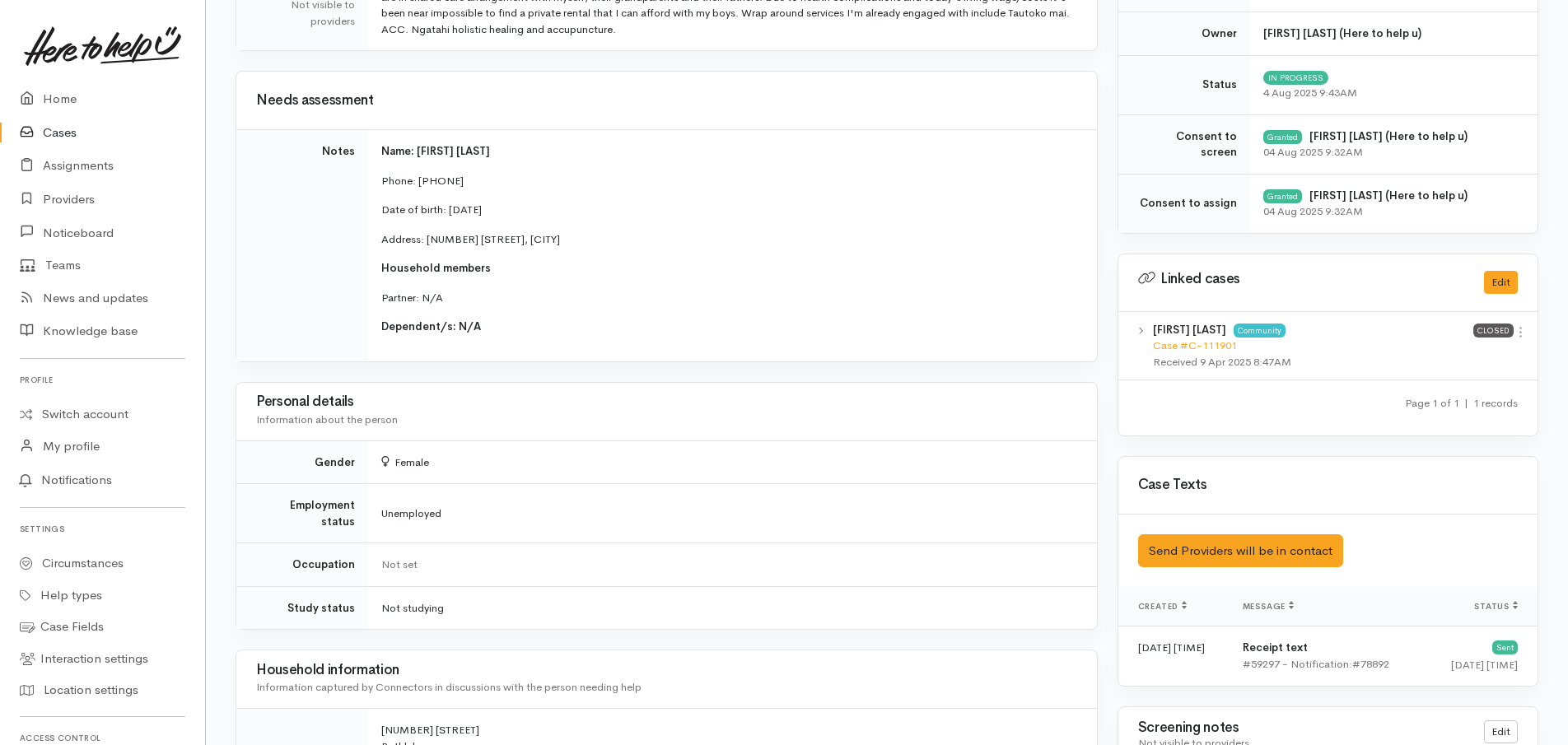 click on "Cases" at bounding box center [102, 133] 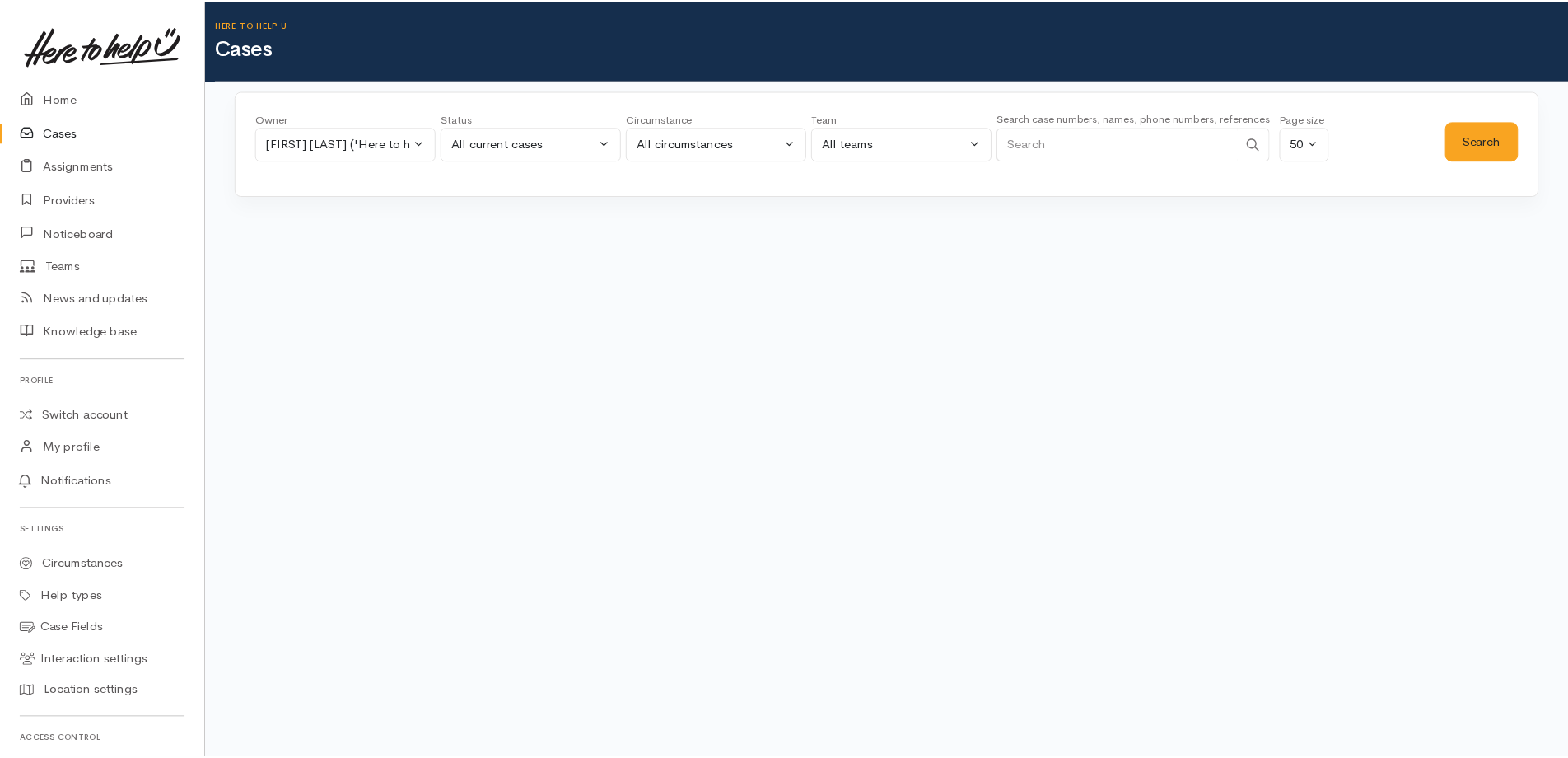 scroll, scrollTop: 0, scrollLeft: 0, axis: both 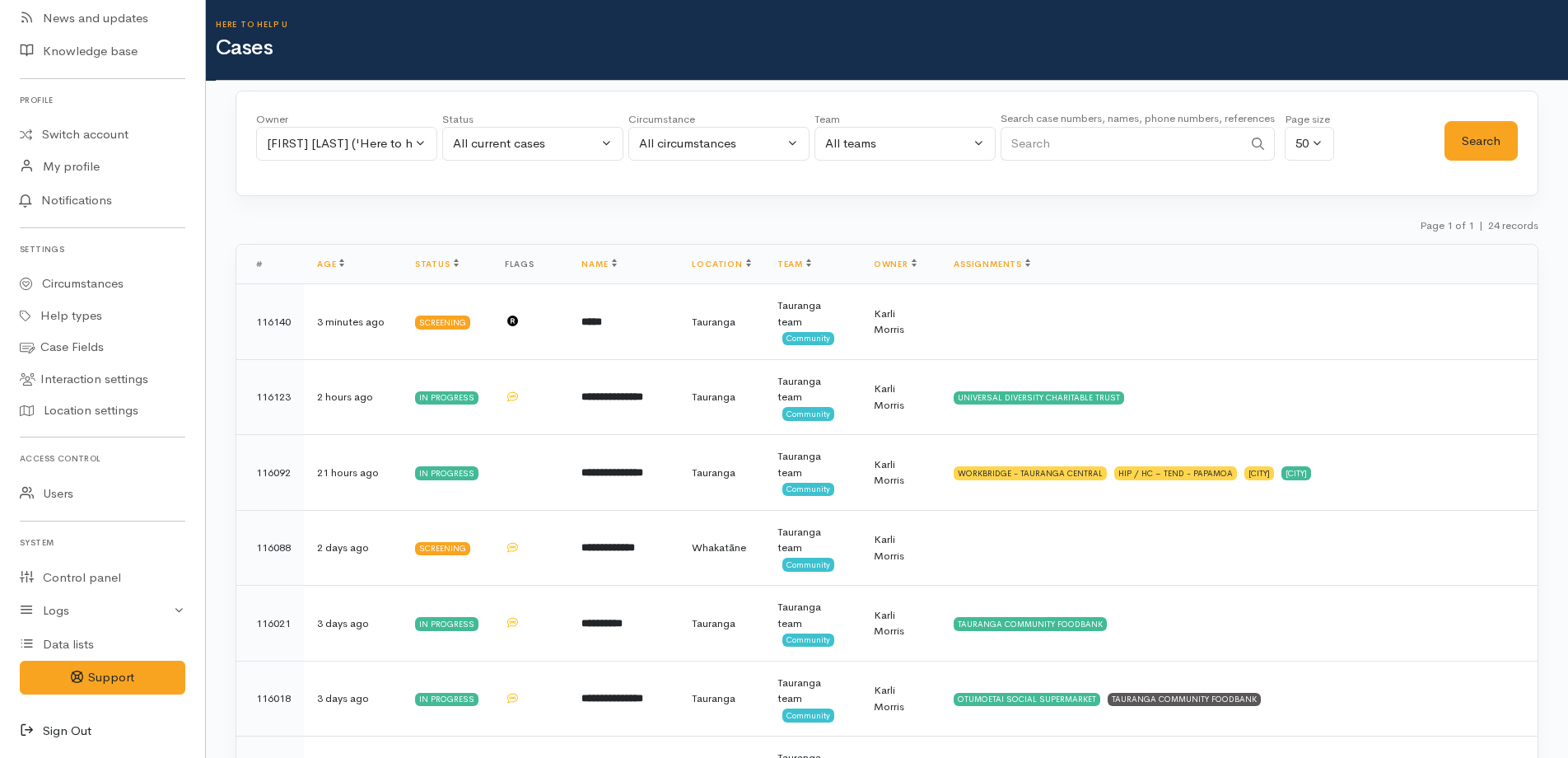 click at bounding box center (31, 731) 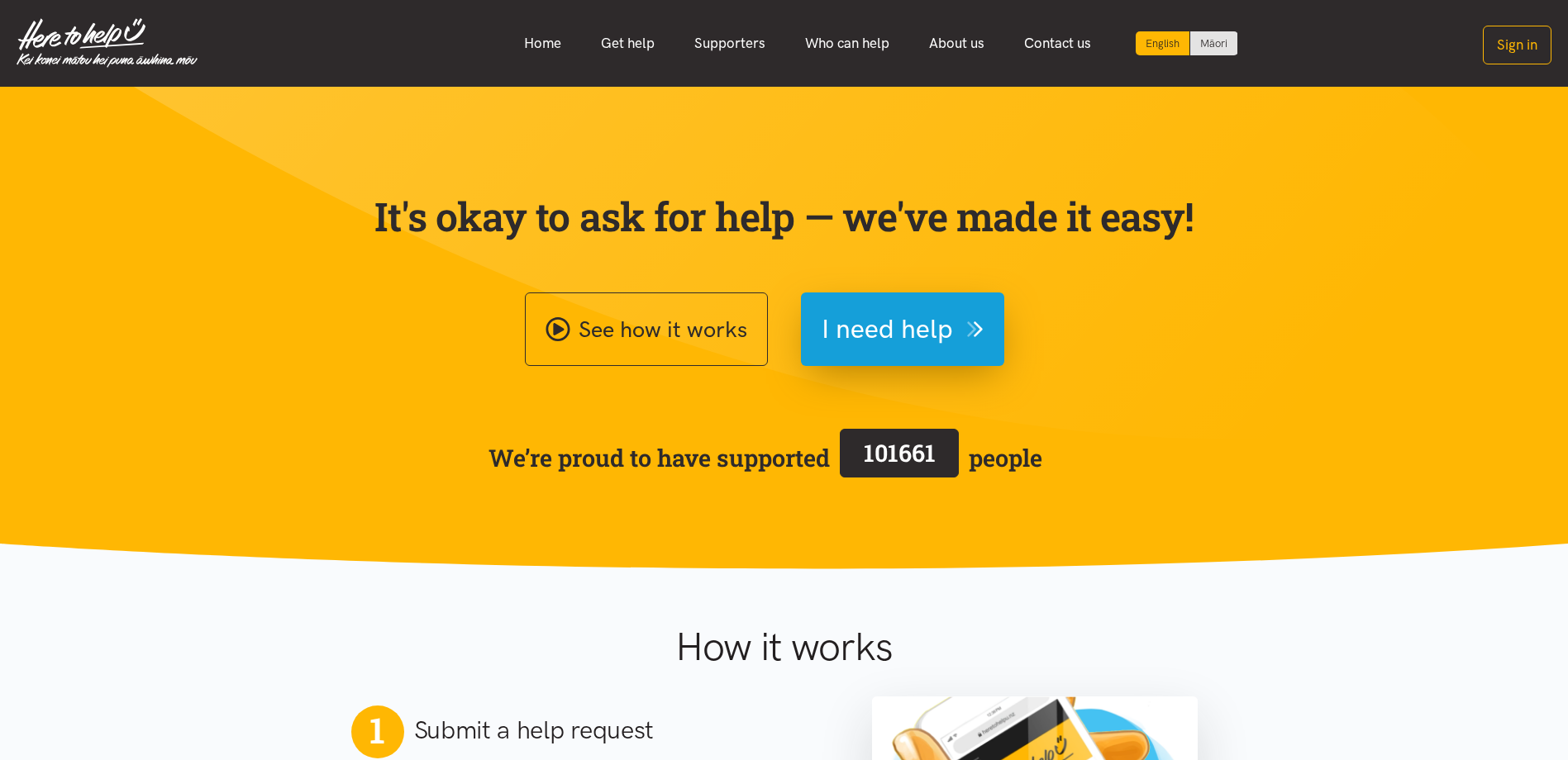 scroll, scrollTop: 0, scrollLeft: 0, axis: both 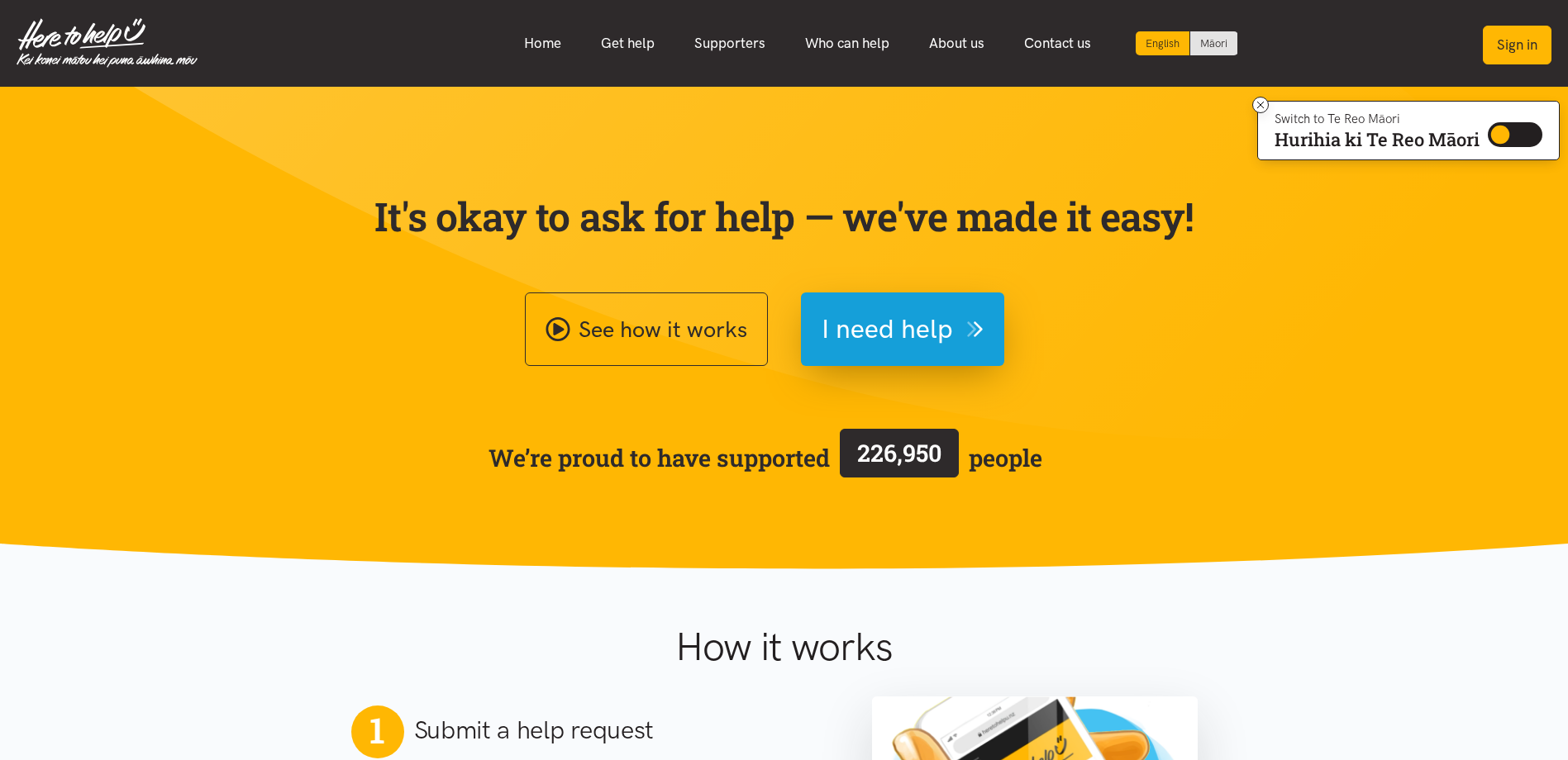 click on "Sign in" at bounding box center [1517, 45] 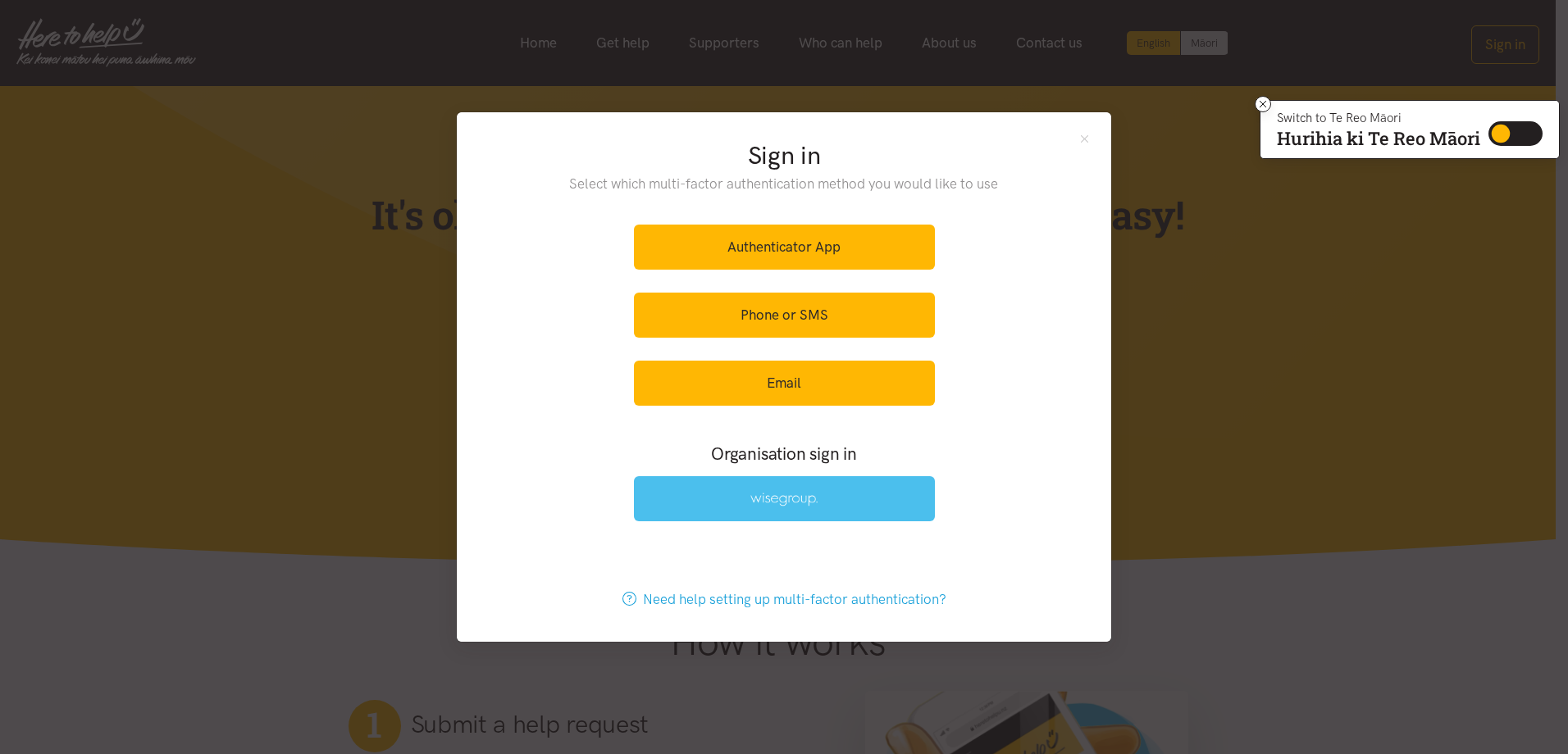 click at bounding box center [784, 499] 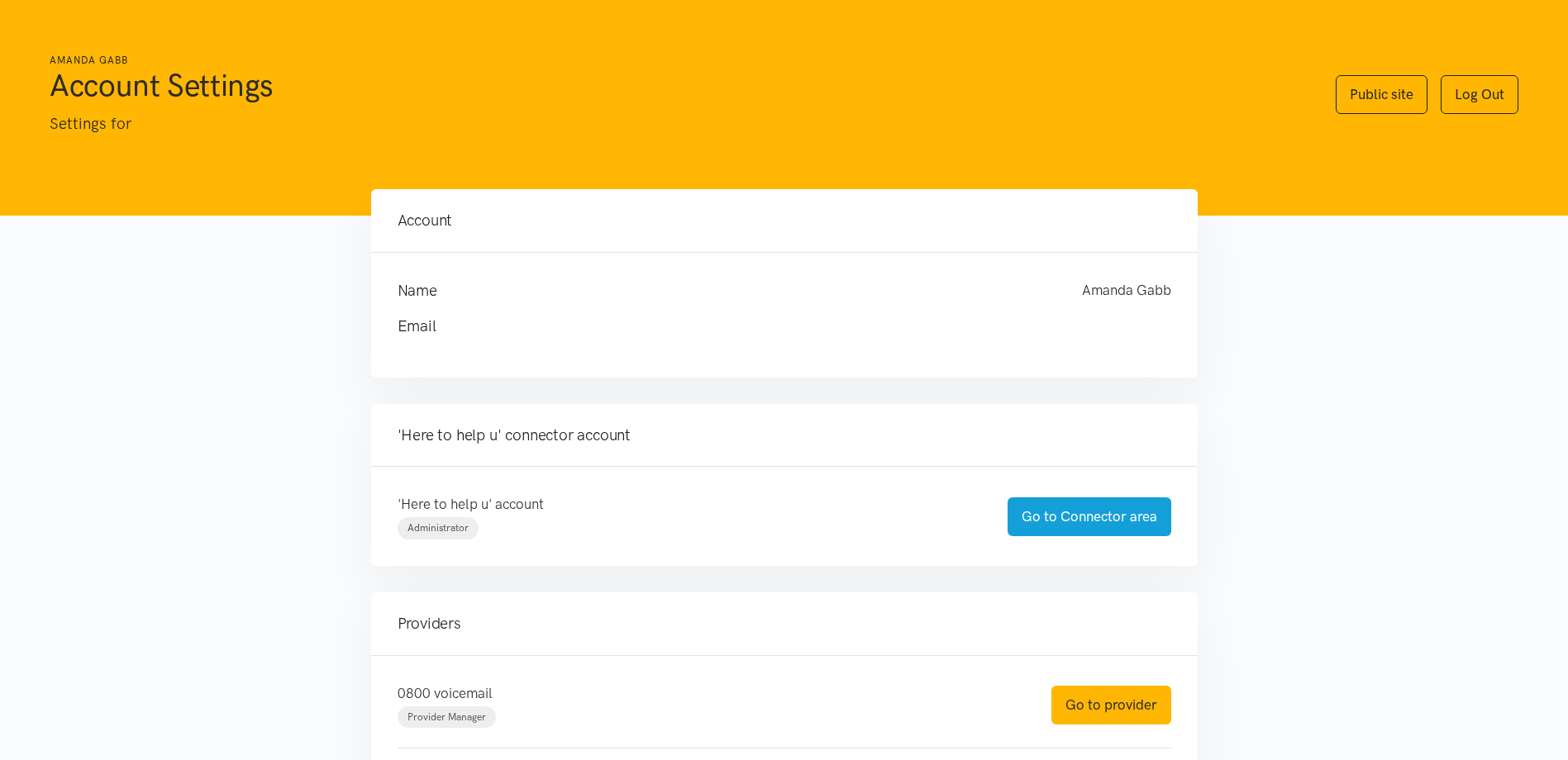 scroll, scrollTop: 0, scrollLeft: 0, axis: both 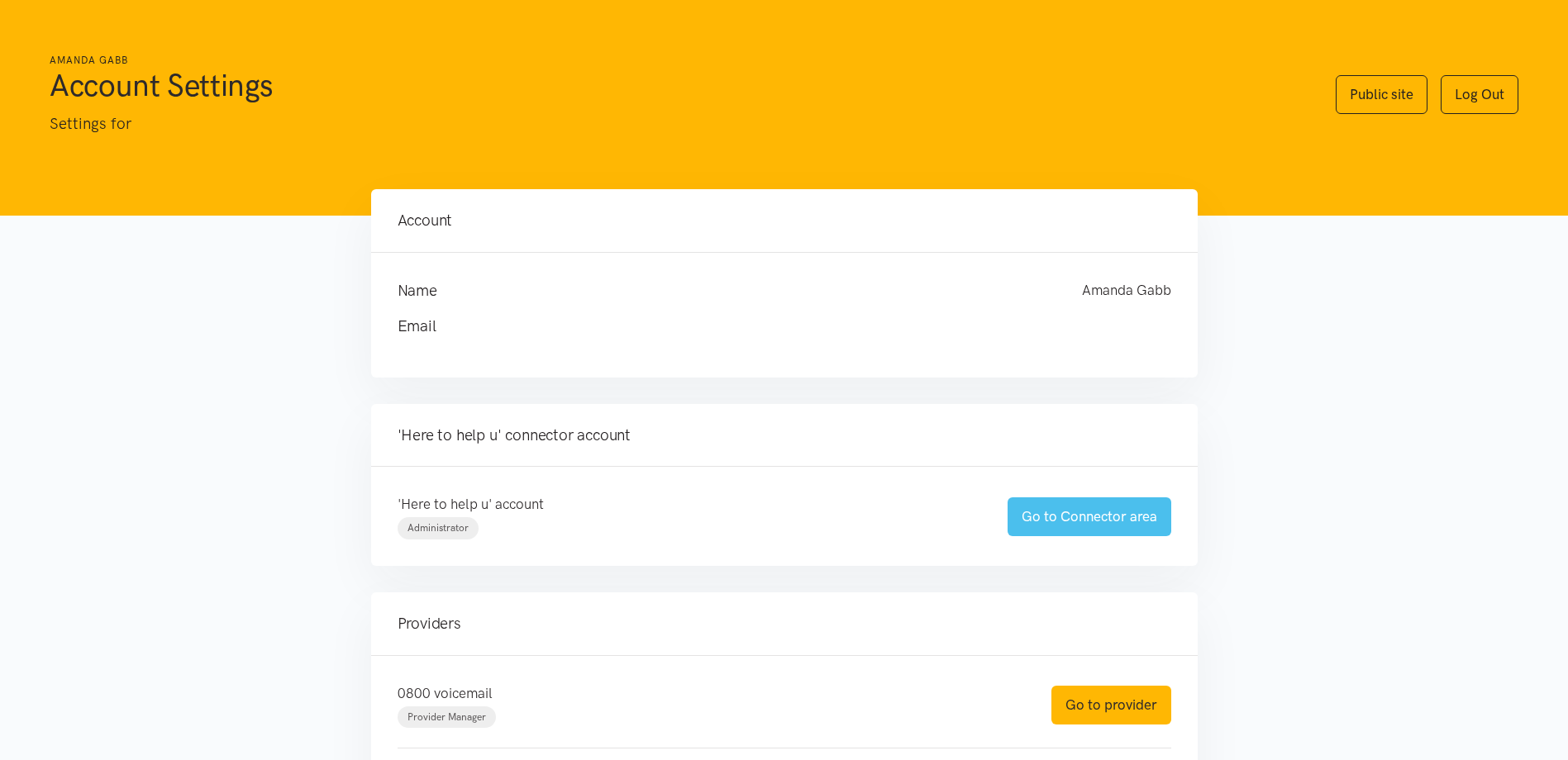 click on "Go to Connector area" at bounding box center (1089, 516) 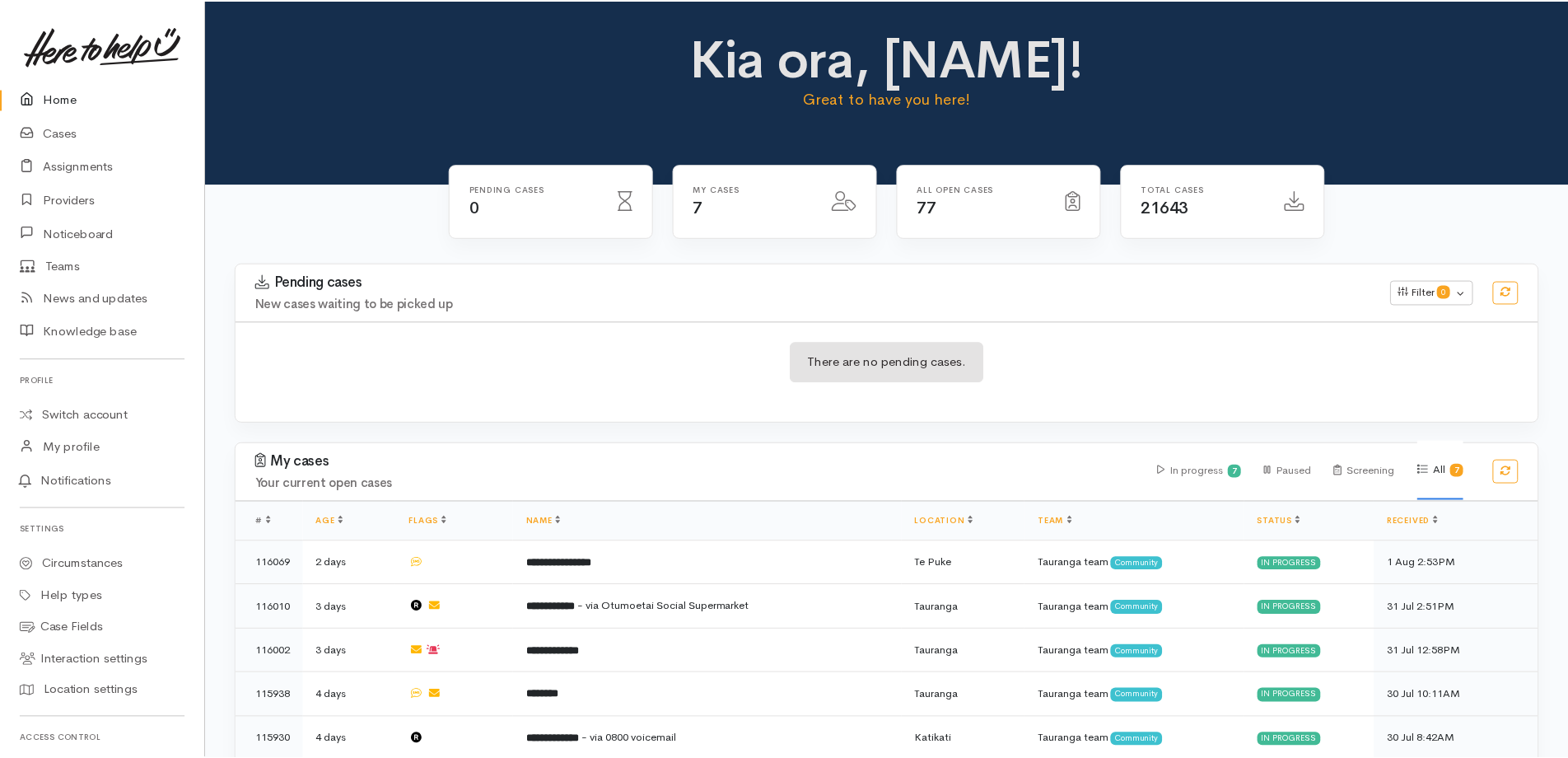 scroll, scrollTop: 0, scrollLeft: 0, axis: both 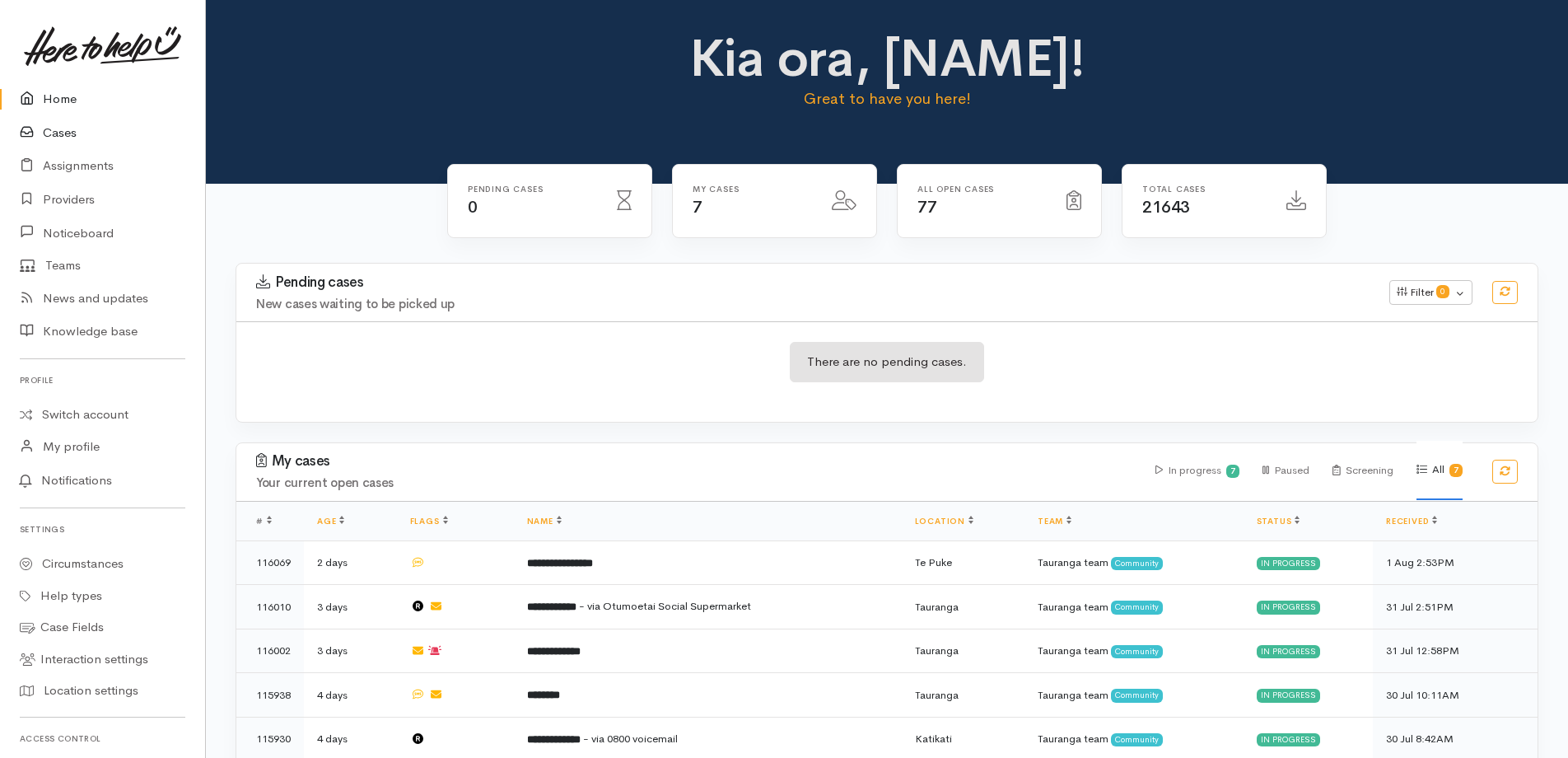 click on "Cases" at bounding box center [102, 133] 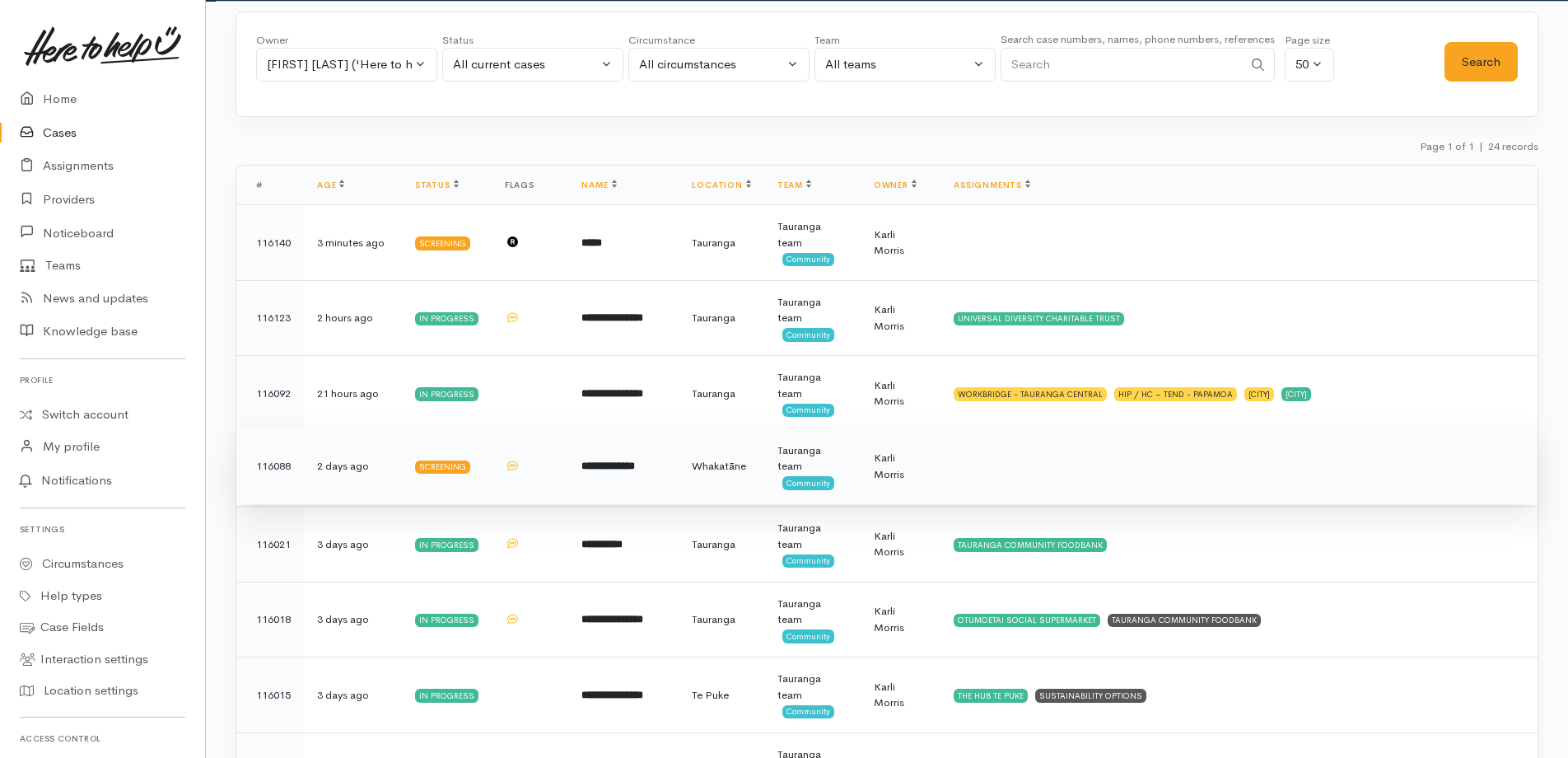 scroll, scrollTop: 66, scrollLeft: 0, axis: vertical 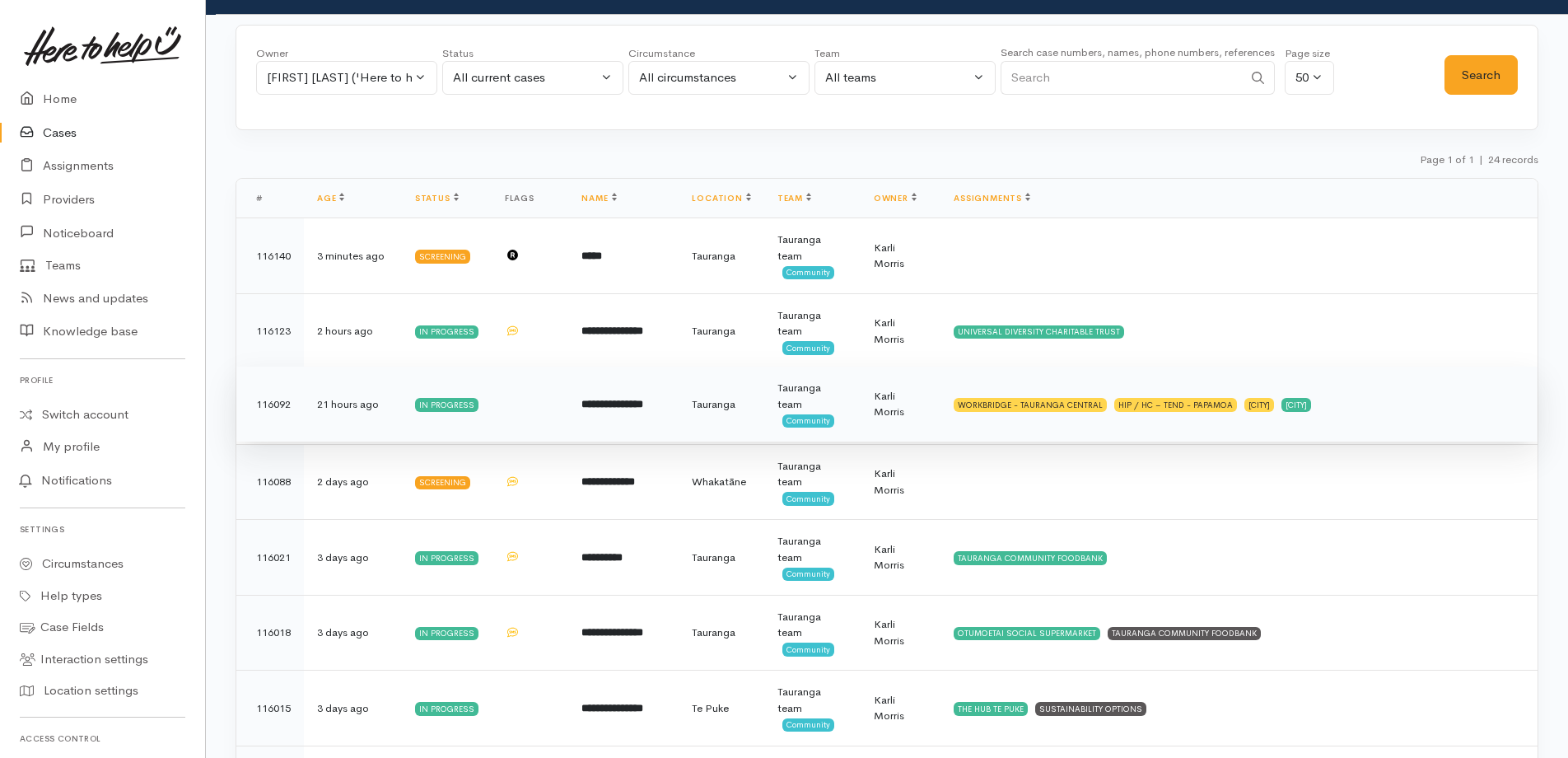 click on "**********" at bounding box center (612, 404) 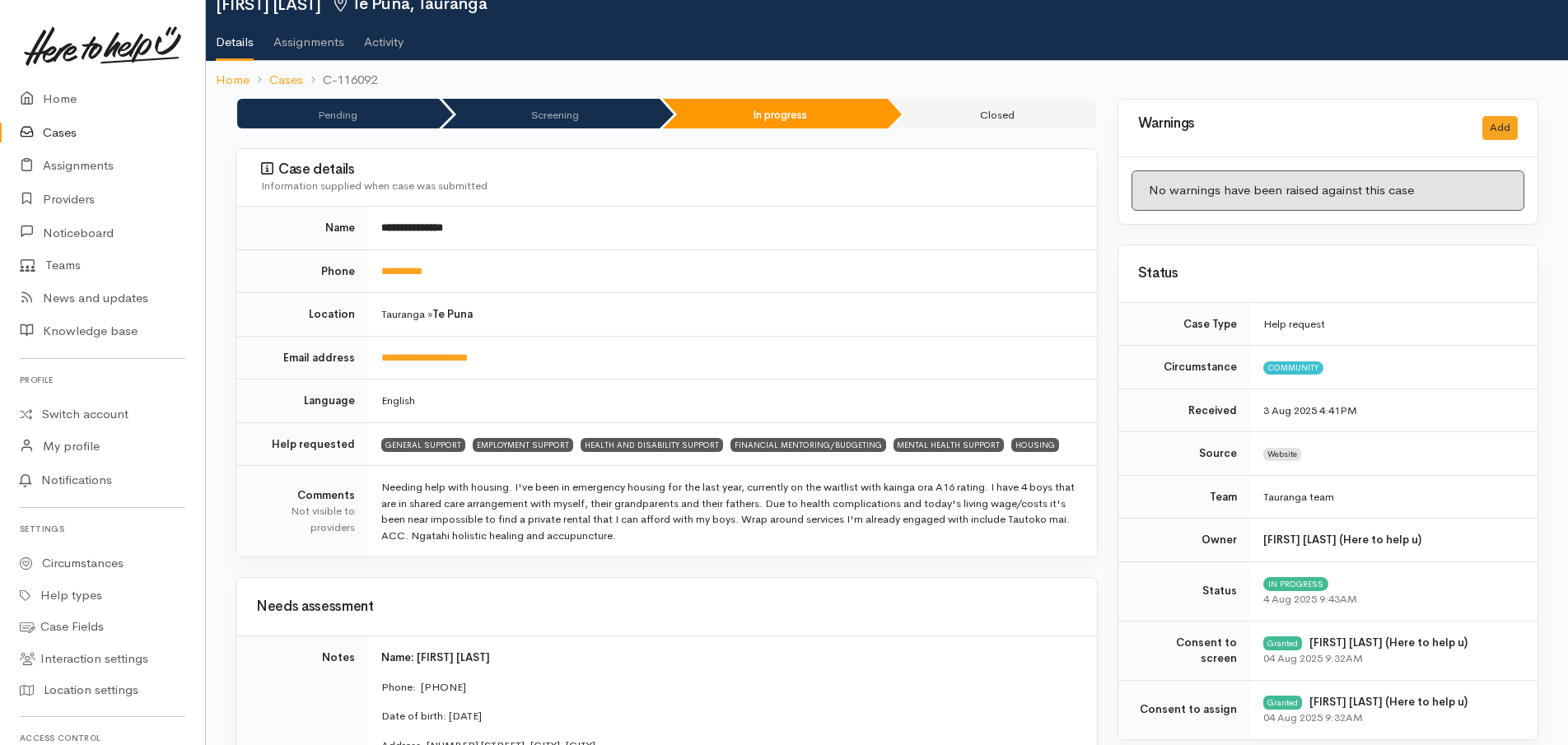 scroll, scrollTop: 0, scrollLeft: 0, axis: both 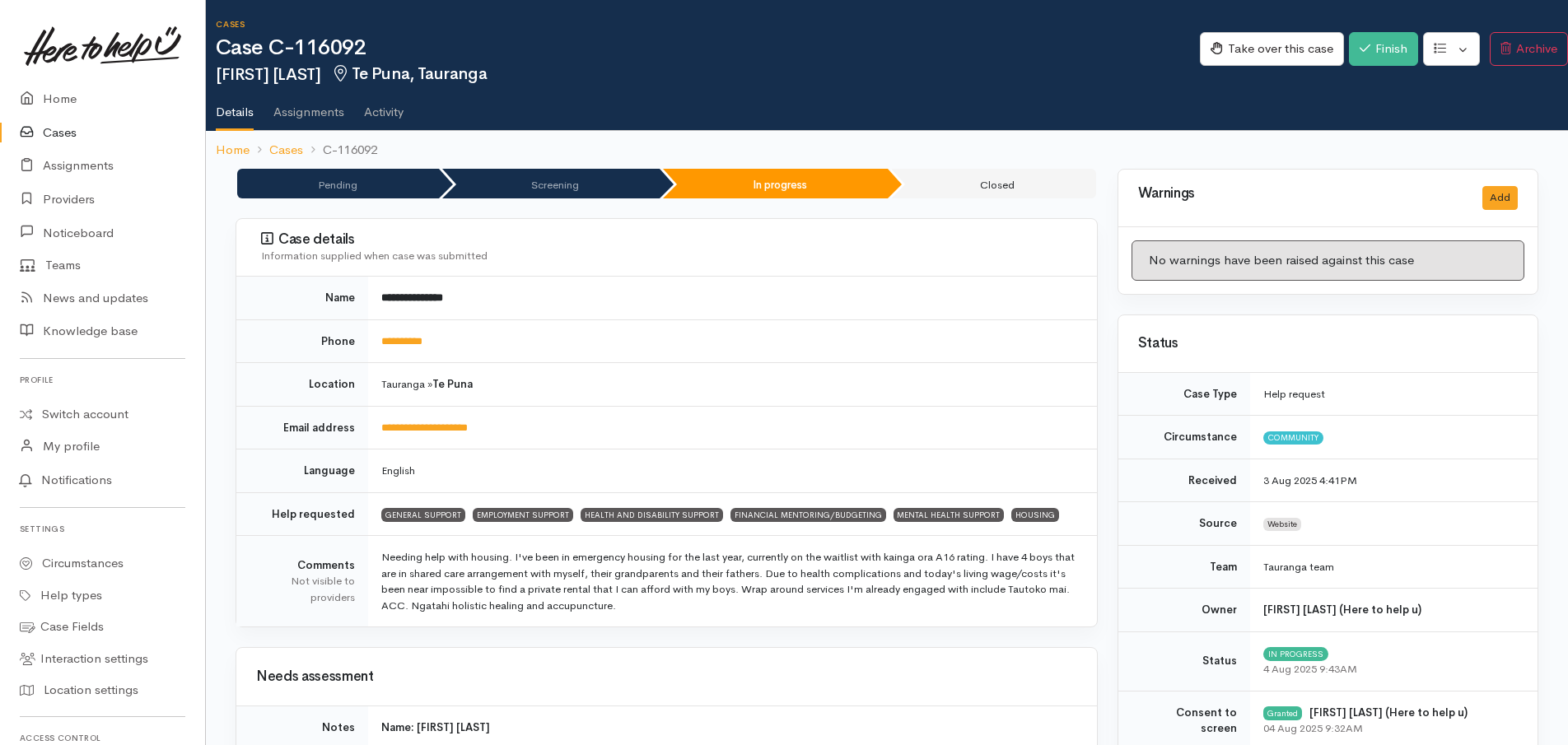 click on "Cases" at bounding box center [102, 133] 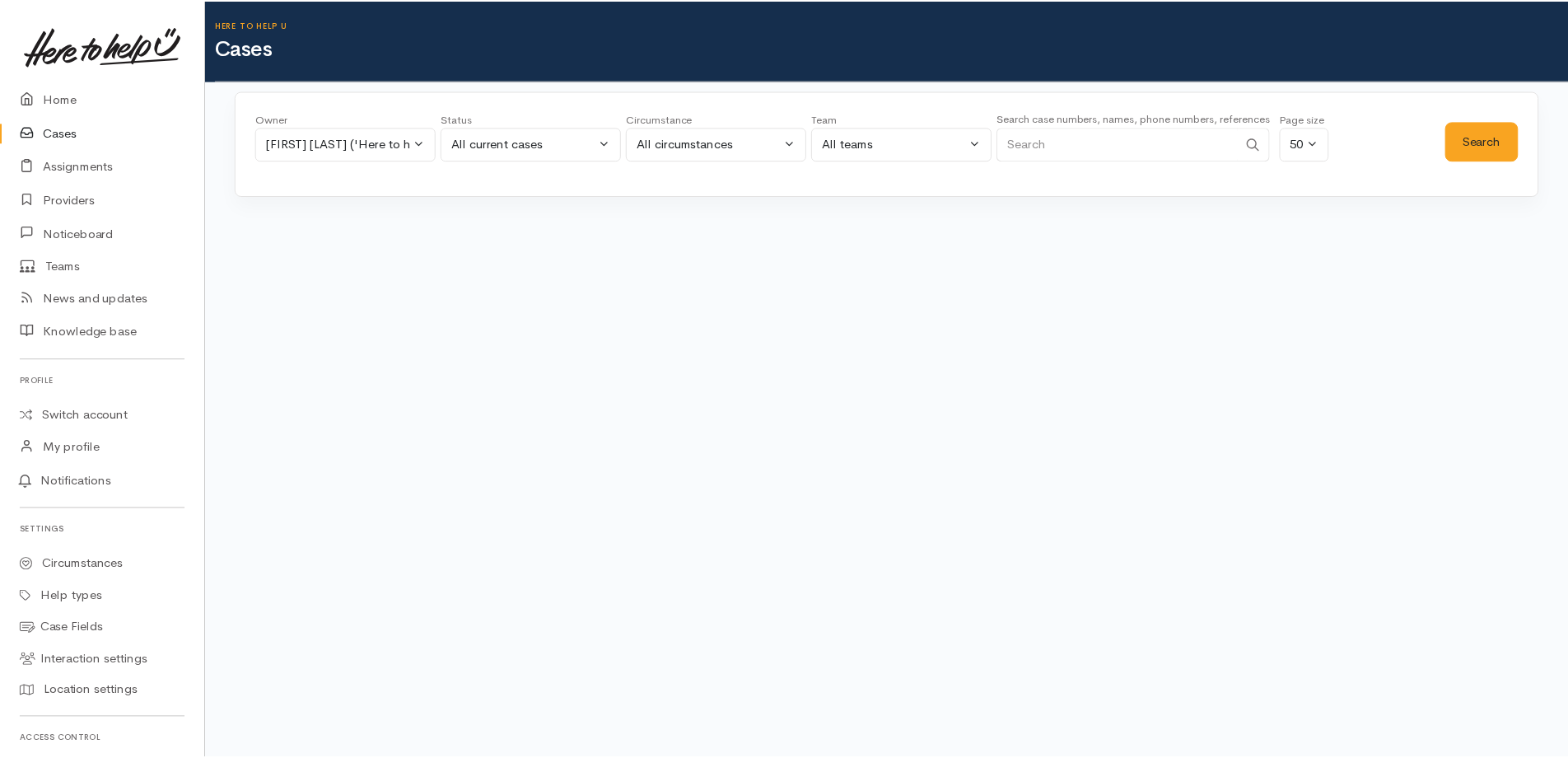 scroll, scrollTop: 0, scrollLeft: 0, axis: both 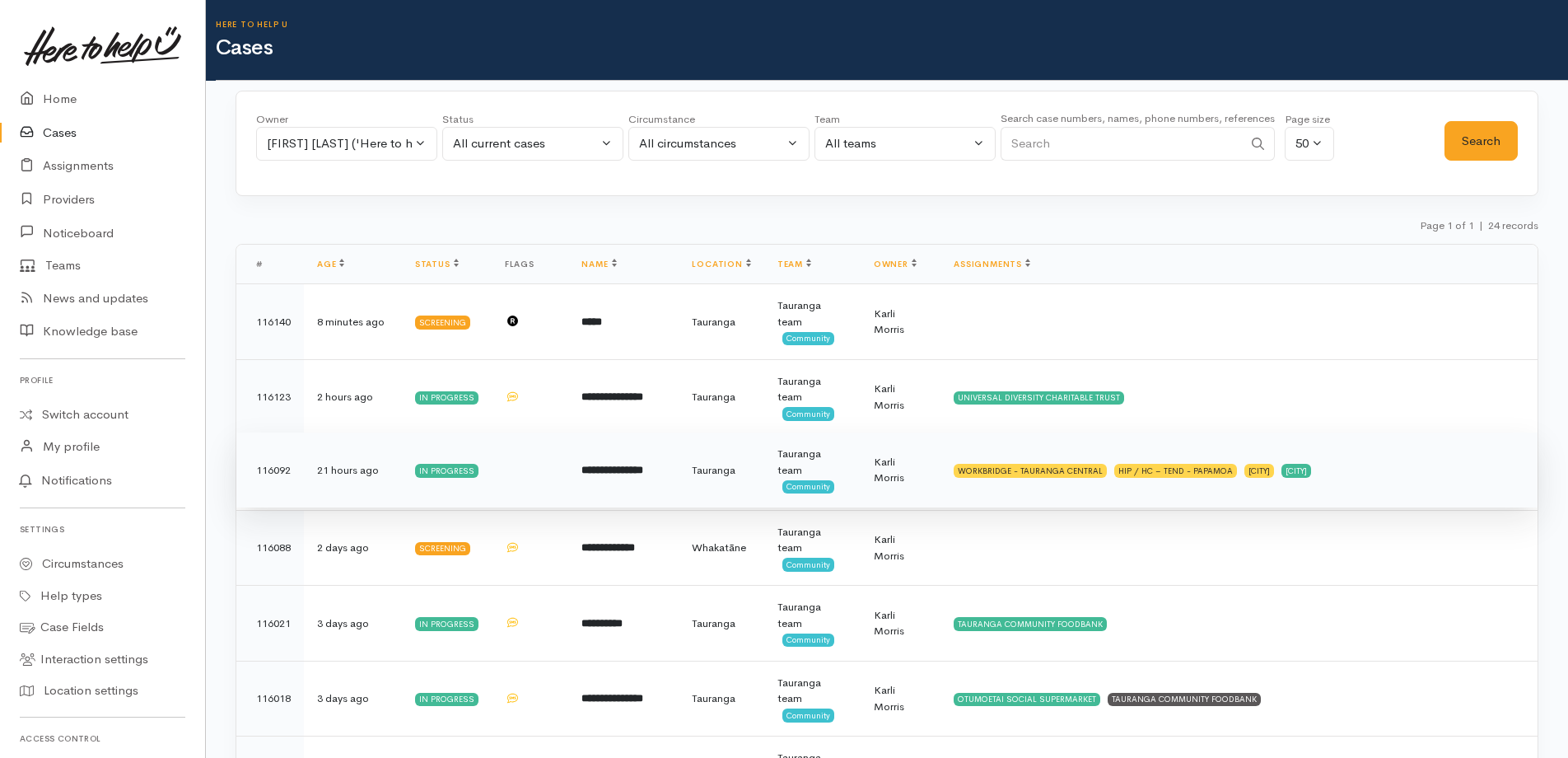 click on "**********" at bounding box center (612, 470) 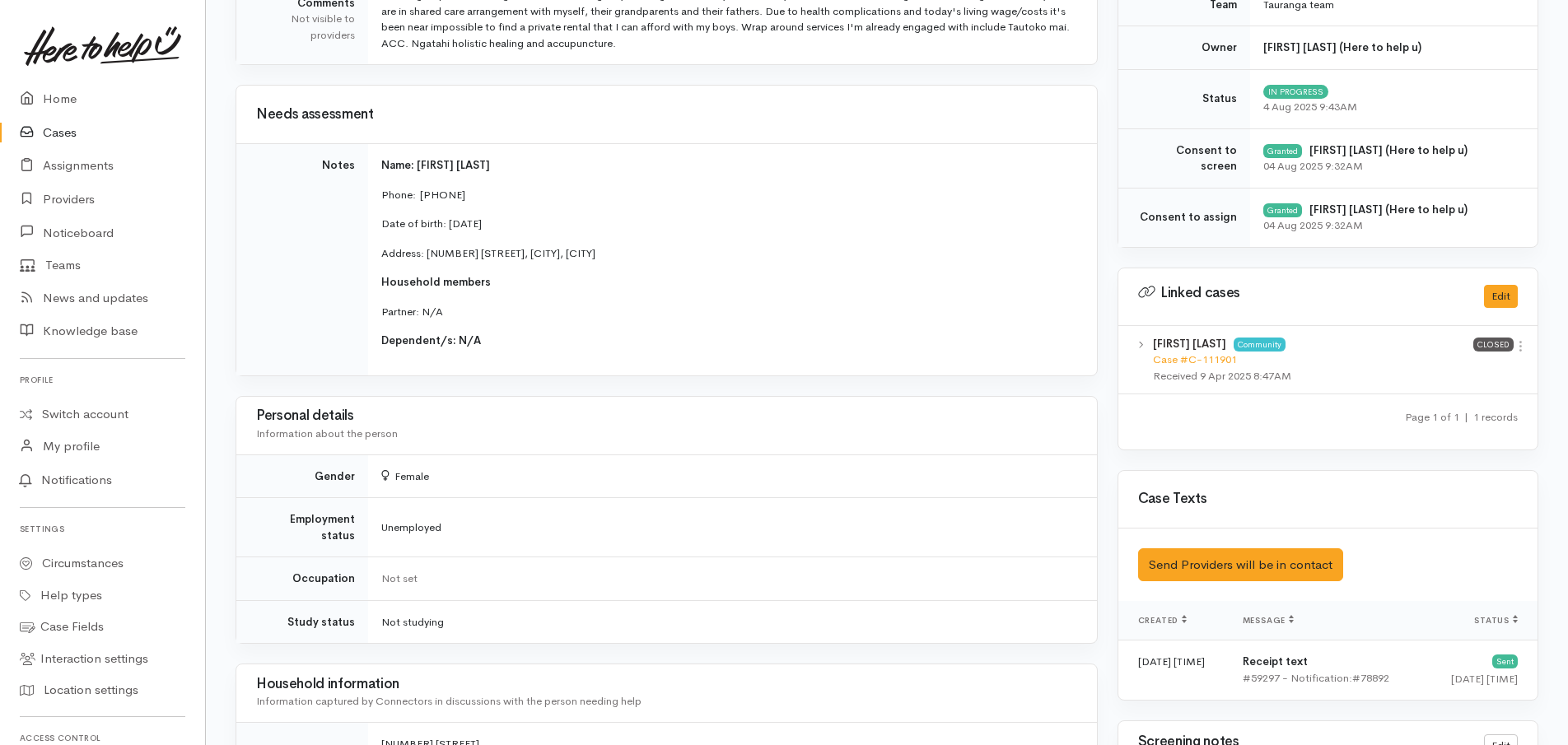 scroll, scrollTop: 412, scrollLeft: 0, axis: vertical 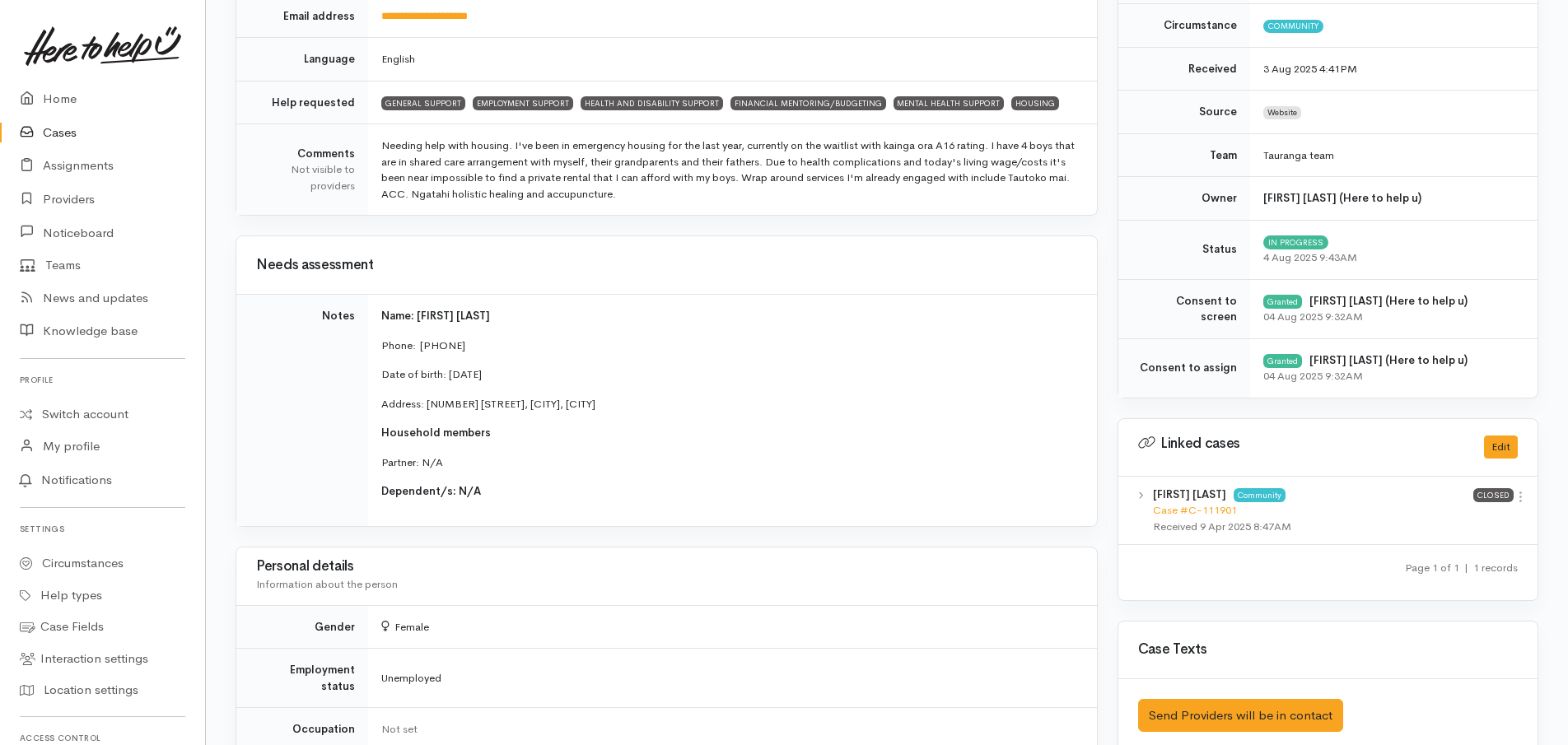 click on "Cases" at bounding box center (102, 133) 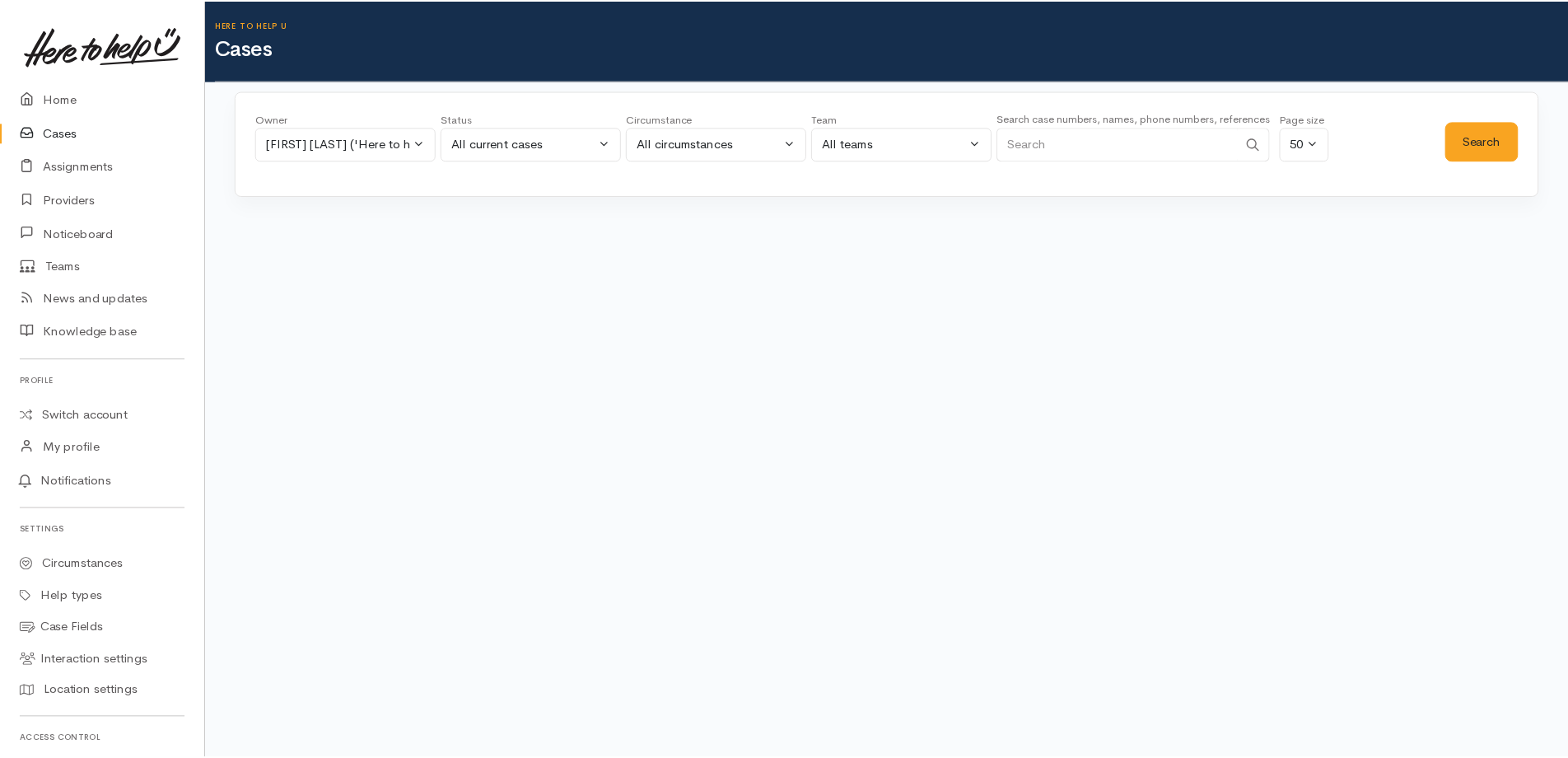 scroll, scrollTop: 0, scrollLeft: 0, axis: both 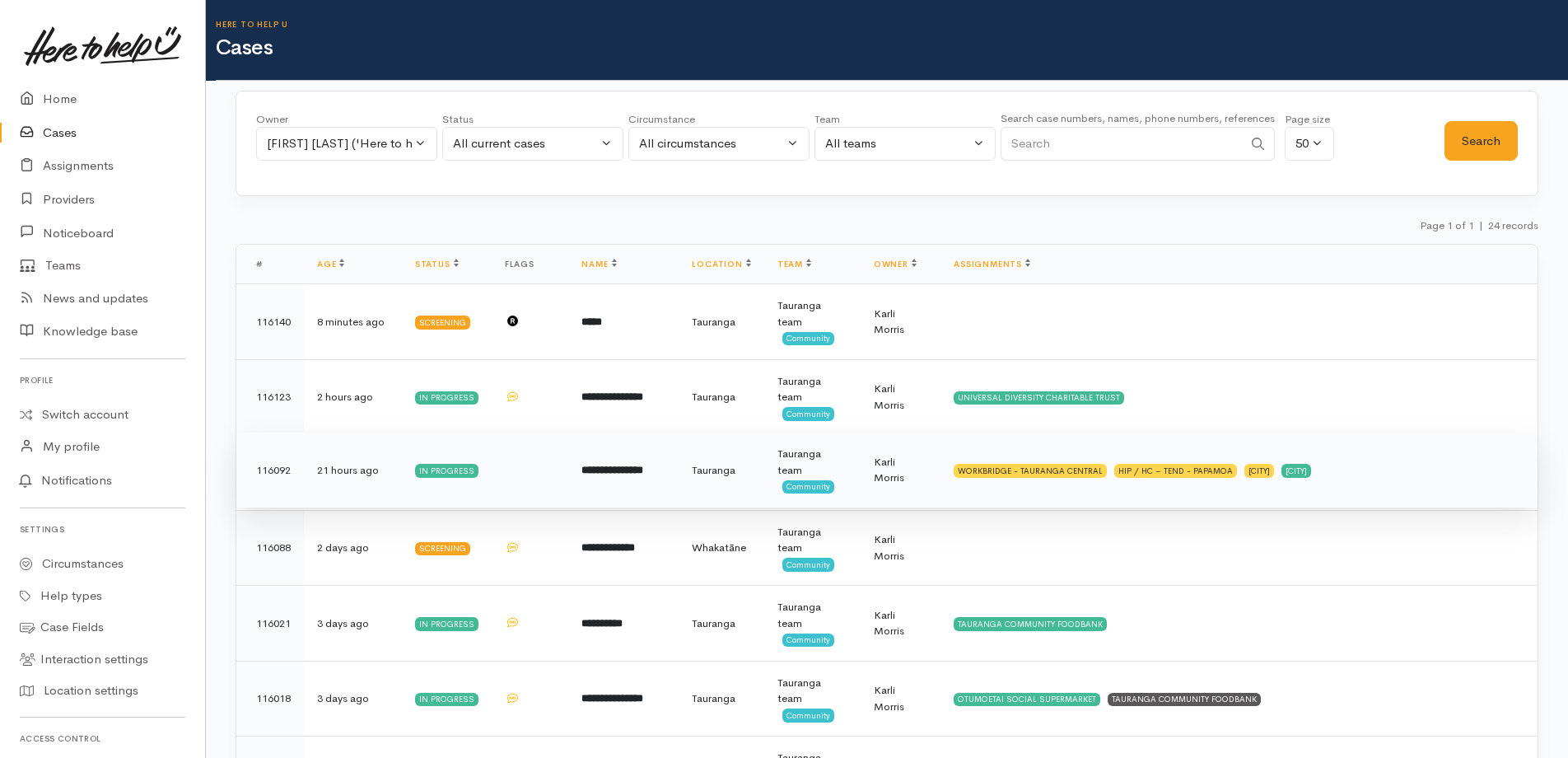 click on "**********" at bounding box center [612, 470] 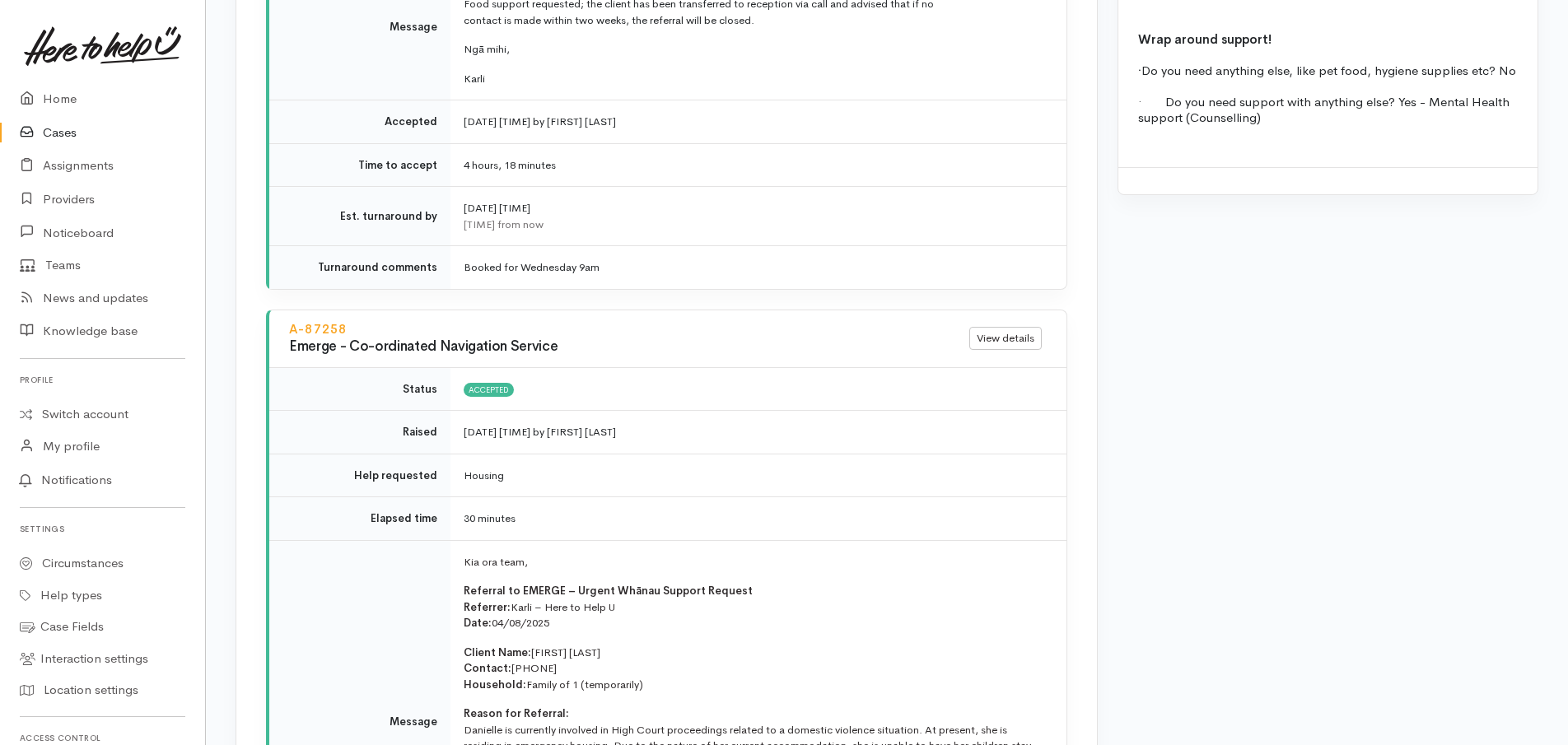 scroll, scrollTop: 3375, scrollLeft: 0, axis: vertical 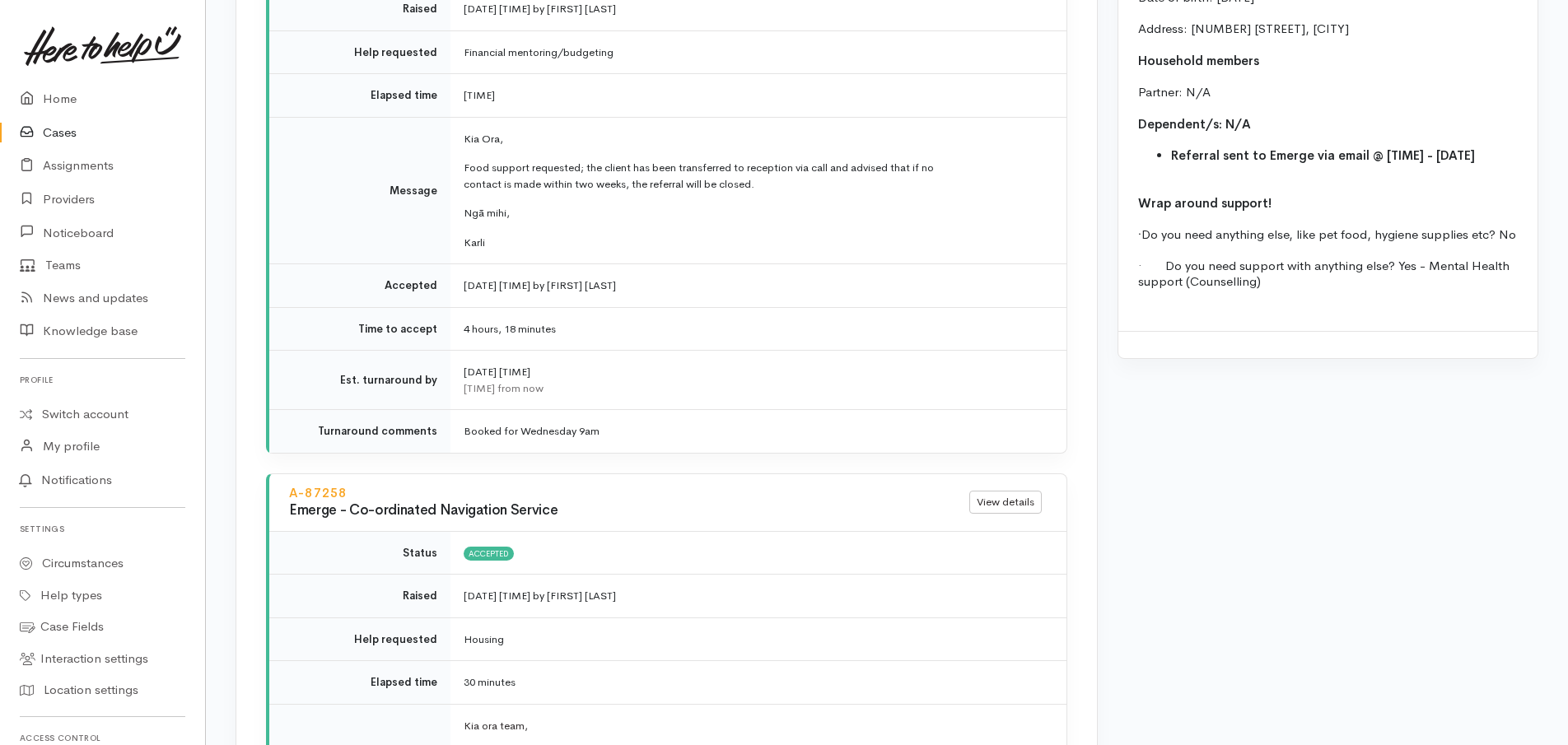 click on "Cases" at bounding box center [102, 133] 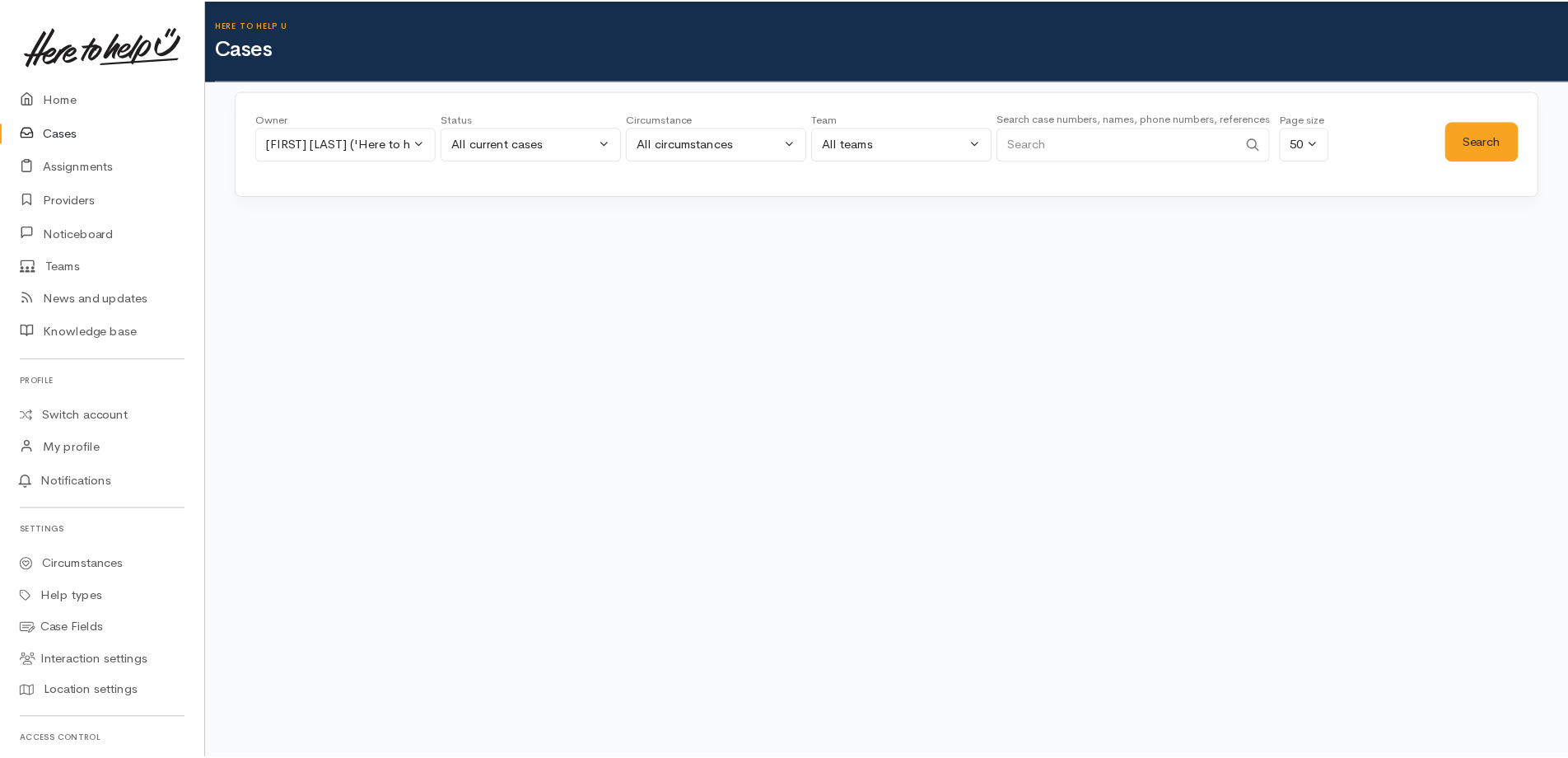 scroll, scrollTop: 0, scrollLeft: 0, axis: both 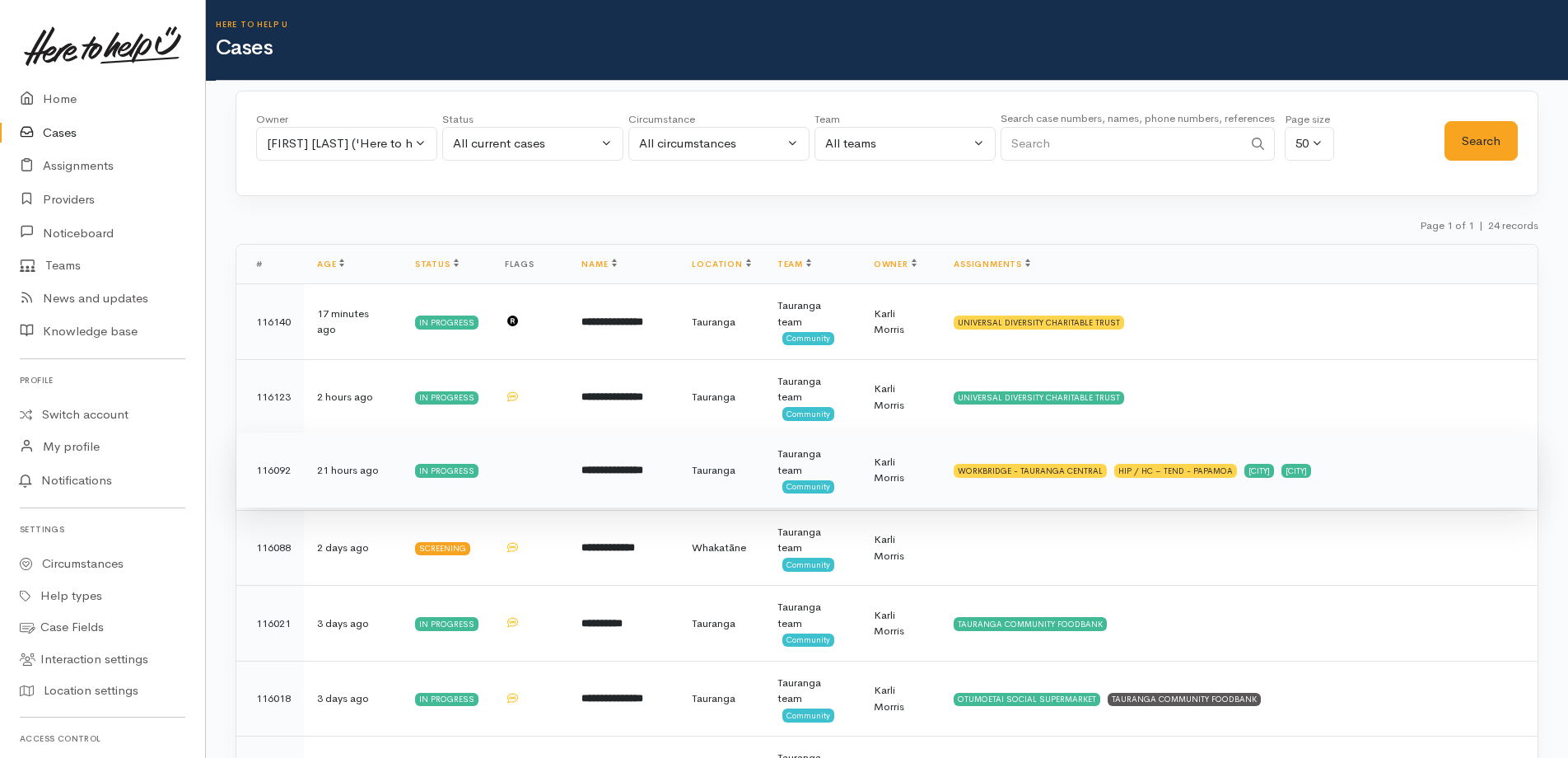 click on "**********" at bounding box center [612, 470] 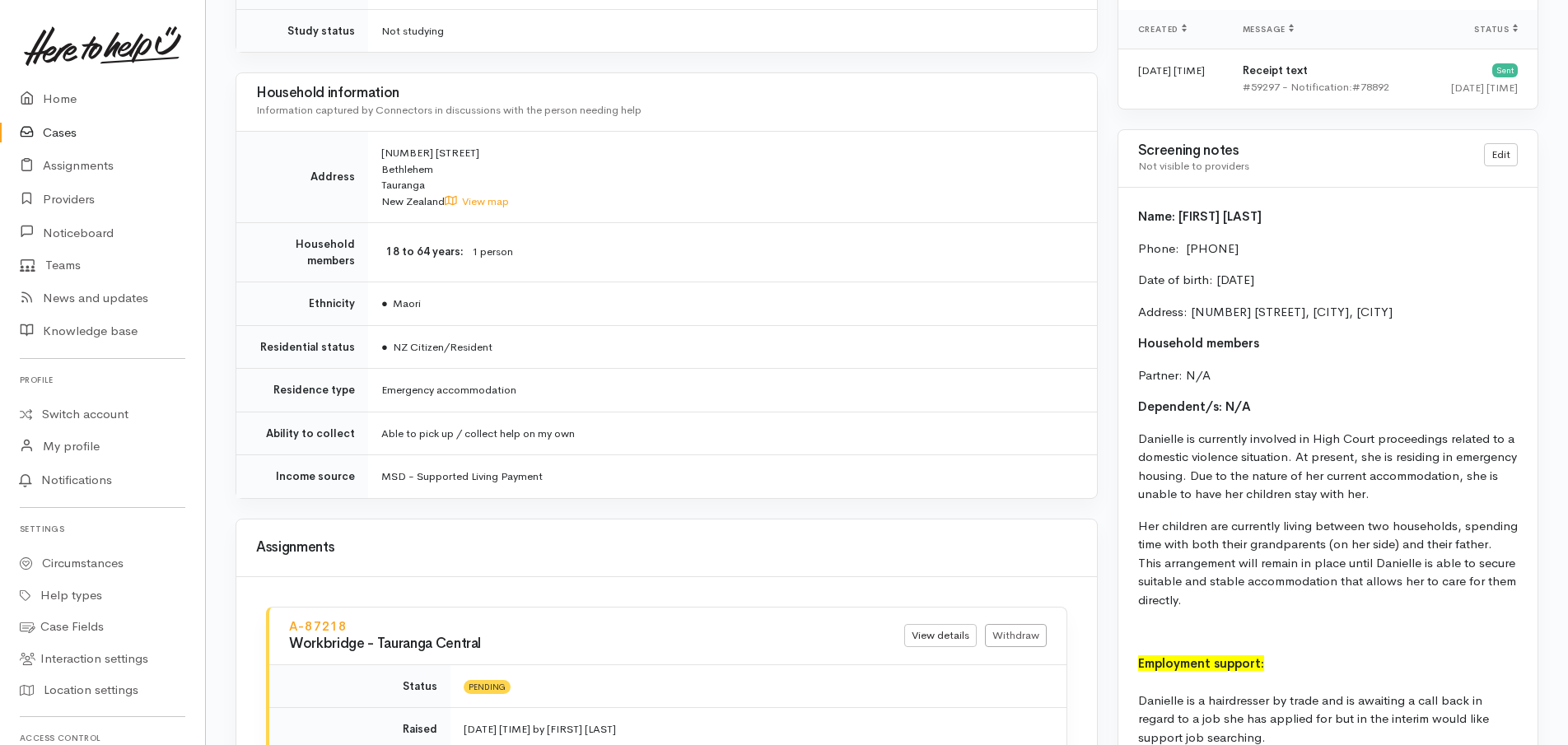 scroll, scrollTop: 1152, scrollLeft: 0, axis: vertical 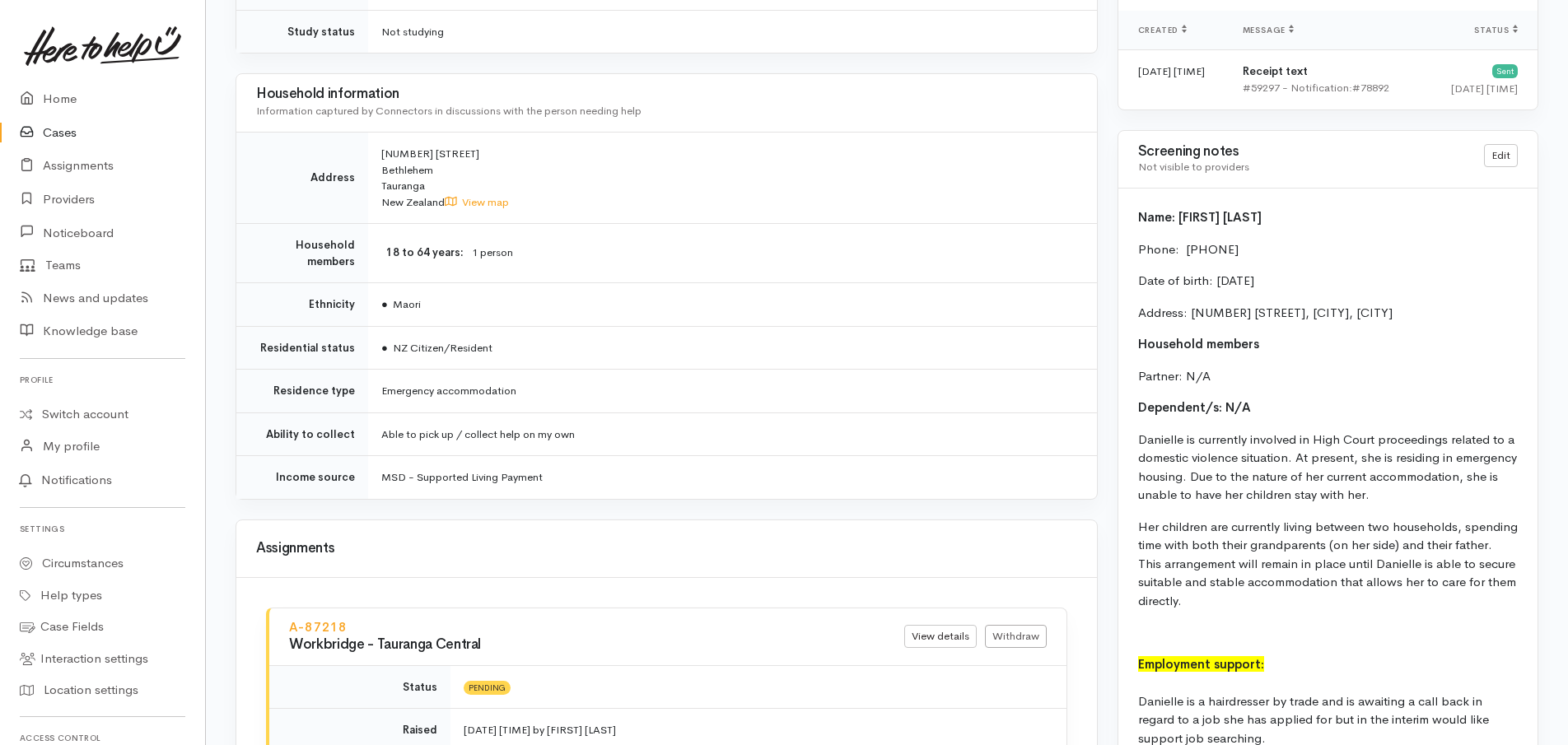 click on "Cases" at bounding box center (102, 133) 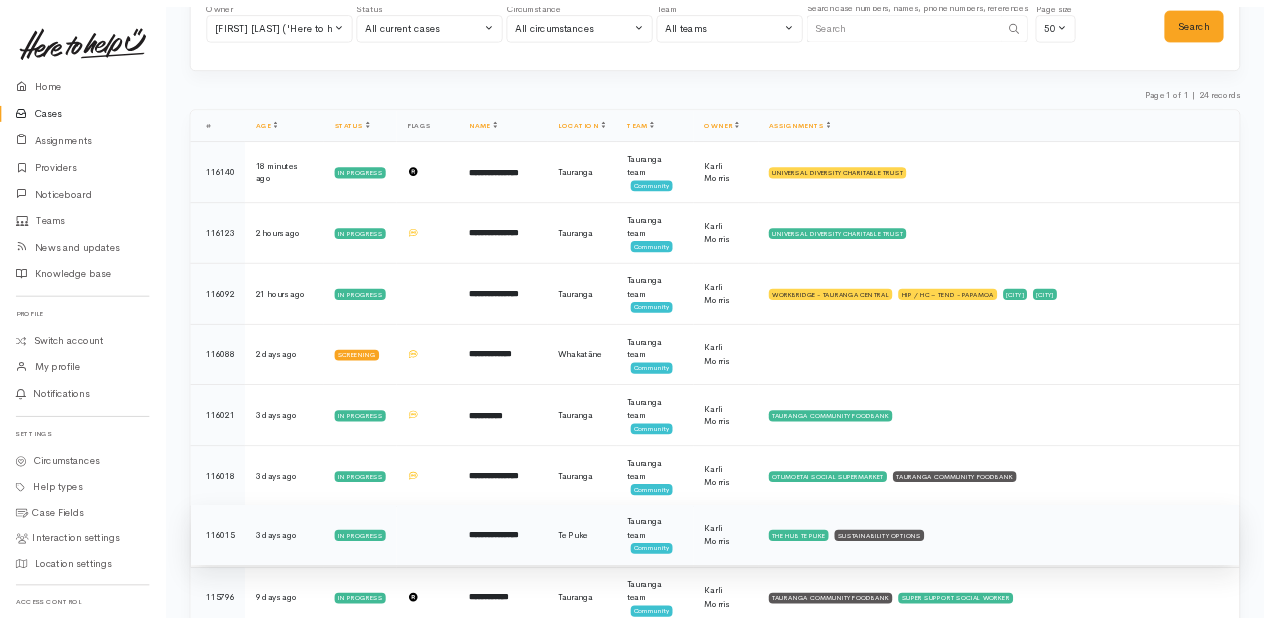 scroll, scrollTop: 0, scrollLeft: 0, axis: both 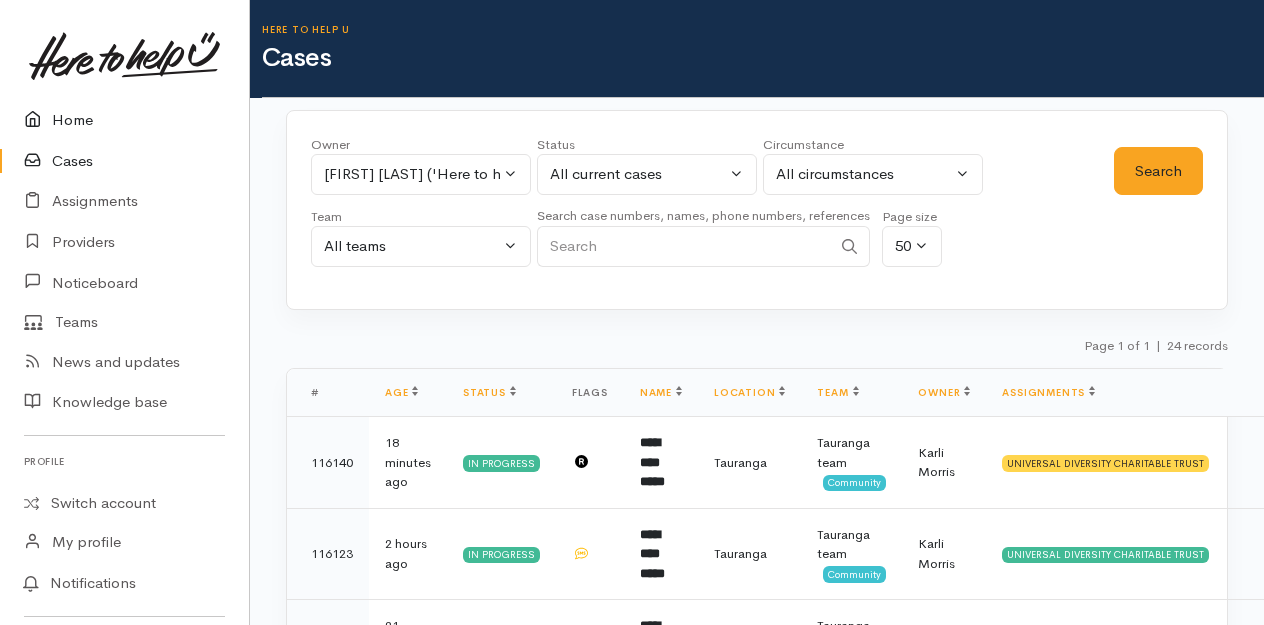 click on "Home" at bounding box center [124, 120] 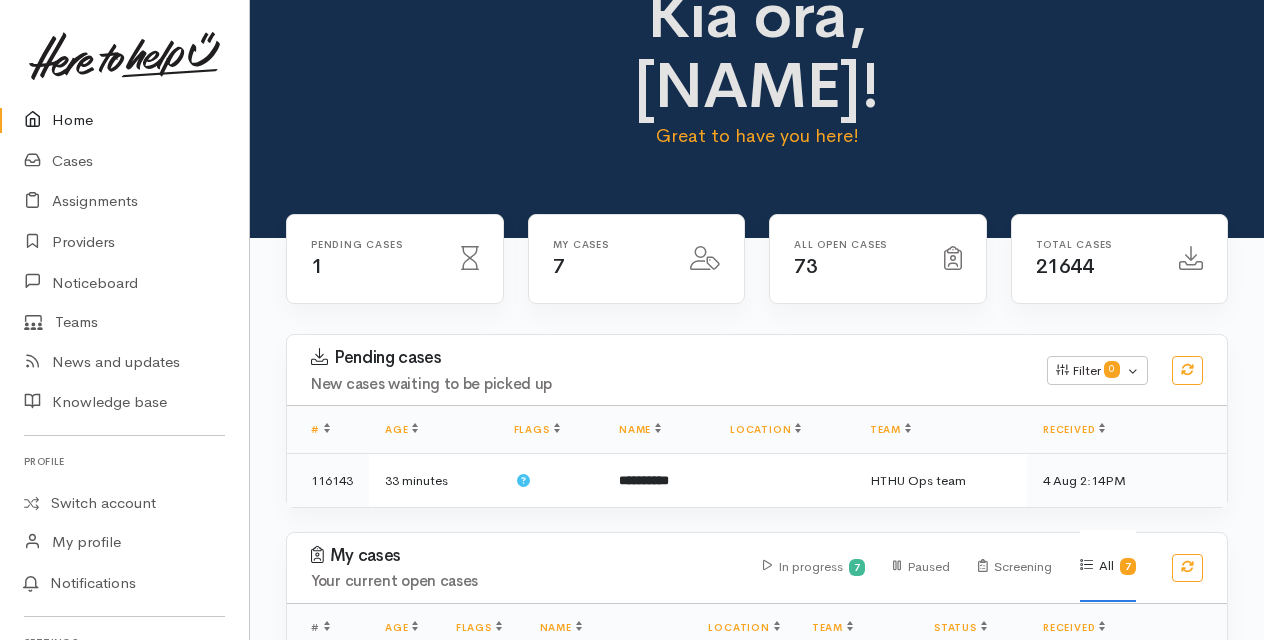 scroll, scrollTop: 100, scrollLeft: 0, axis: vertical 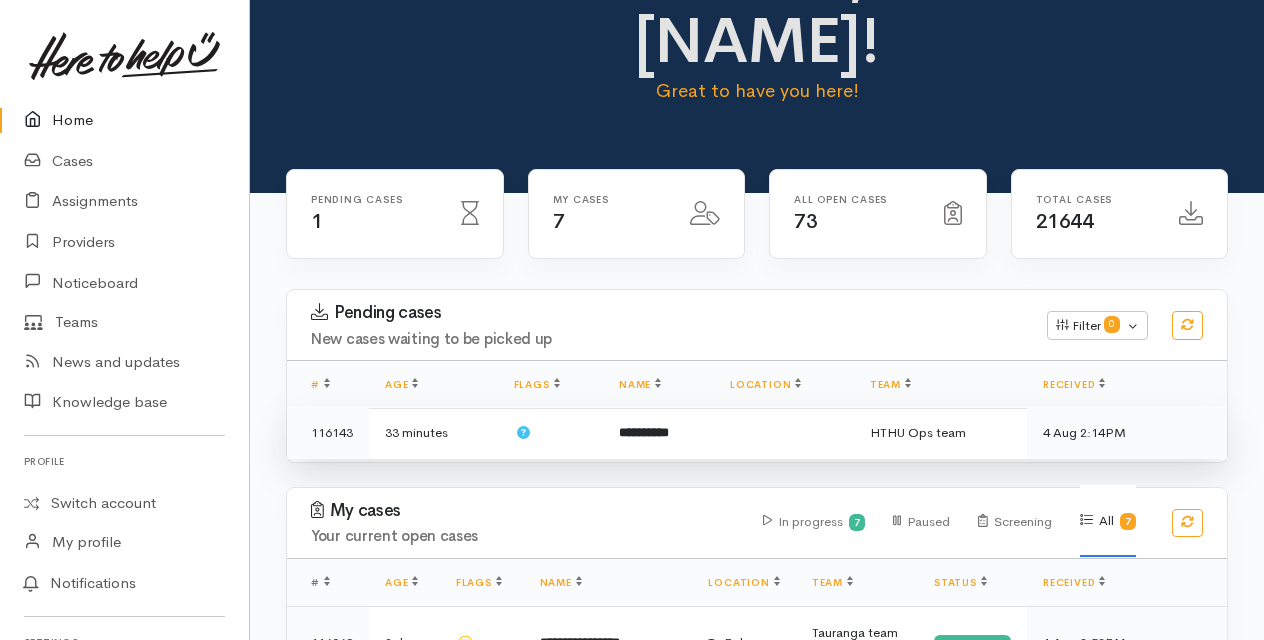 click on "**********" at bounding box center [644, 432] 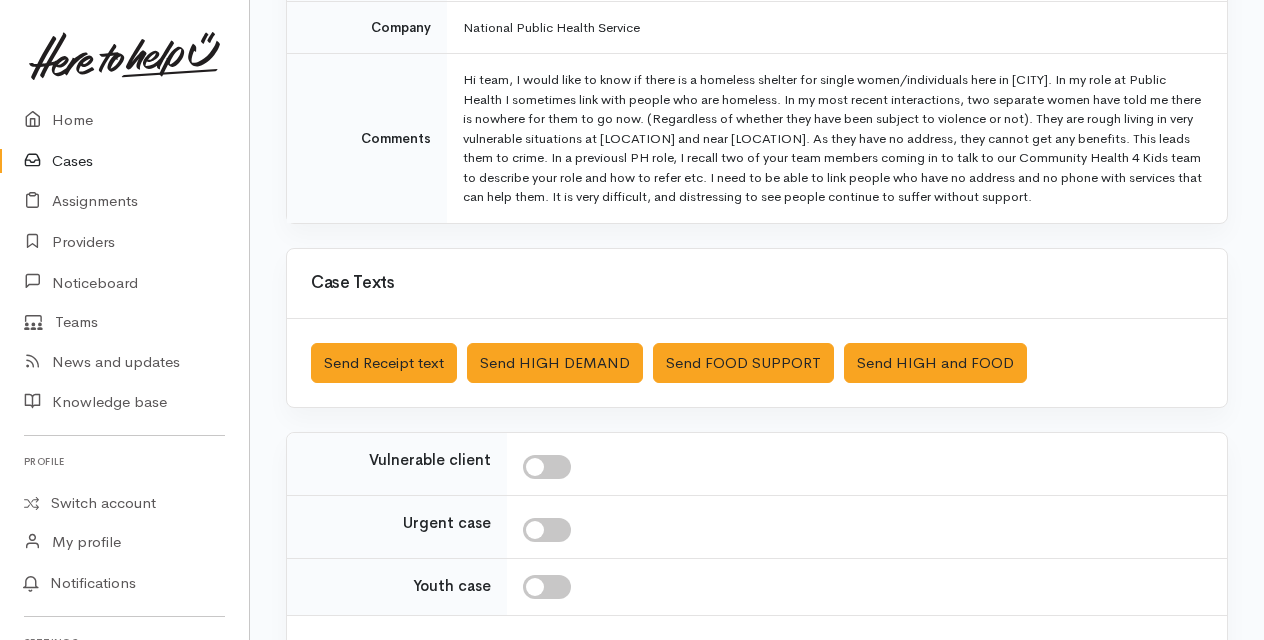 scroll, scrollTop: 554, scrollLeft: 0, axis: vertical 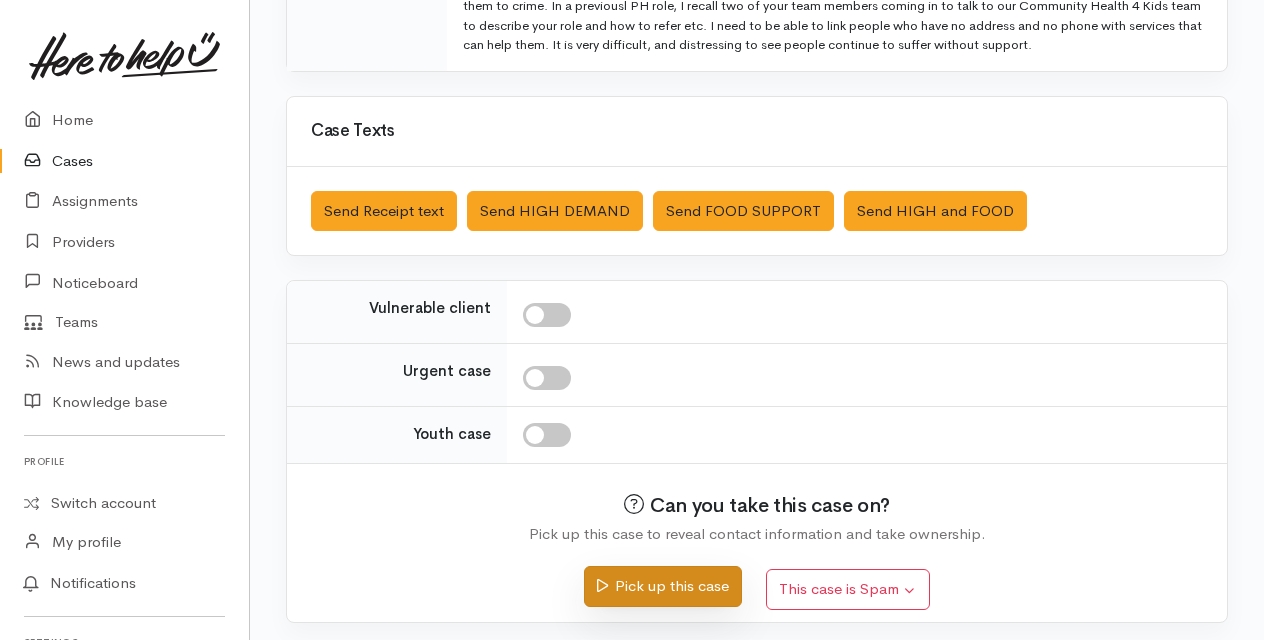 click on "Pick up this case" at bounding box center [662, 586] 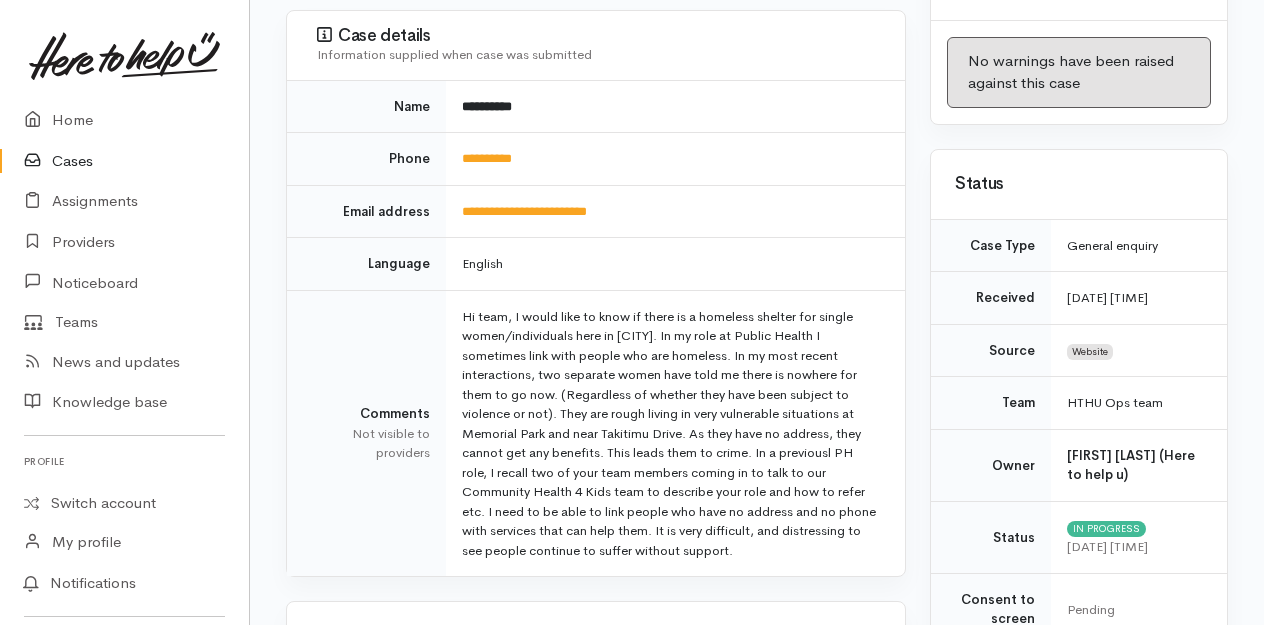 scroll, scrollTop: 300, scrollLeft: 0, axis: vertical 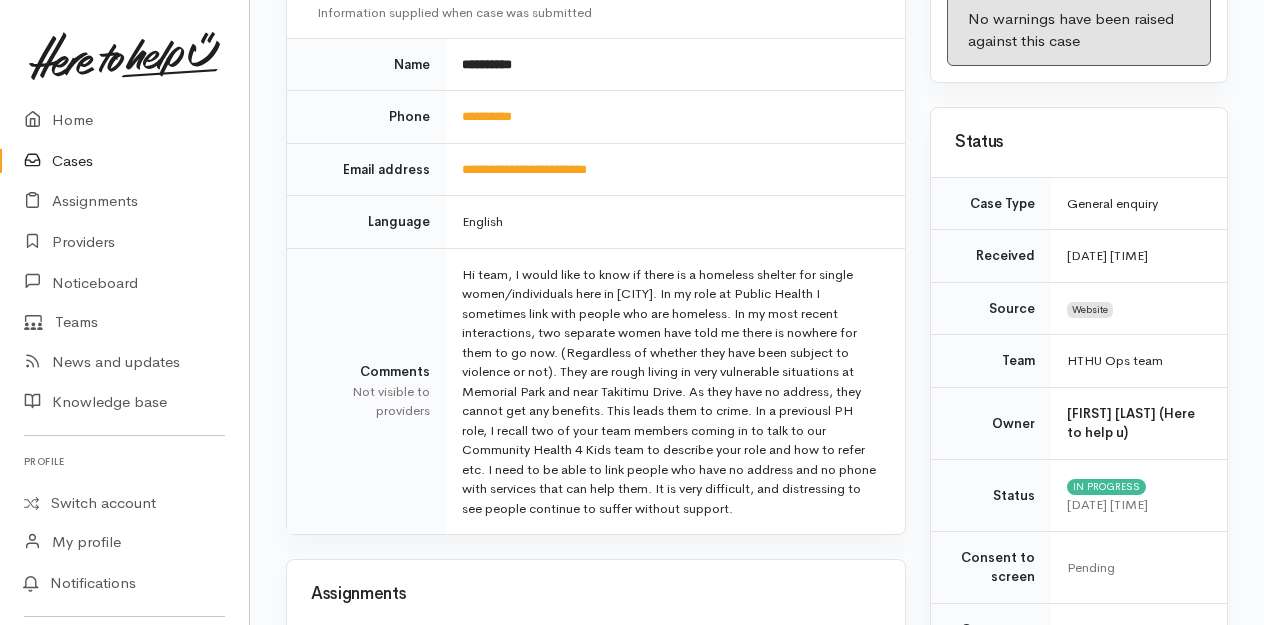 click on "Cases" at bounding box center (124, 161) 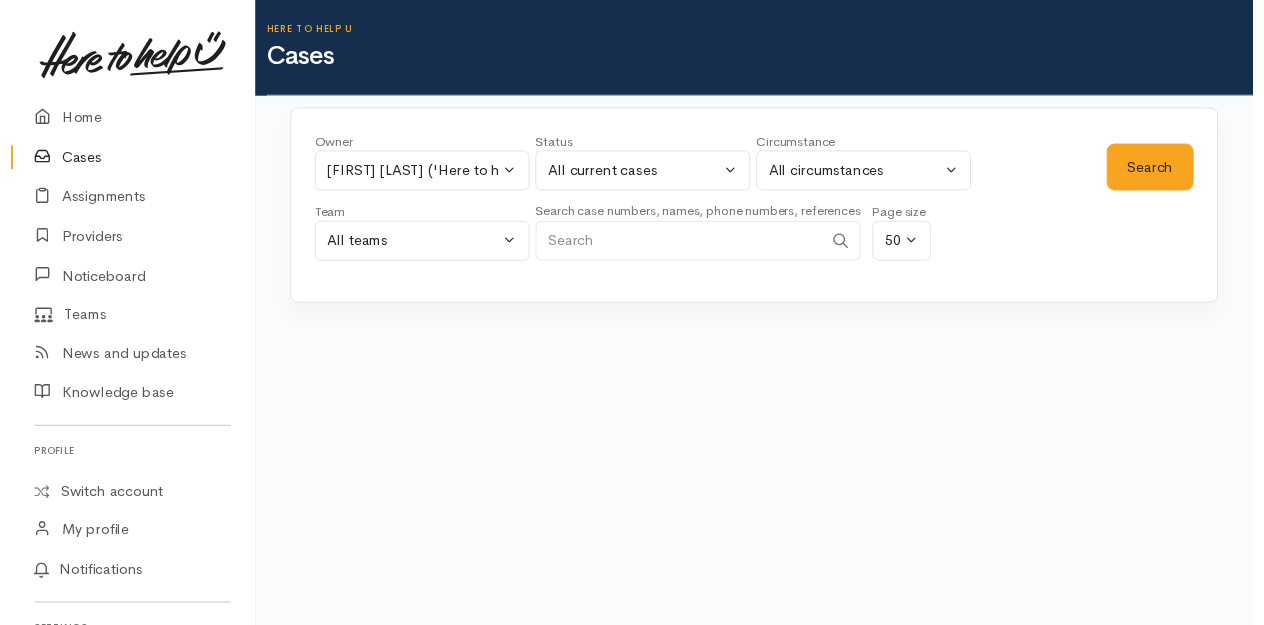 scroll, scrollTop: 0, scrollLeft: 0, axis: both 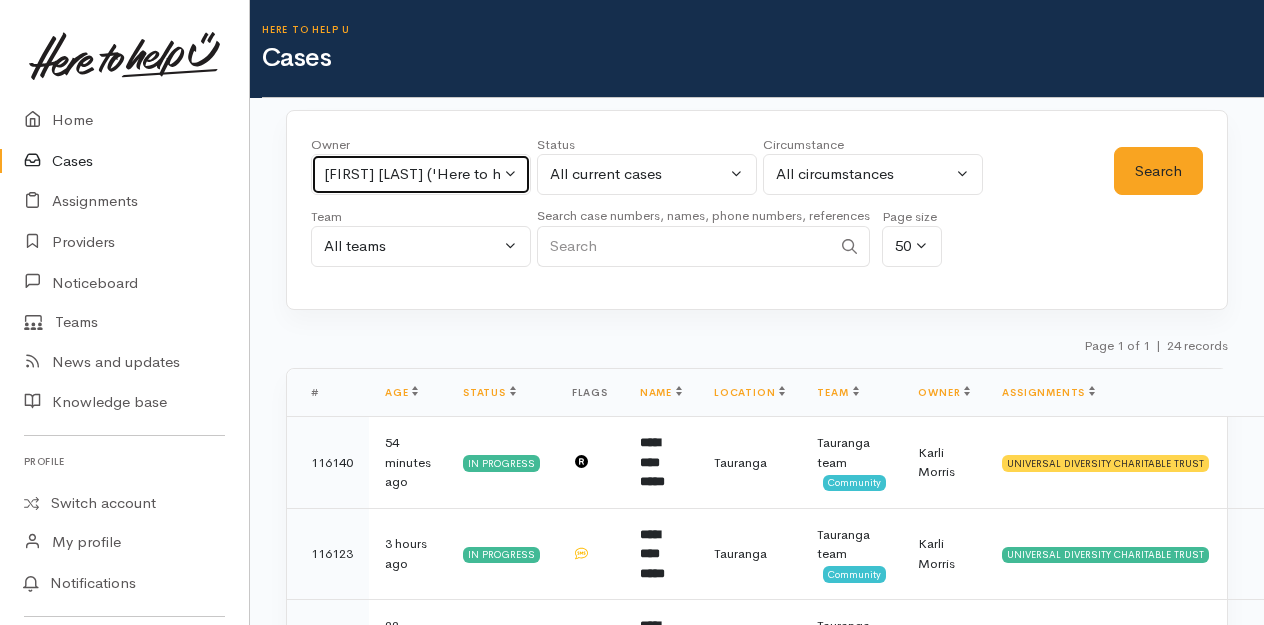 click on "[FIRST] [LAST] ('Here to help u')" at bounding box center [421, 174] 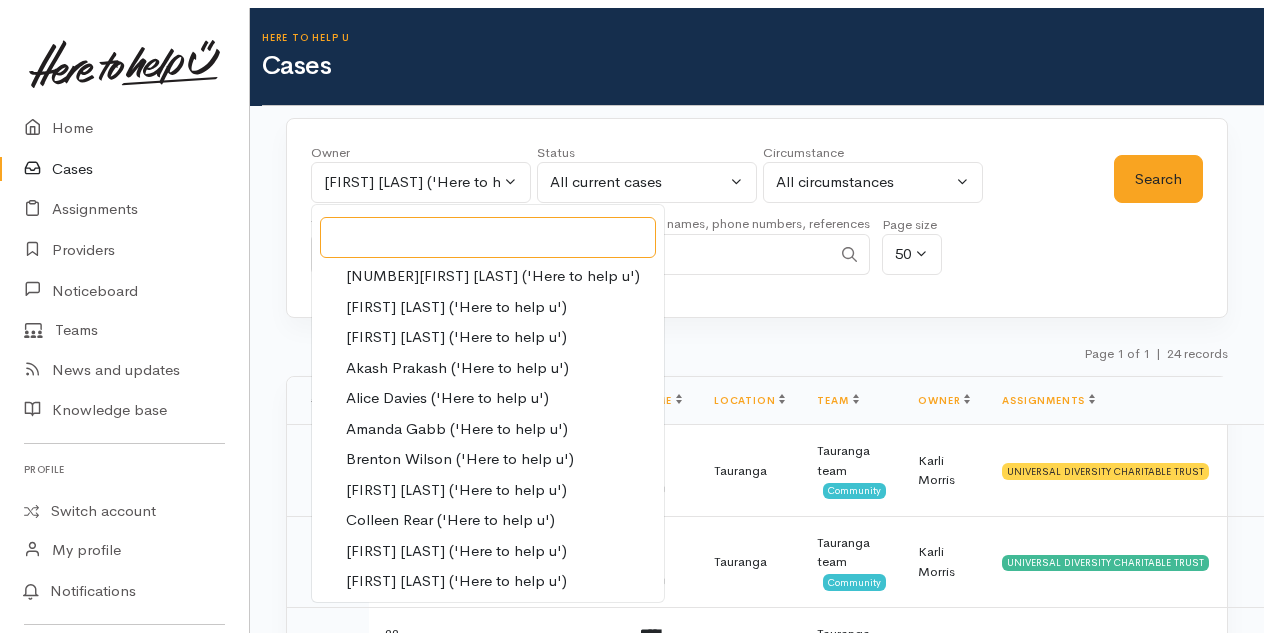 scroll, scrollTop: 0, scrollLeft: 0, axis: both 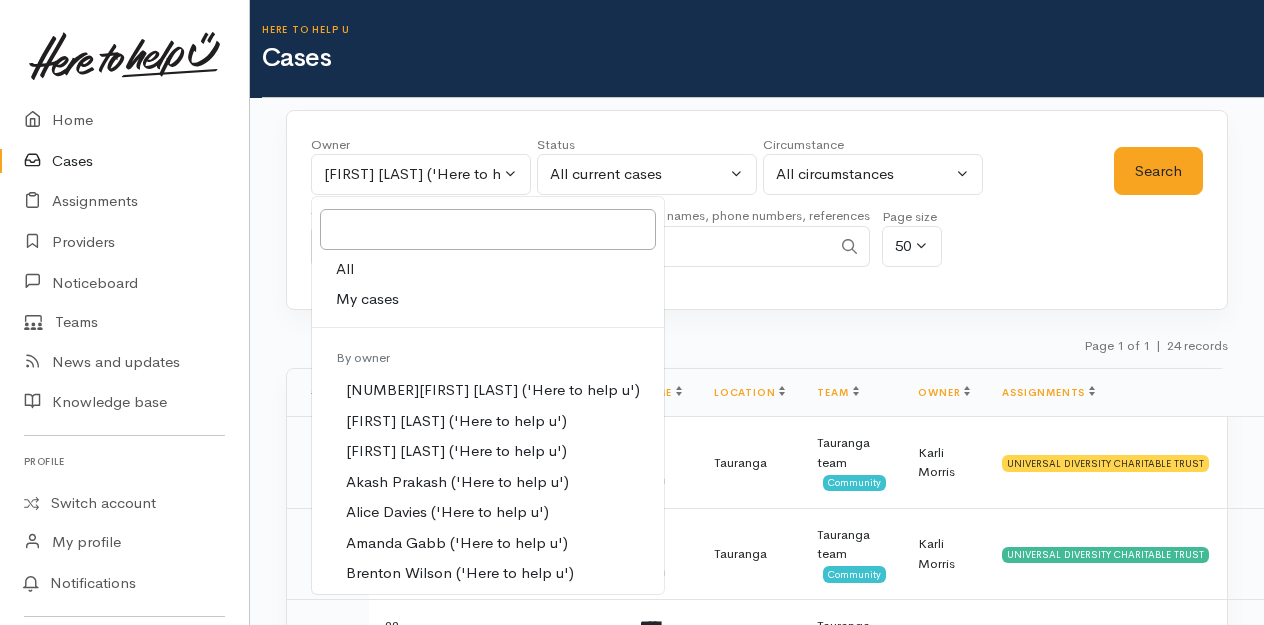 click on "All" at bounding box center [345, 269] 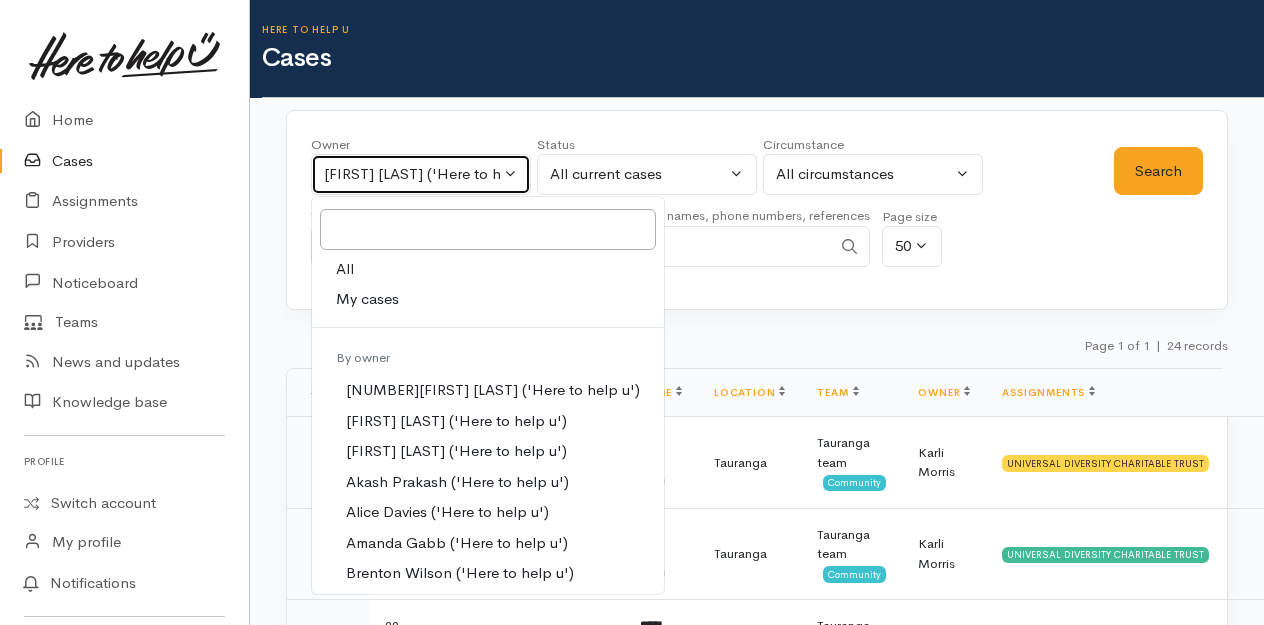 select on "-1" 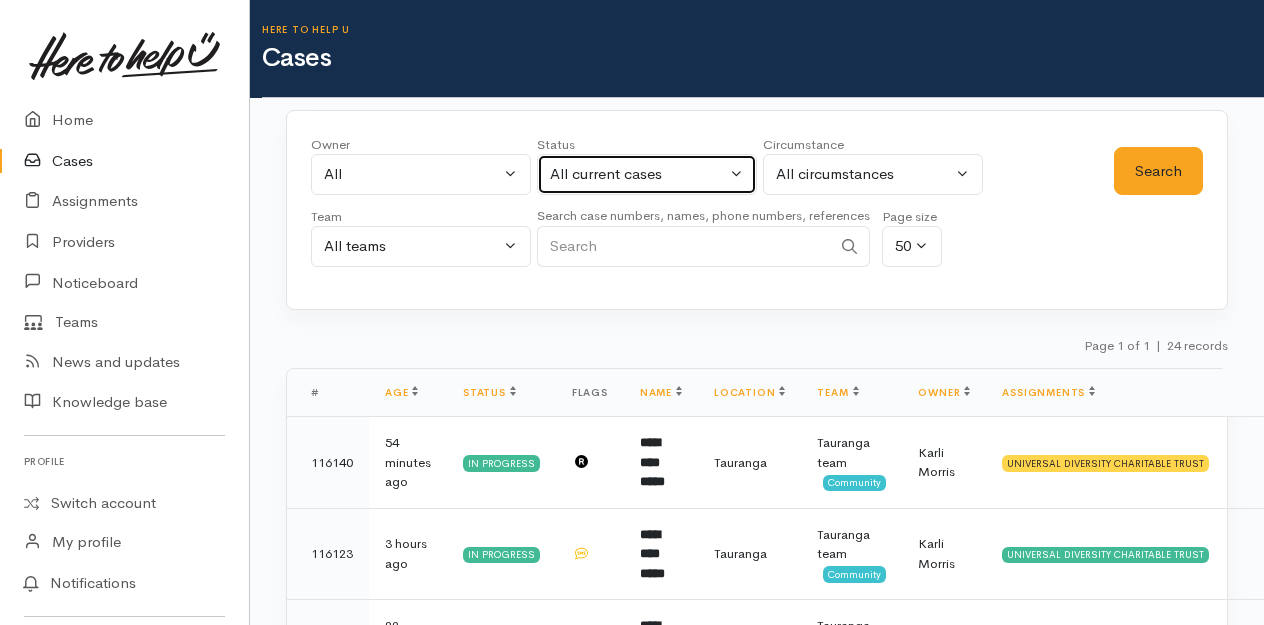 click on "All current cases" at bounding box center [647, 174] 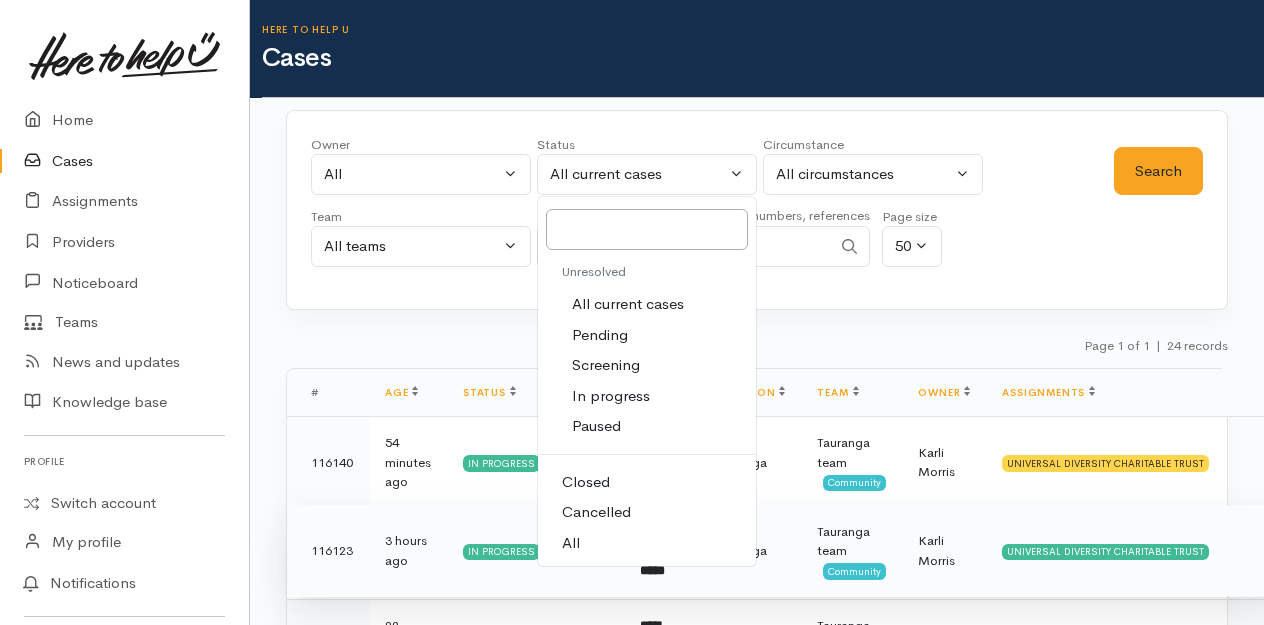 click on "All" at bounding box center (647, 543) 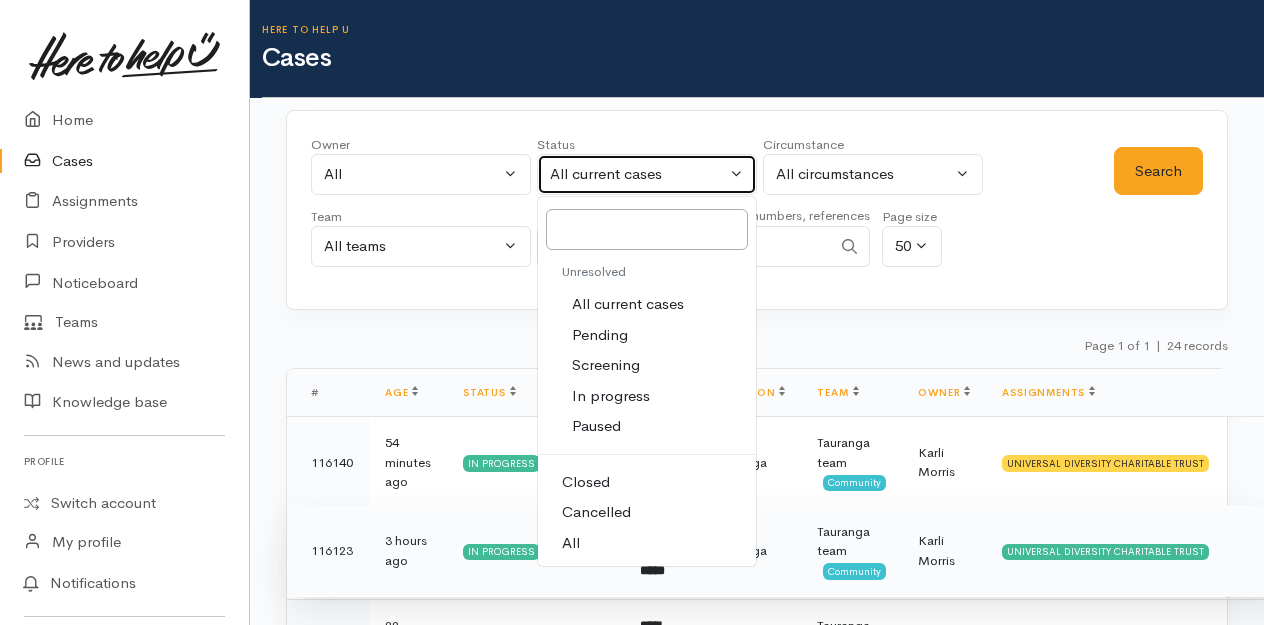 select on "All" 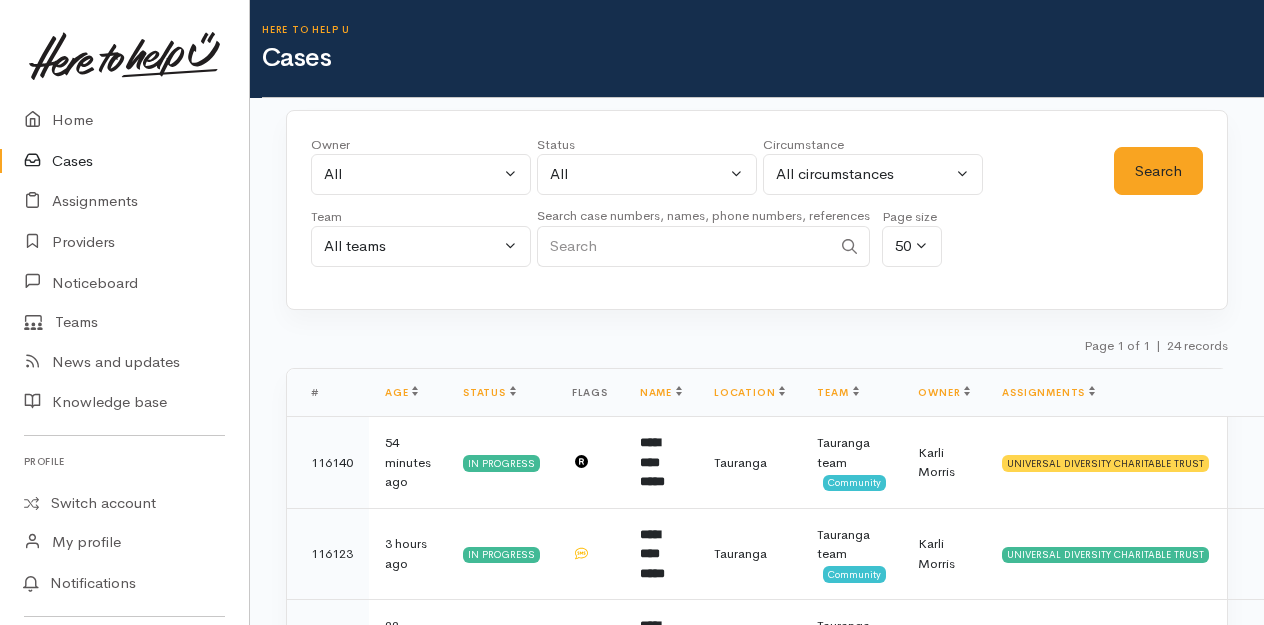 click at bounding box center [684, 246] 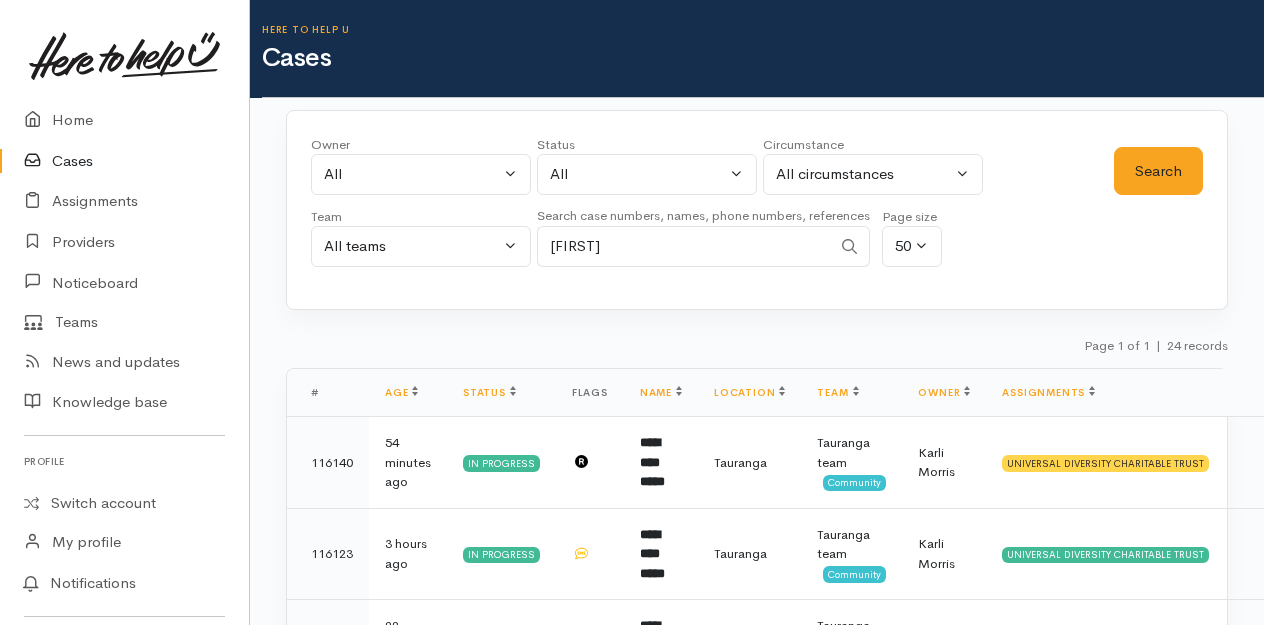 type on "e" 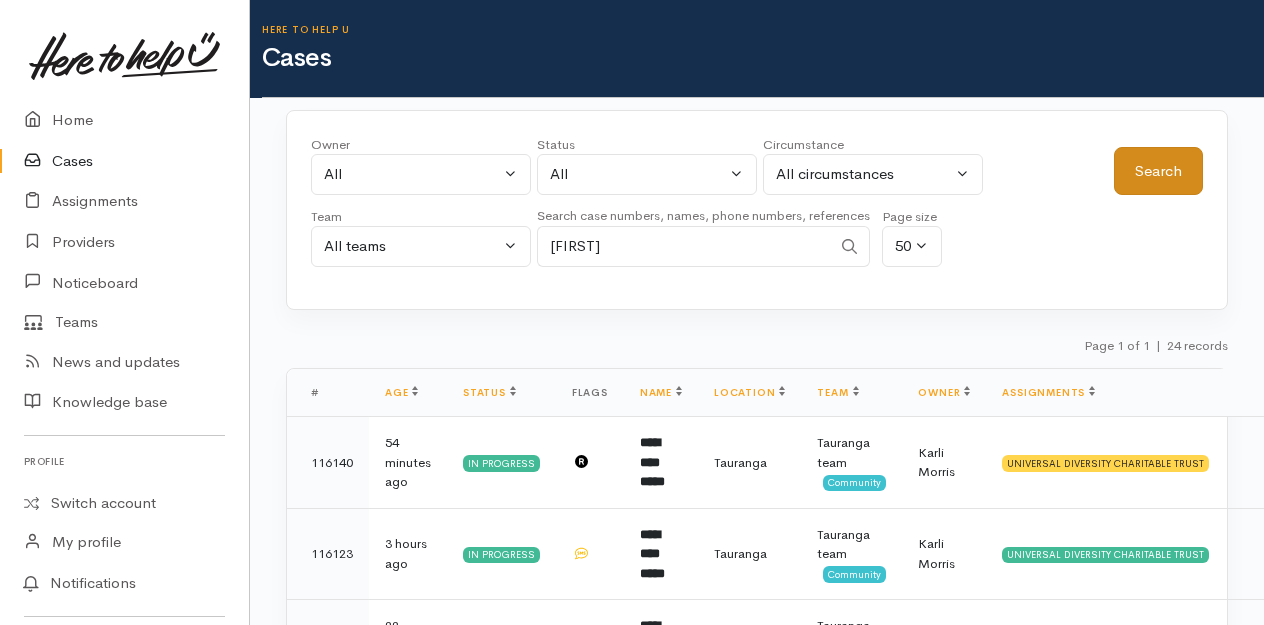 type on "leilani" 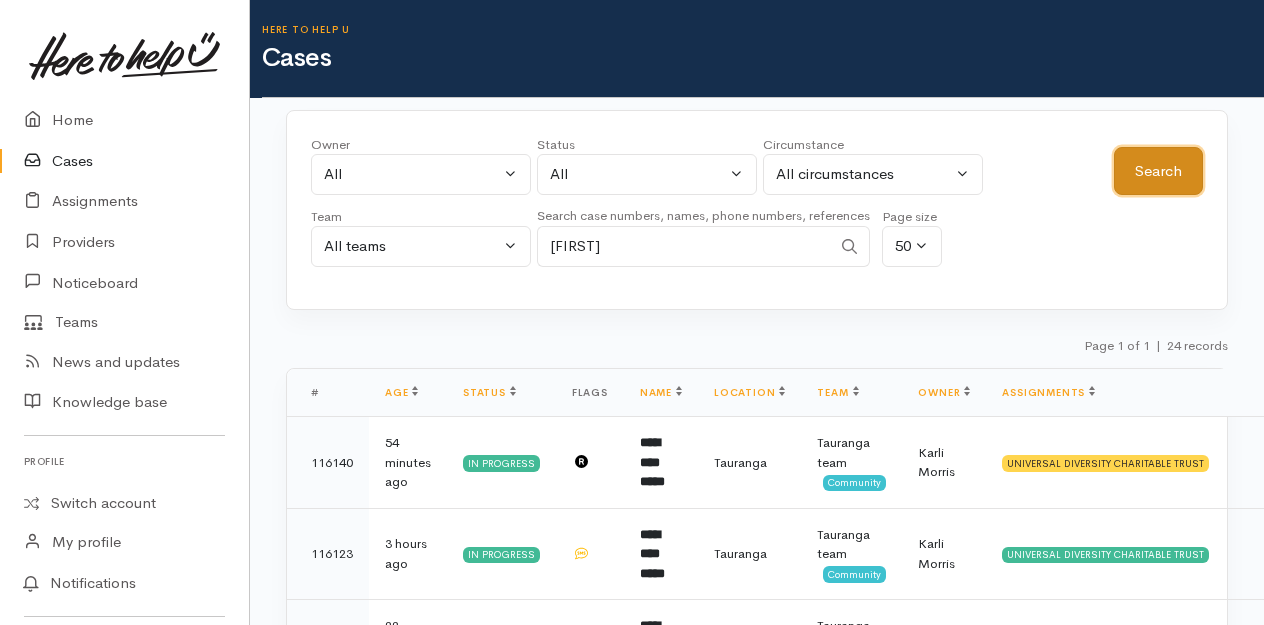 click on "Search" at bounding box center [1158, 171] 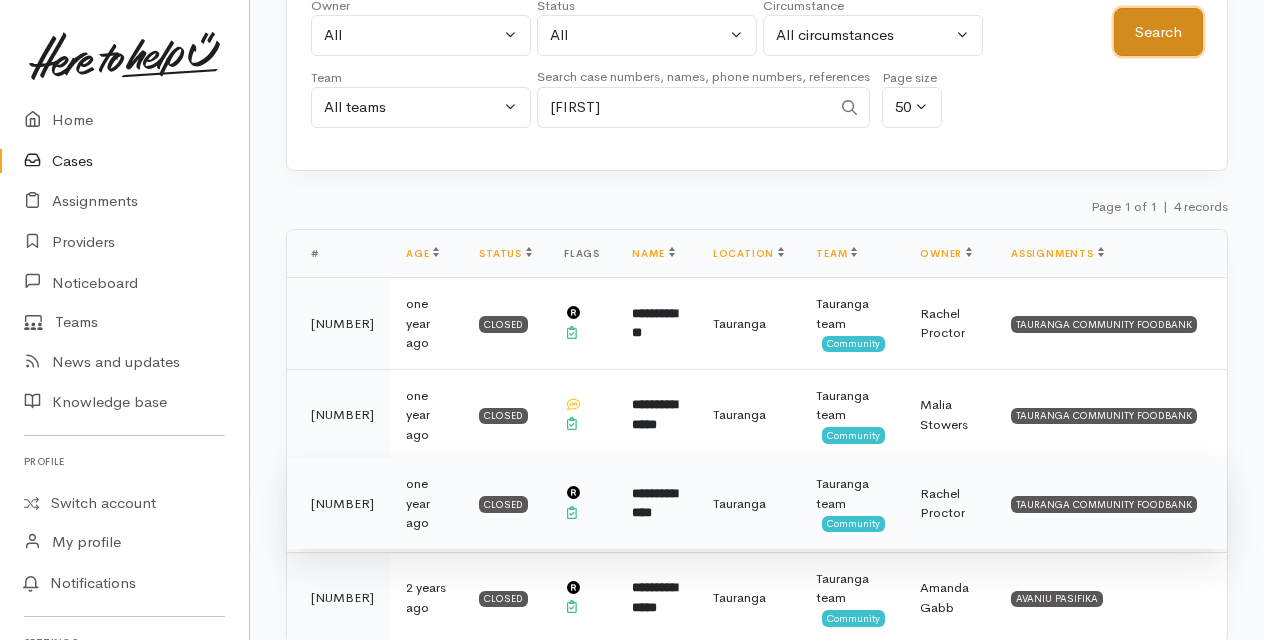 scroll, scrollTop: 197, scrollLeft: 0, axis: vertical 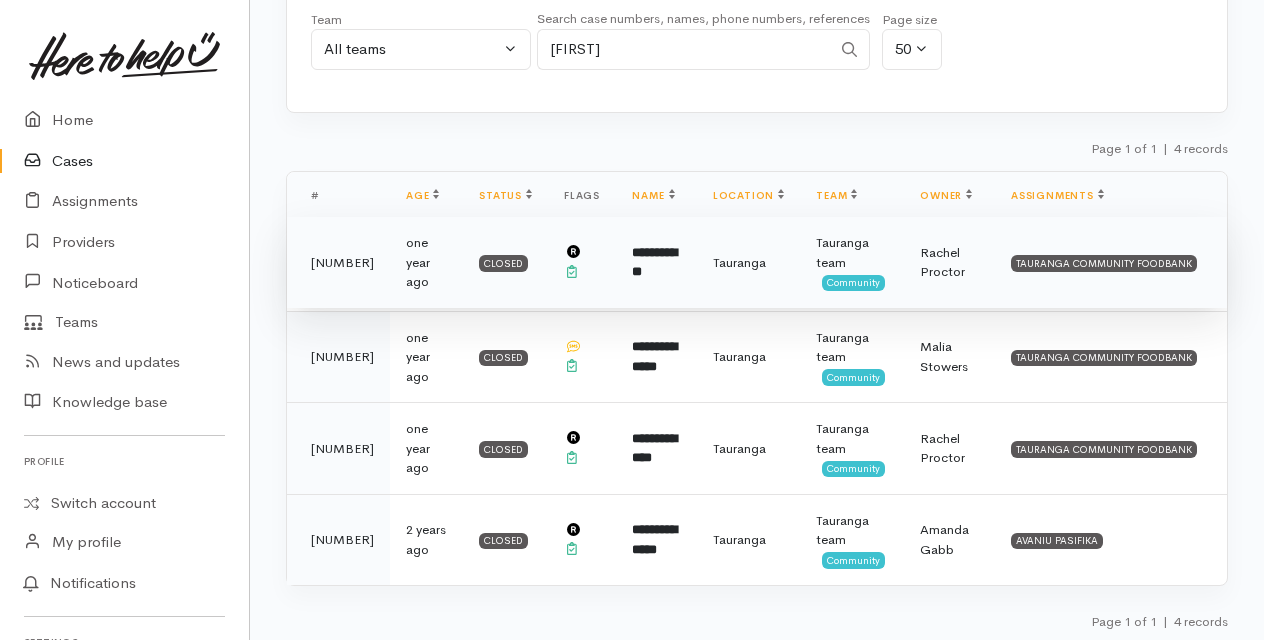 click on "**********" at bounding box center [656, 263] 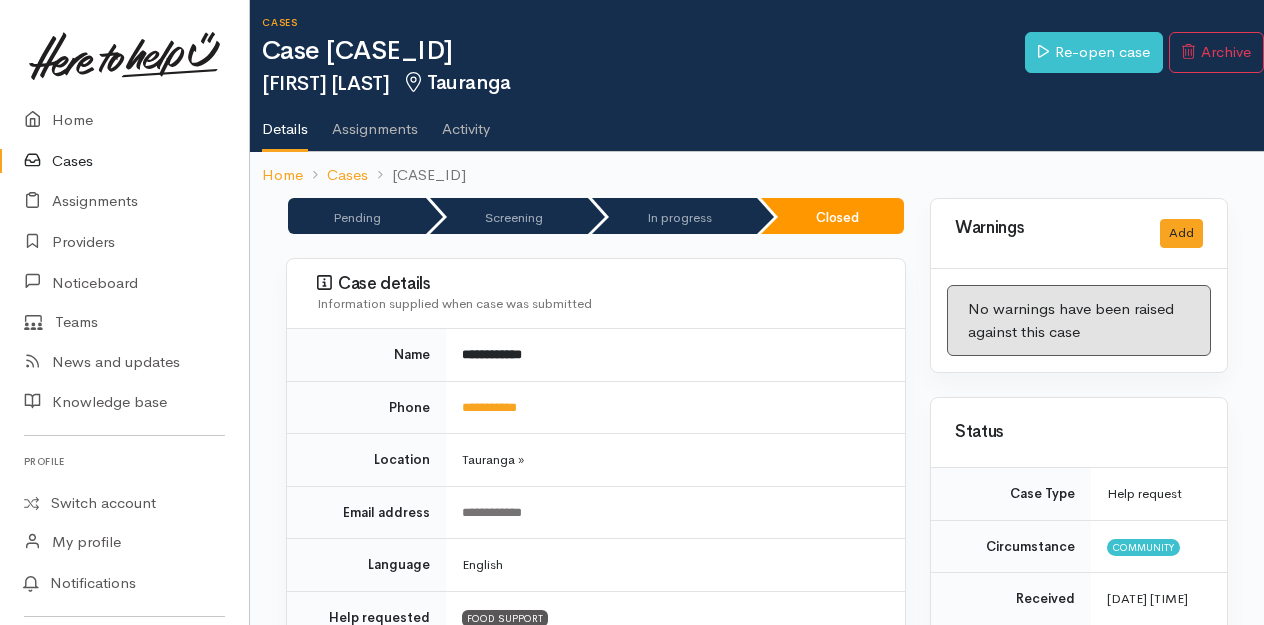 scroll, scrollTop: 0, scrollLeft: 0, axis: both 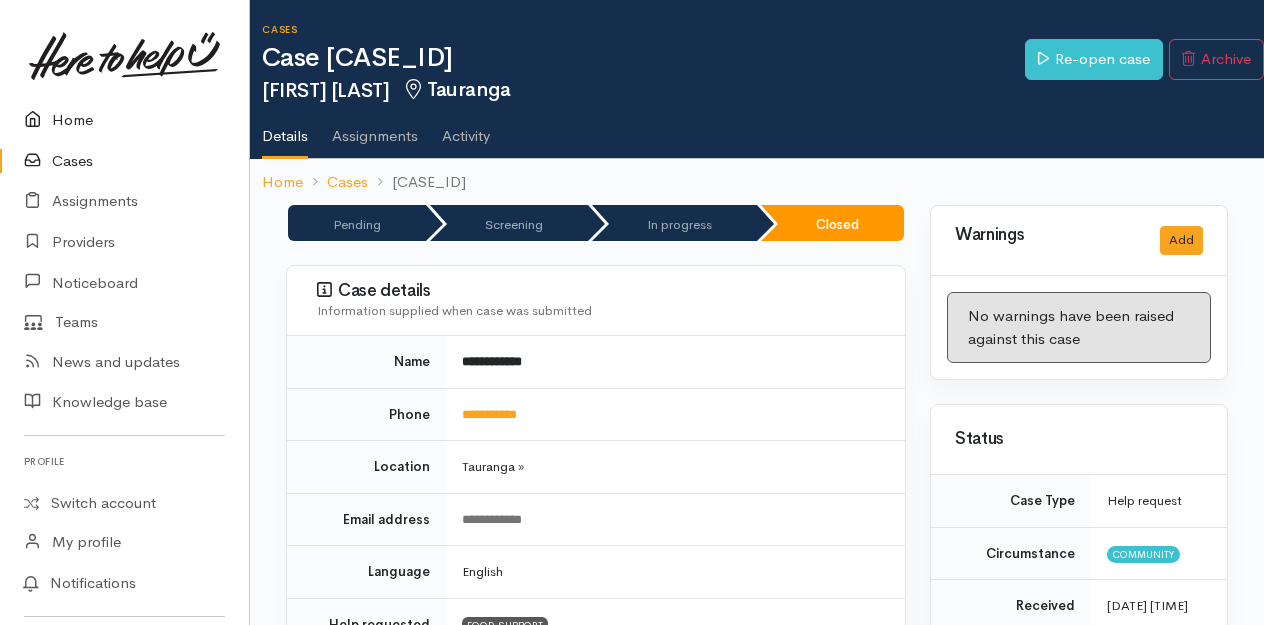 click on "Home" at bounding box center (124, 120) 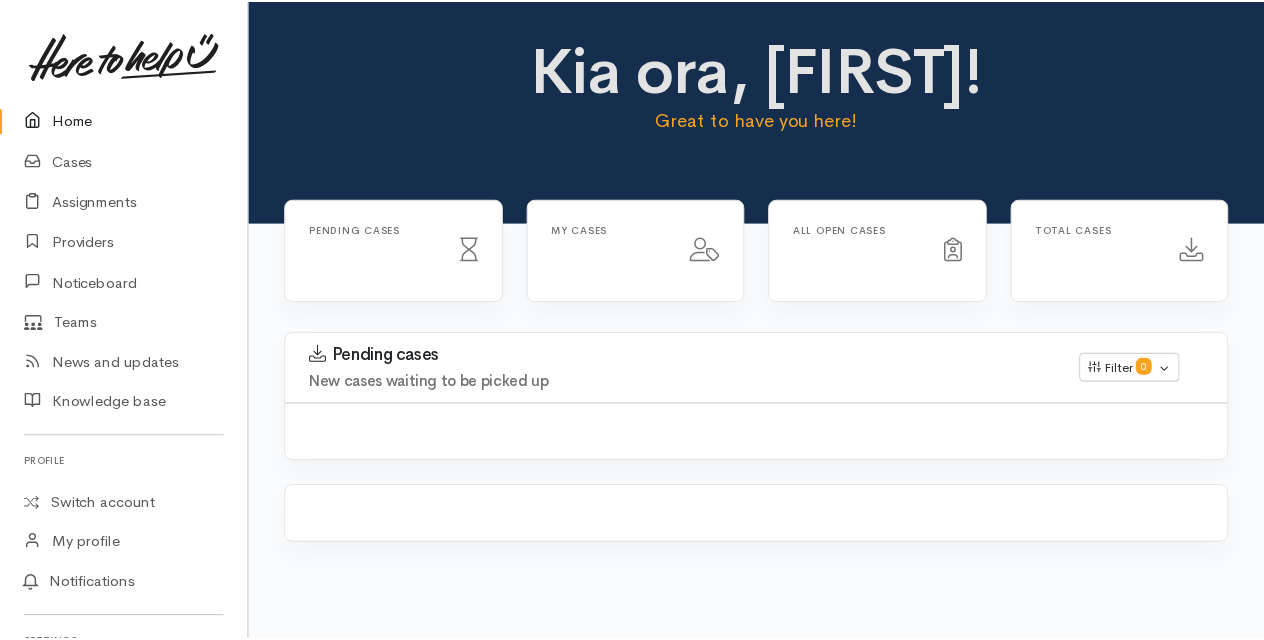 scroll, scrollTop: 0, scrollLeft: 0, axis: both 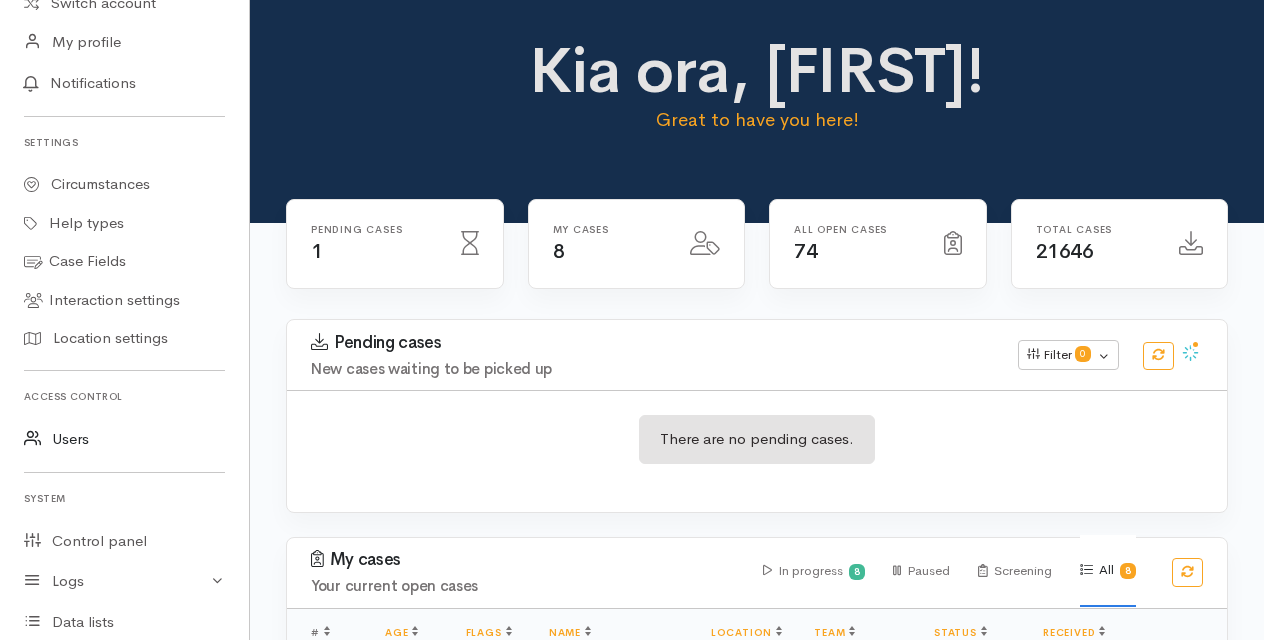 click on "Users" at bounding box center [124, 439] 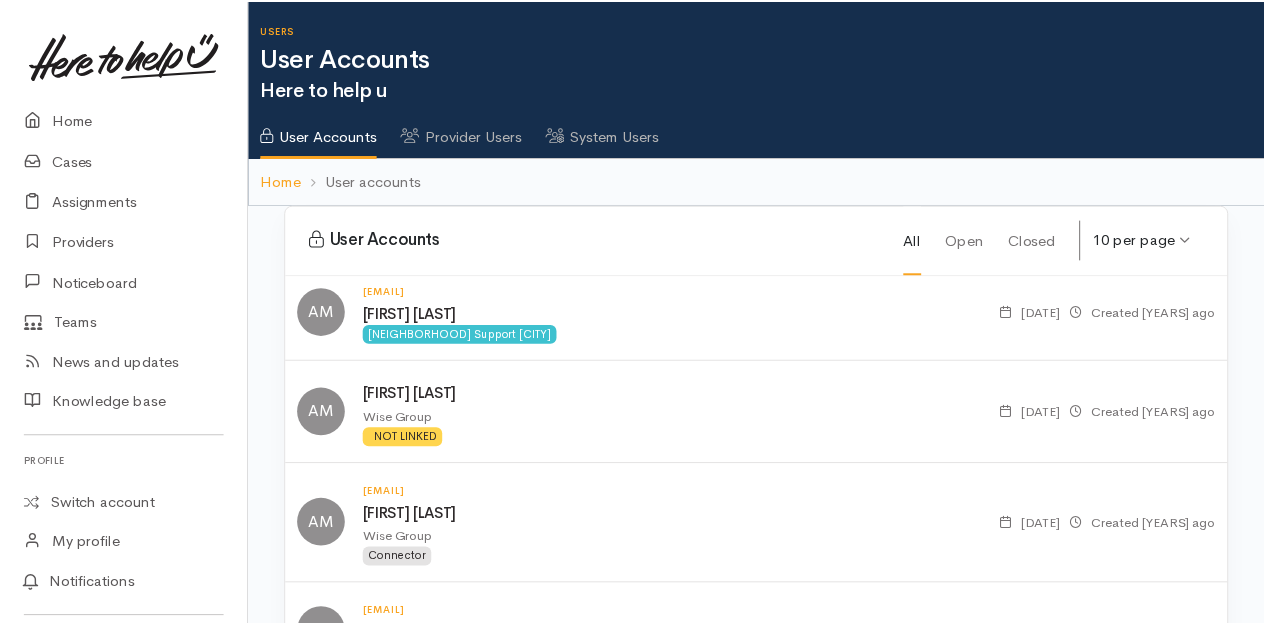 scroll, scrollTop: 0, scrollLeft: 0, axis: both 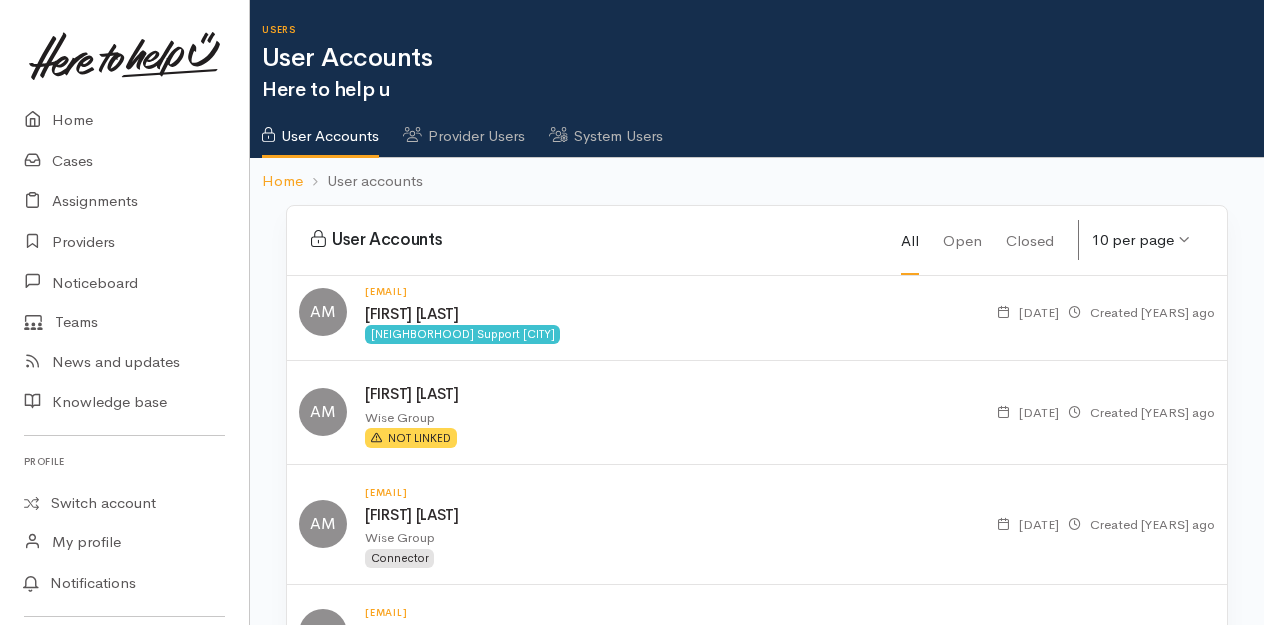 click on "System Users" at bounding box center (606, 129) 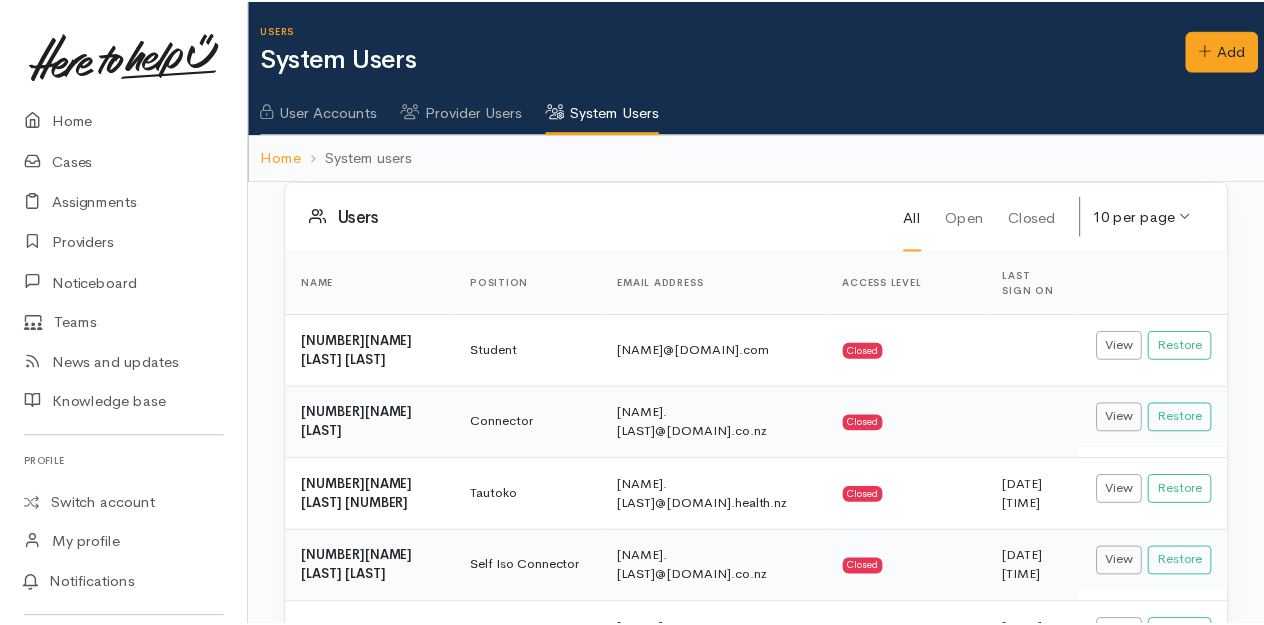 scroll, scrollTop: 0, scrollLeft: 0, axis: both 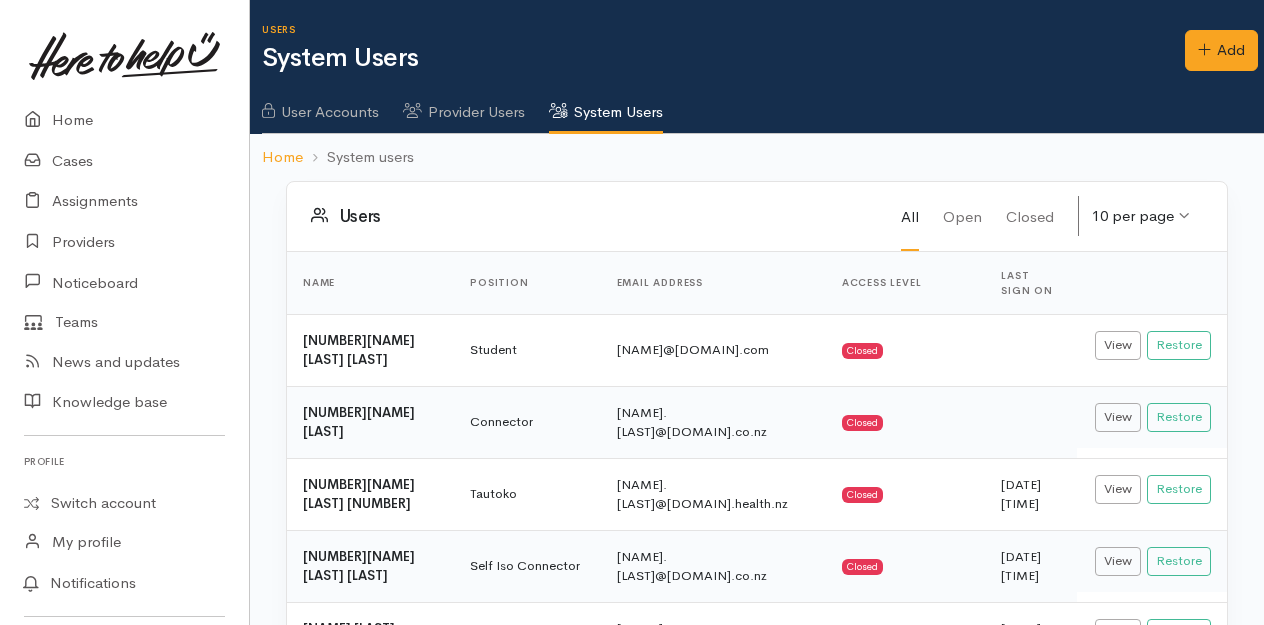 click on "Provider Users" at bounding box center (464, 105) 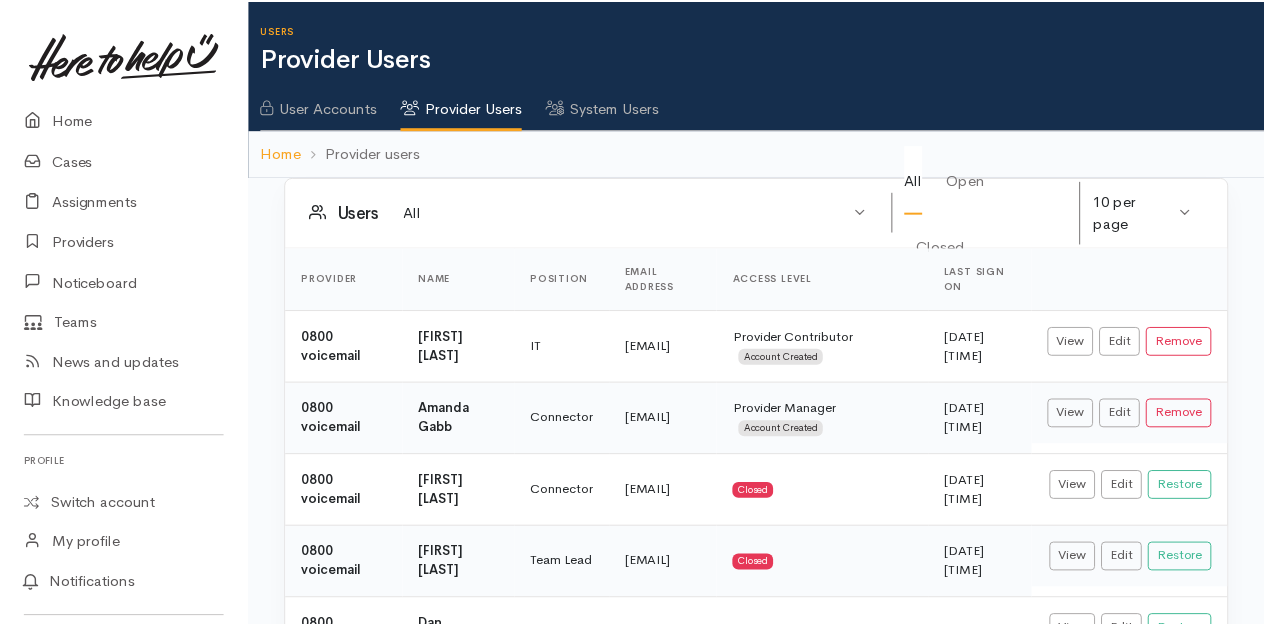 scroll, scrollTop: 0, scrollLeft: 0, axis: both 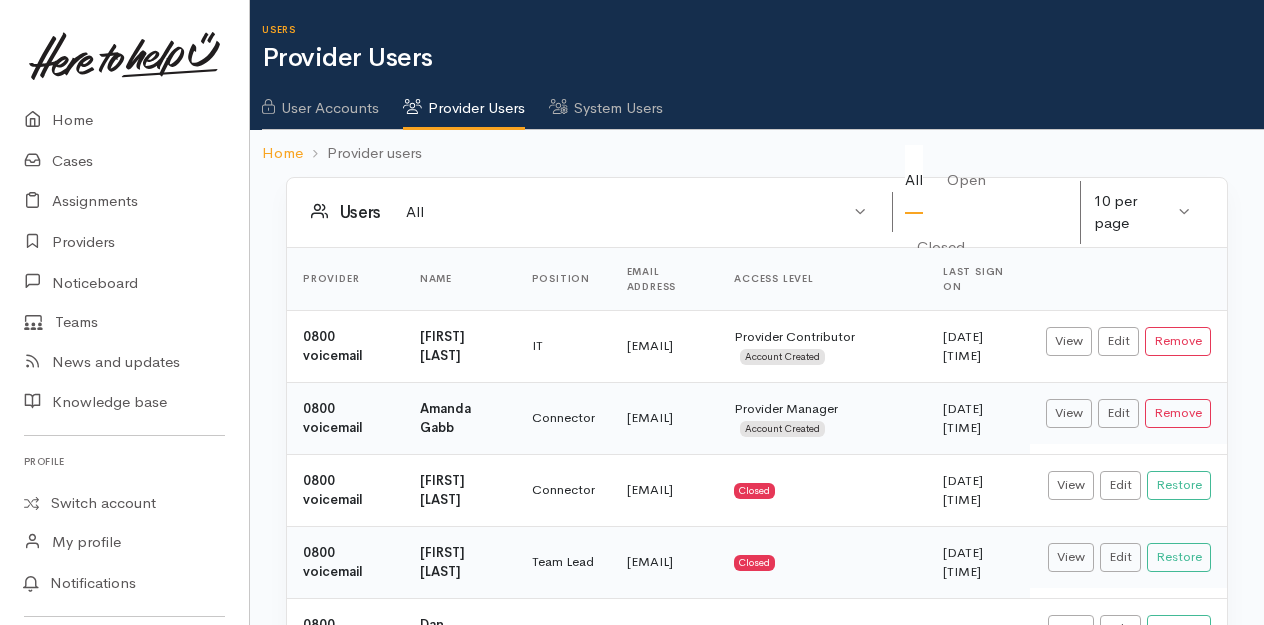 click on "System Users" at bounding box center (606, 101) 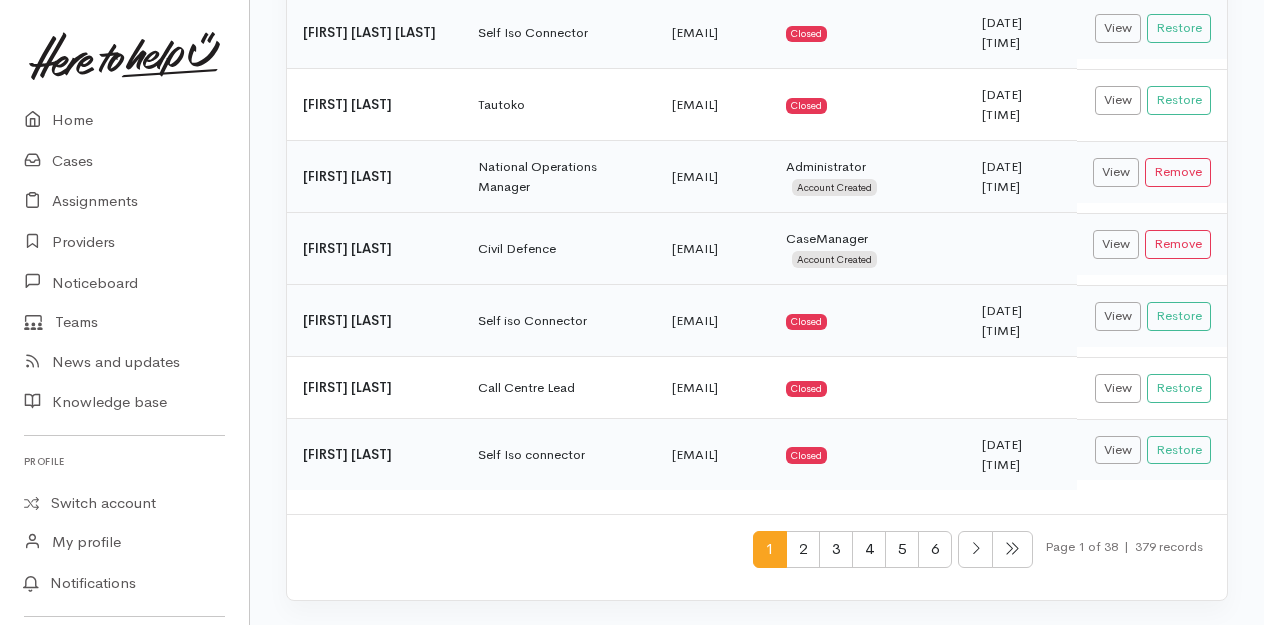 scroll, scrollTop: 550, scrollLeft: 0, axis: vertical 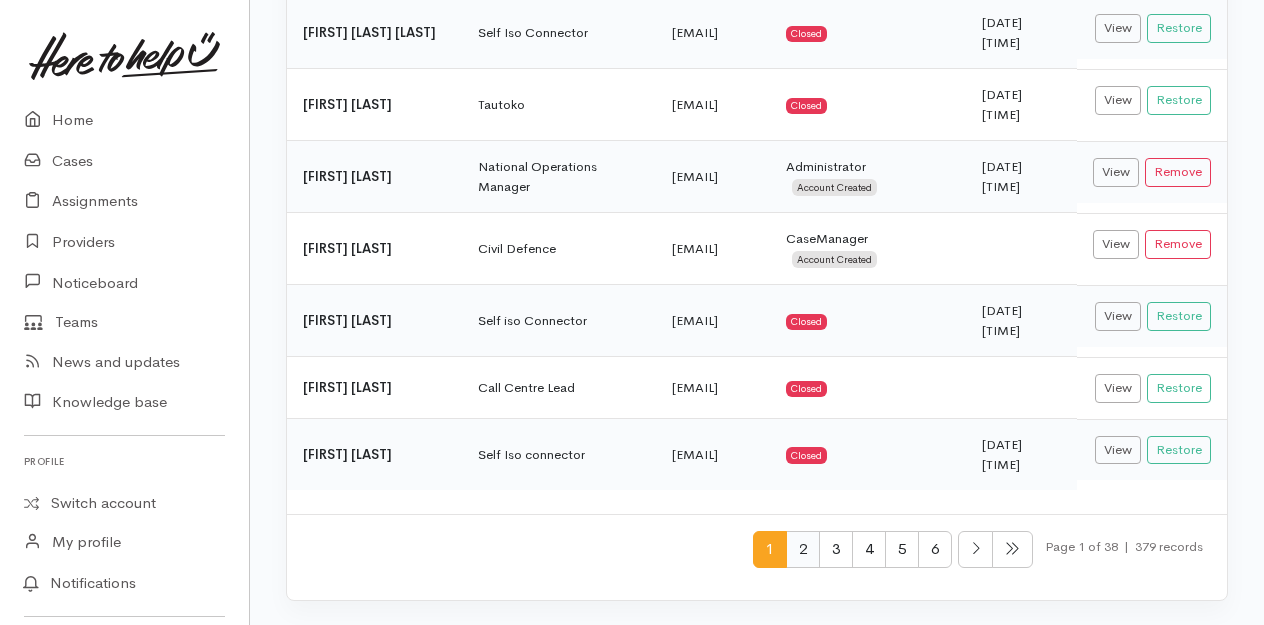 click on "2" at bounding box center (803, 549) 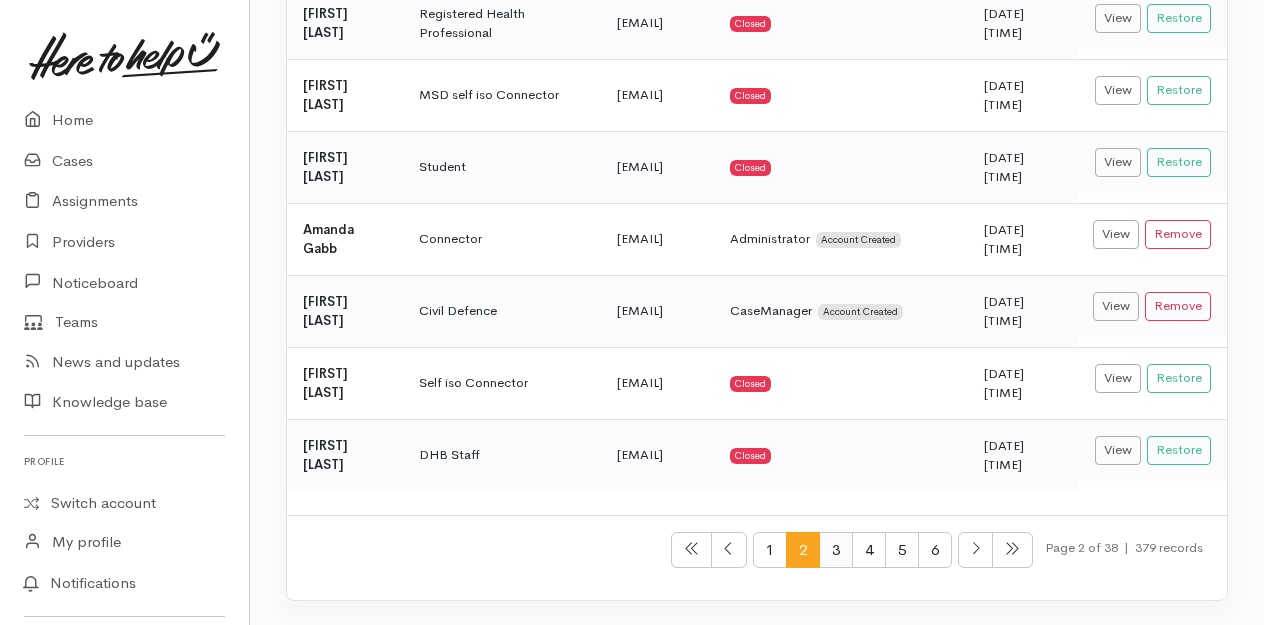 click on "3" at bounding box center [836, 550] 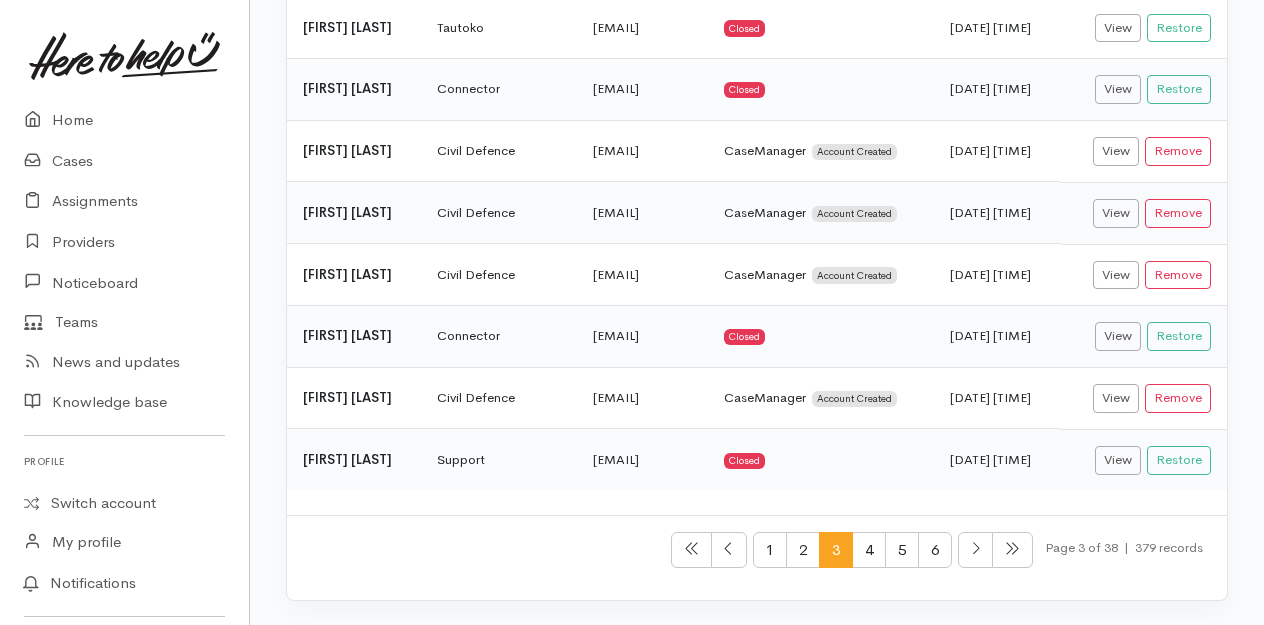 scroll, scrollTop: 522, scrollLeft: 0, axis: vertical 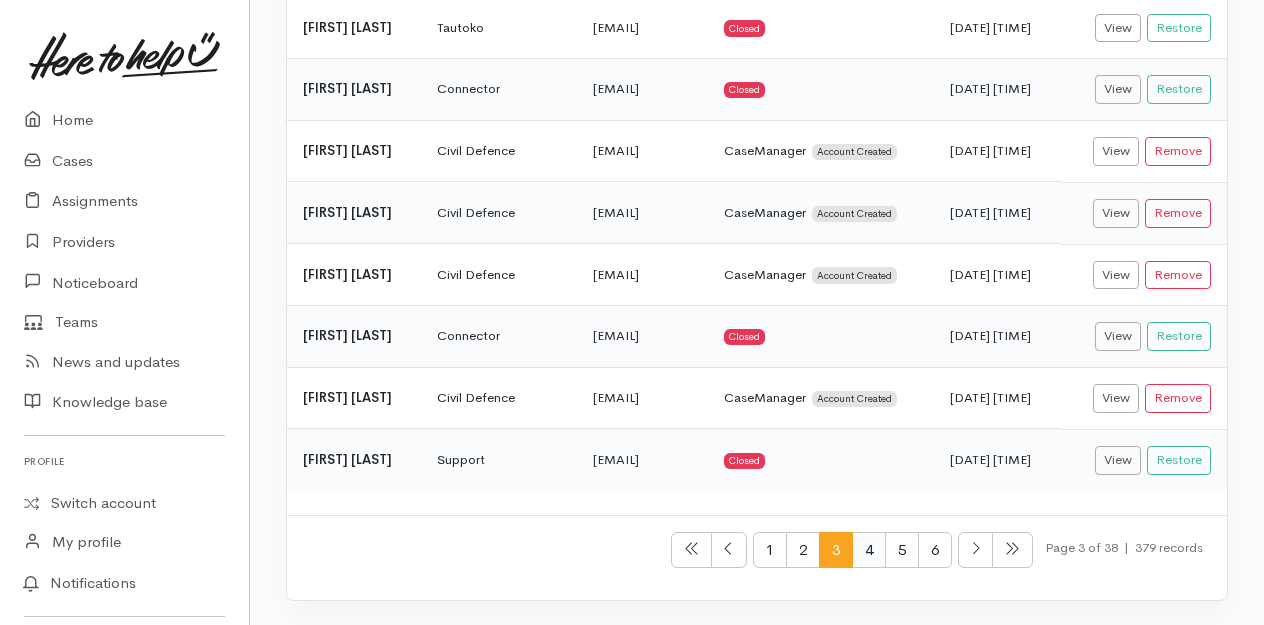 click on "4" at bounding box center (869, 550) 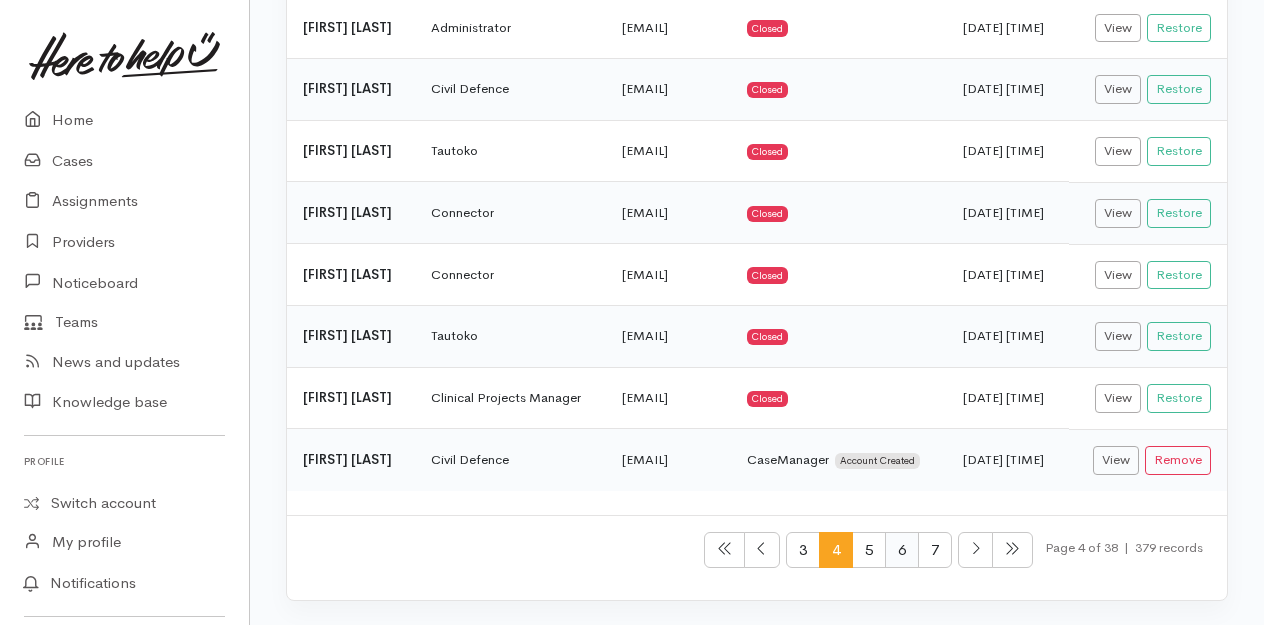 click on "6" at bounding box center (902, 550) 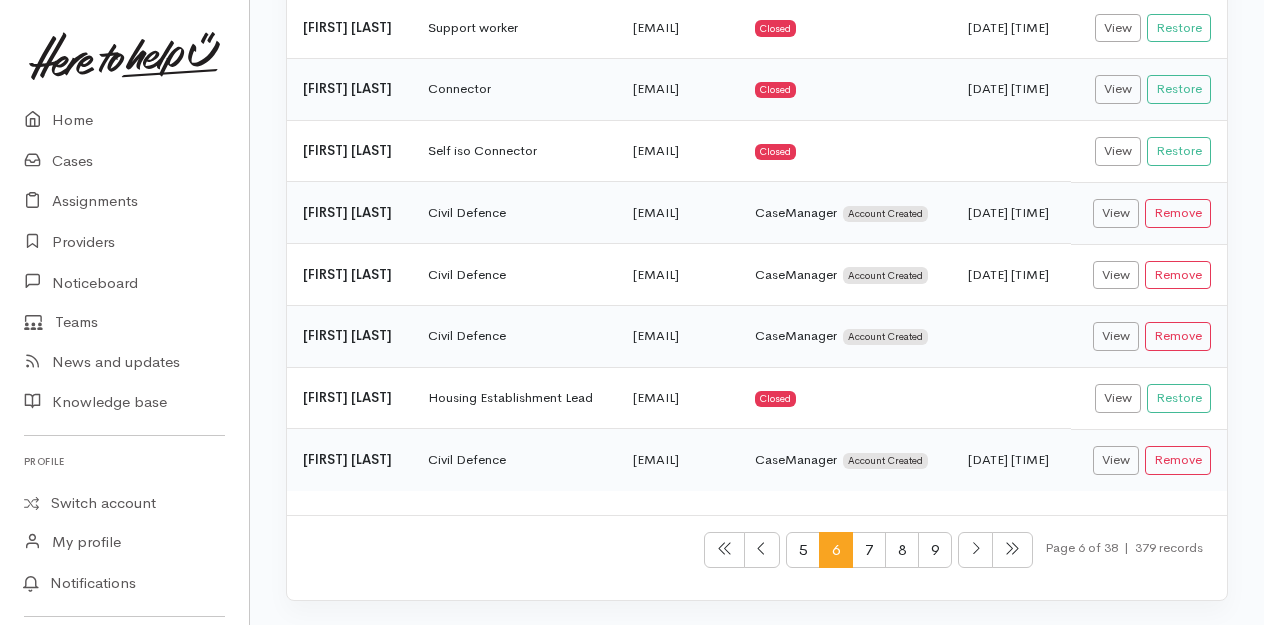 scroll, scrollTop: 550, scrollLeft: 0, axis: vertical 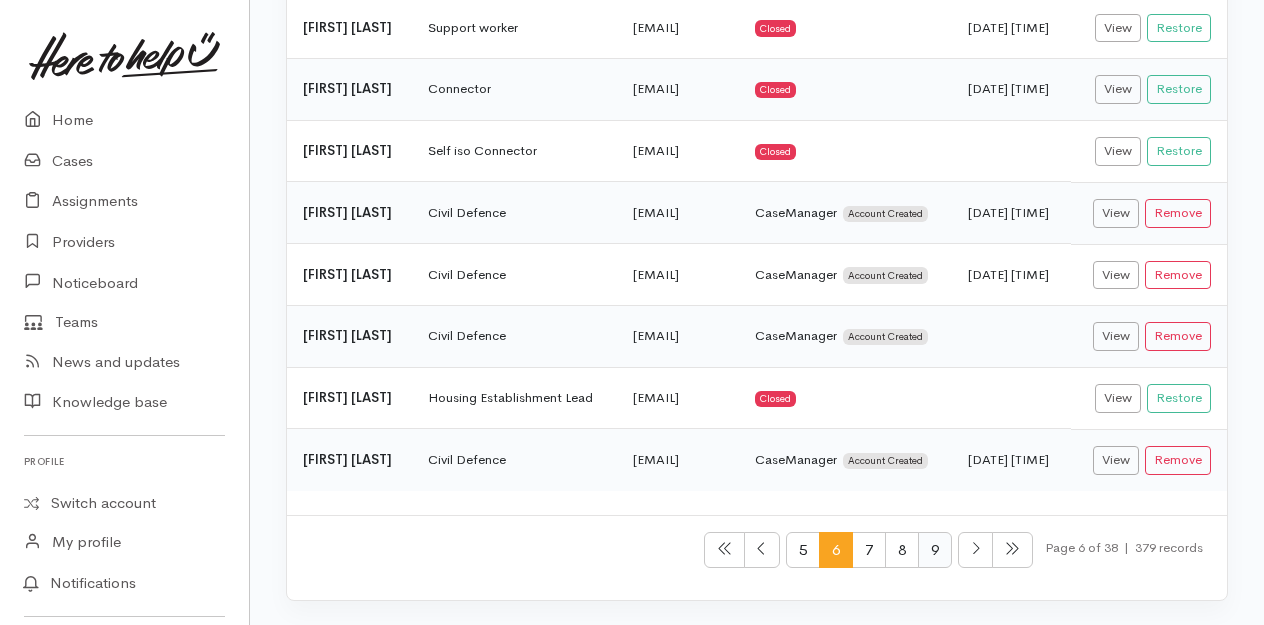 click on "9" at bounding box center (935, 550) 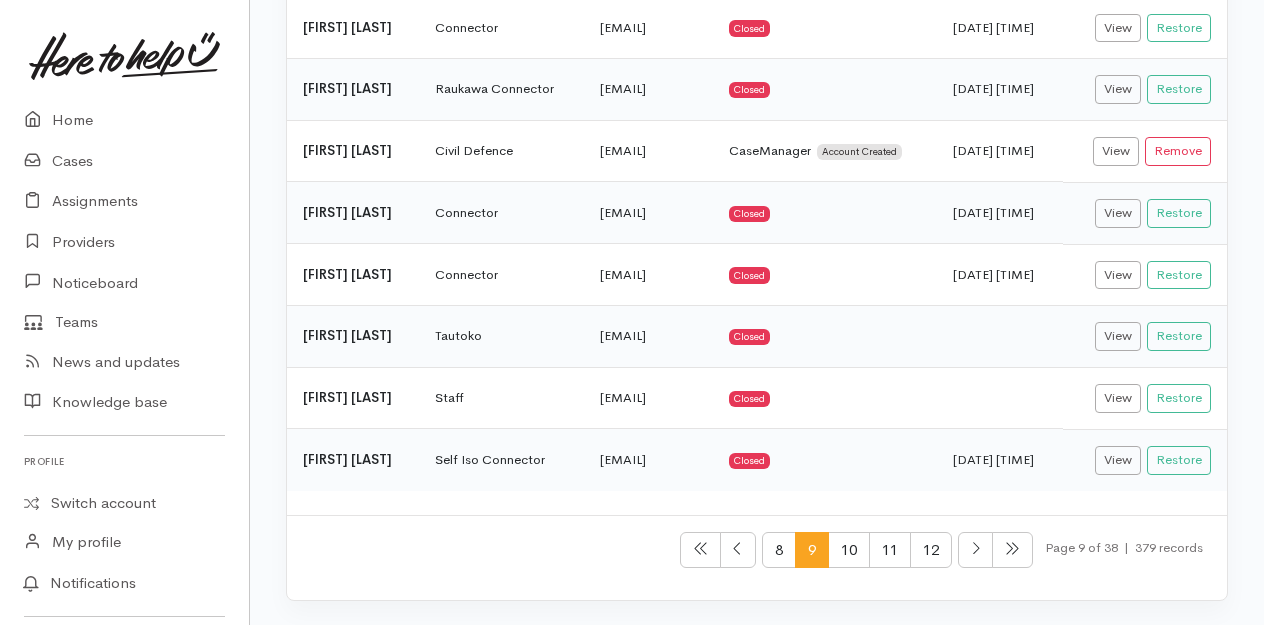 scroll, scrollTop: 511, scrollLeft: 0, axis: vertical 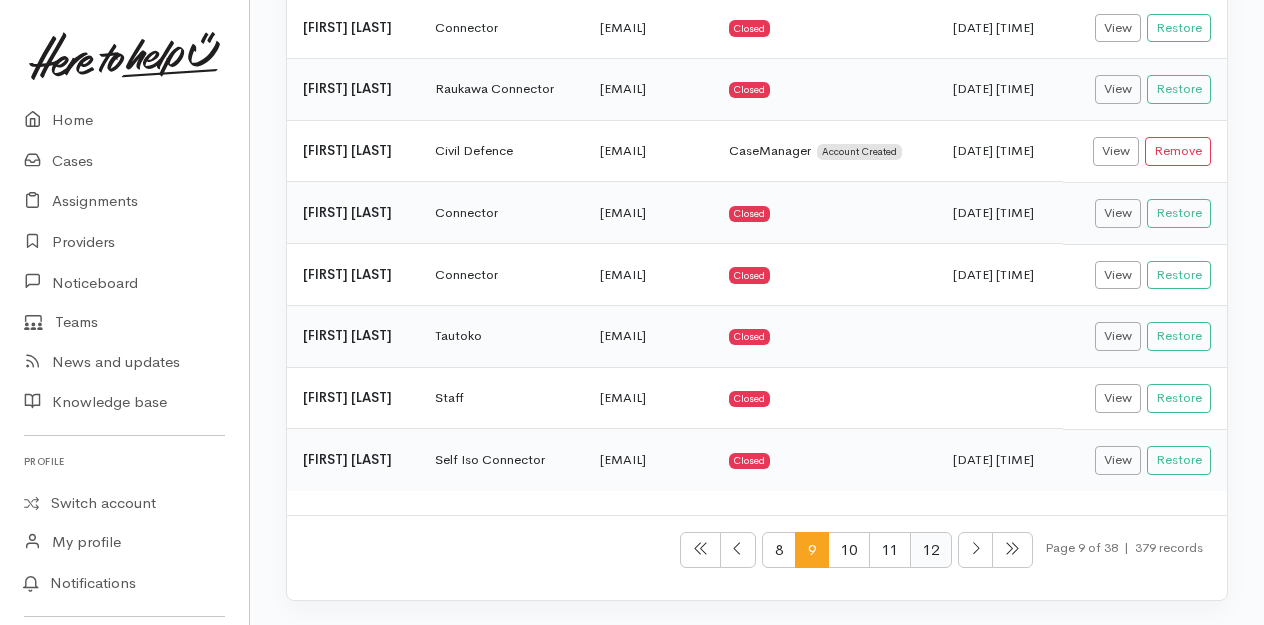 click on "12" at bounding box center [931, 550] 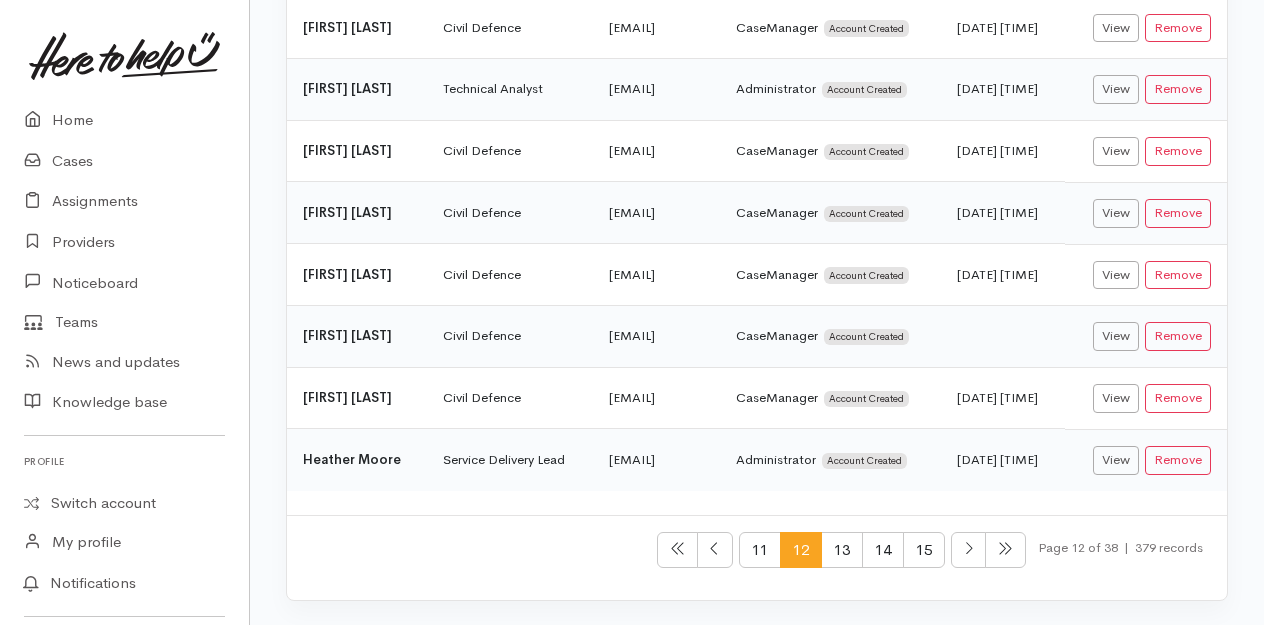 scroll, scrollTop: 511, scrollLeft: 0, axis: vertical 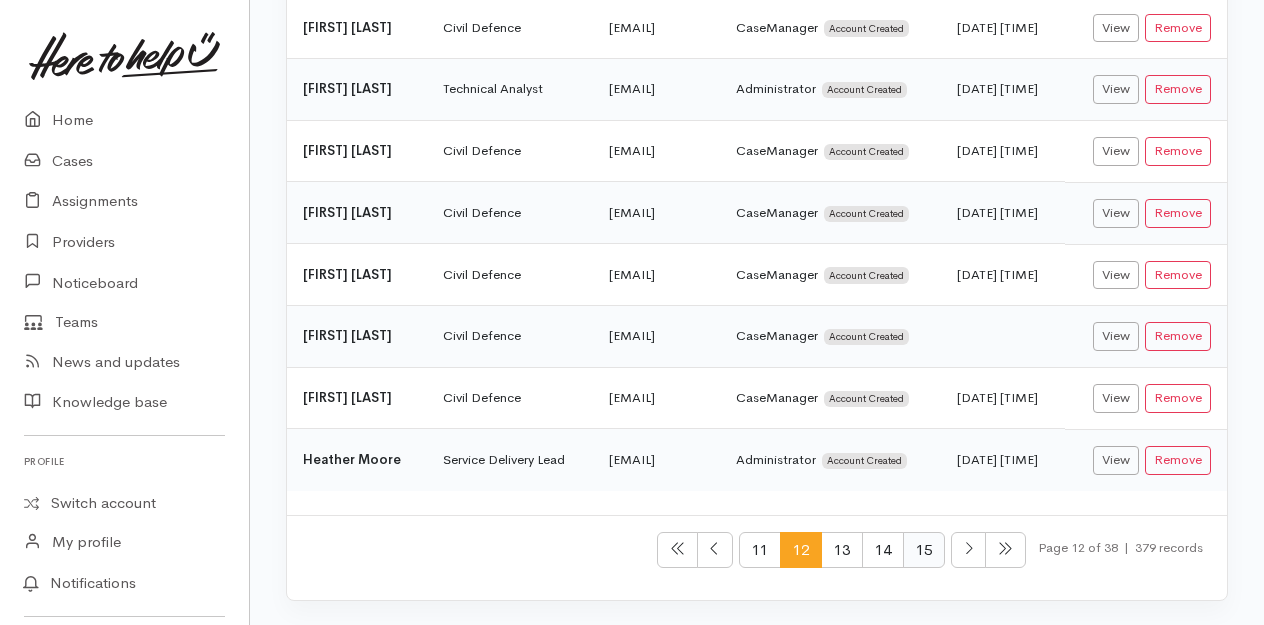 click on "15" at bounding box center [924, 550] 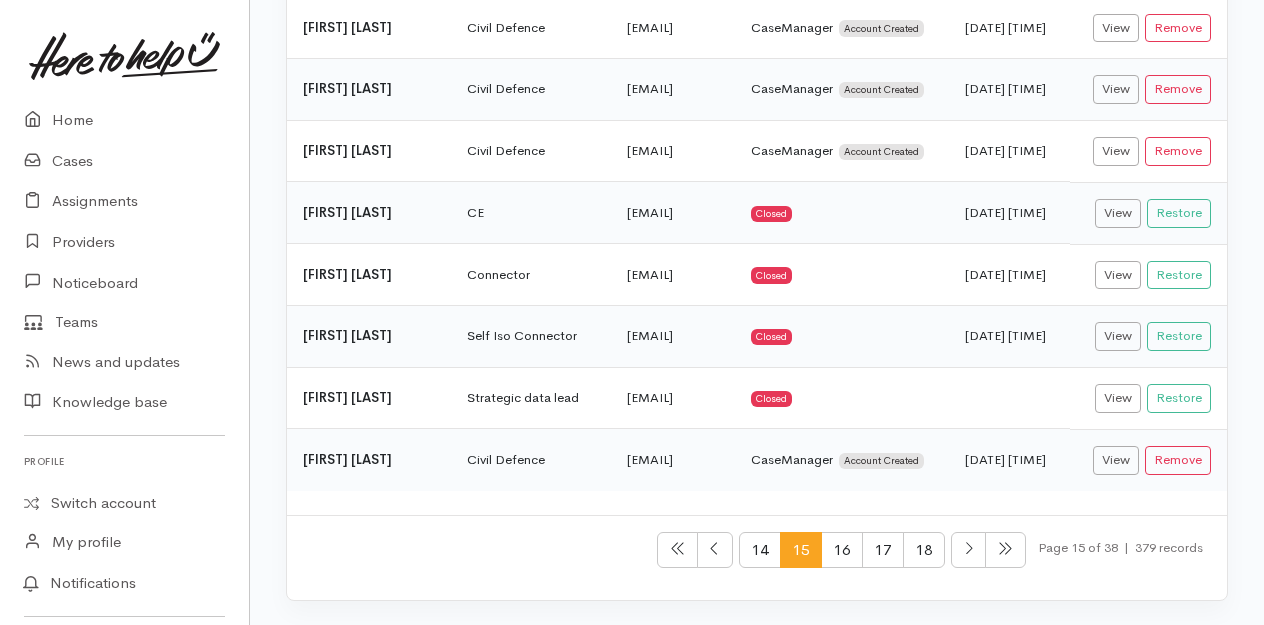scroll, scrollTop: 522, scrollLeft: 0, axis: vertical 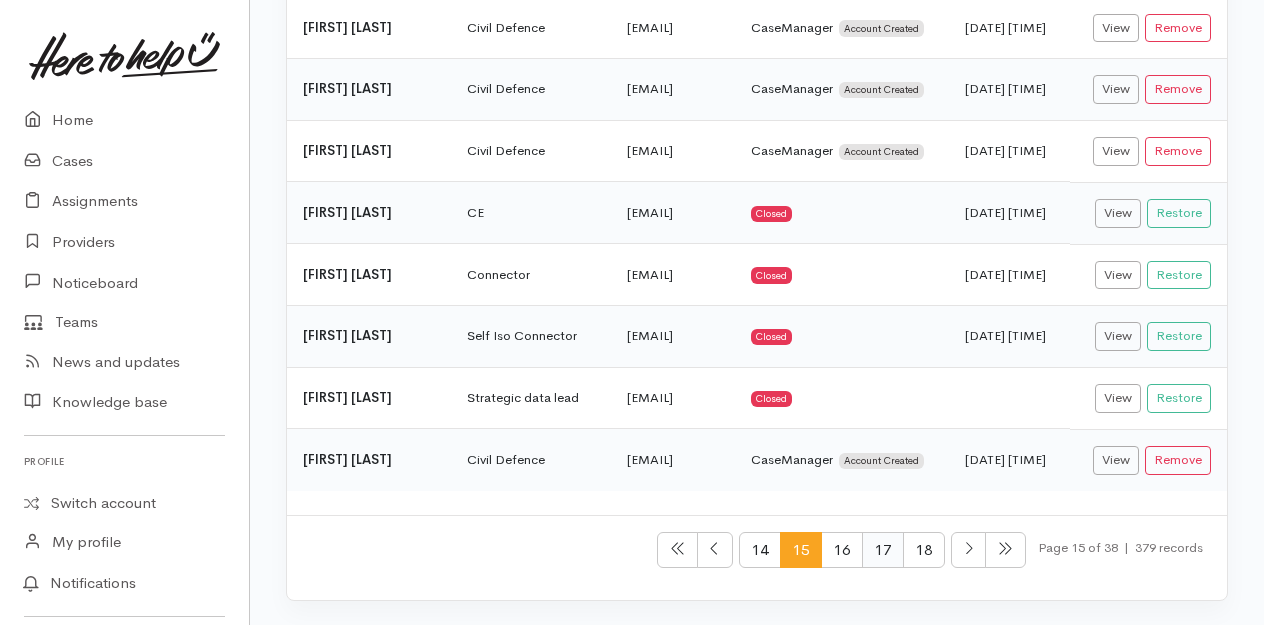 click on "17" at bounding box center [883, 550] 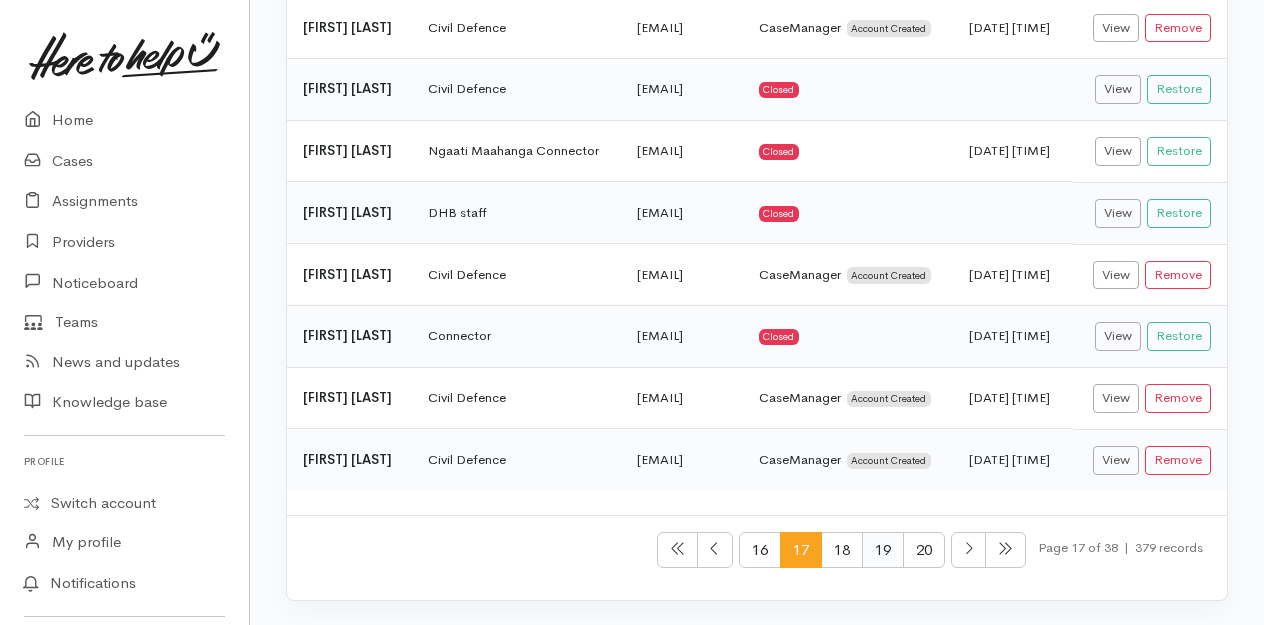 click on "19" at bounding box center (883, 550) 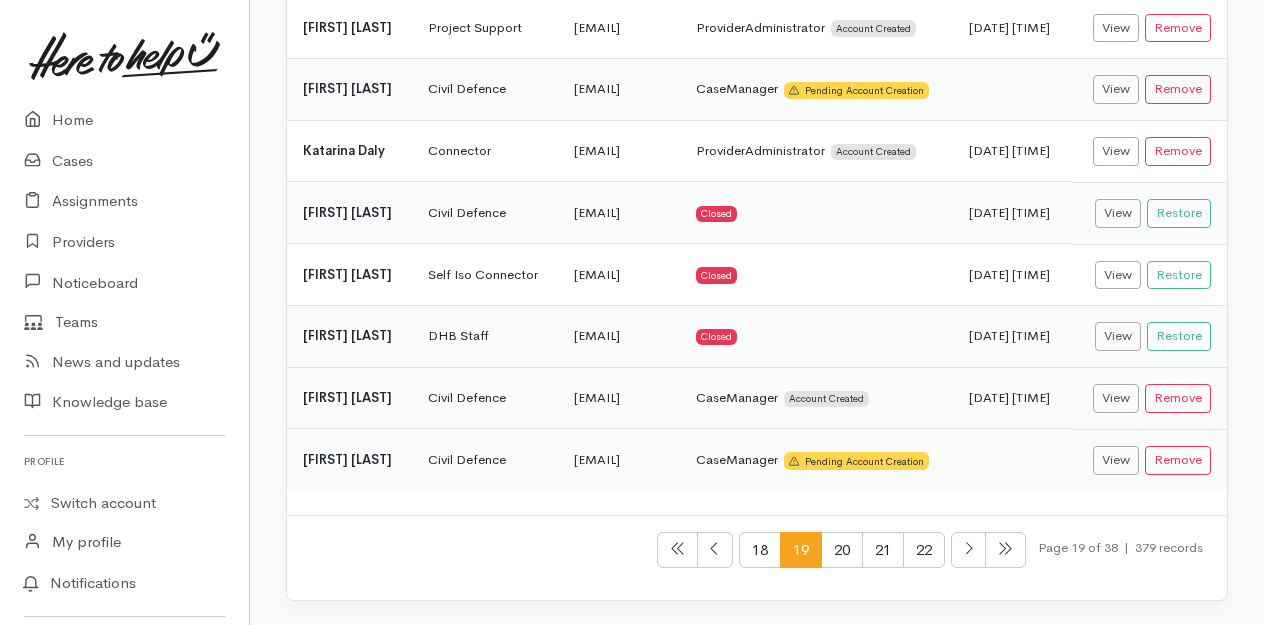 scroll, scrollTop: 693, scrollLeft: 0, axis: vertical 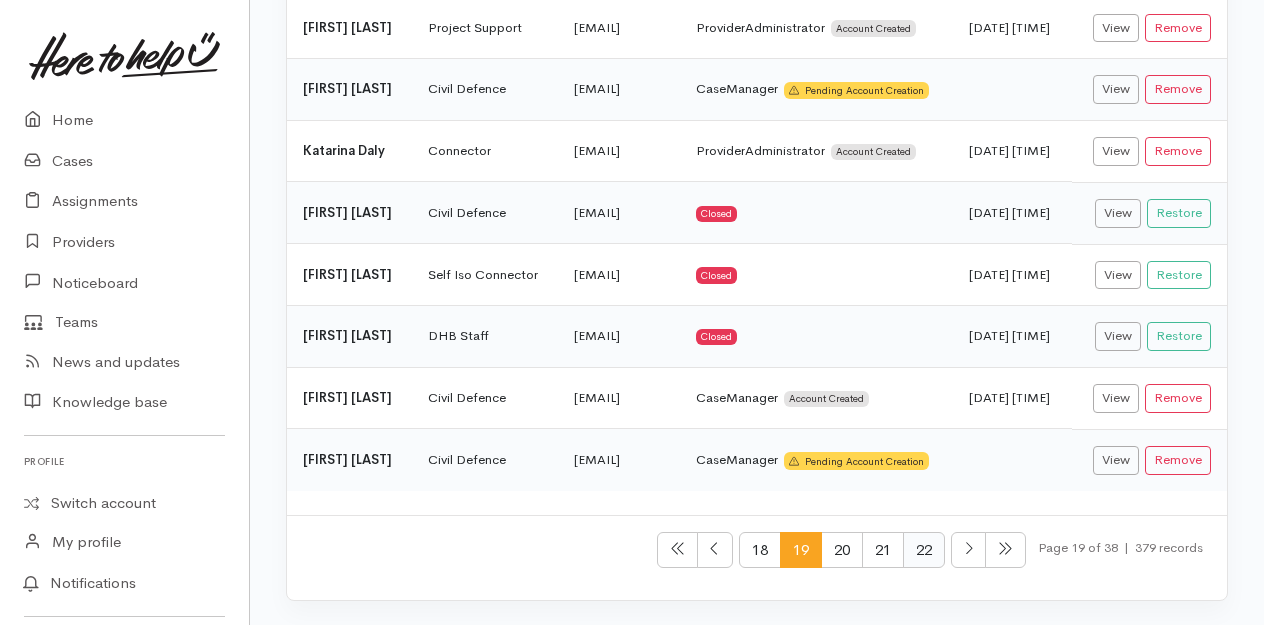 click on "22" at bounding box center (924, 550) 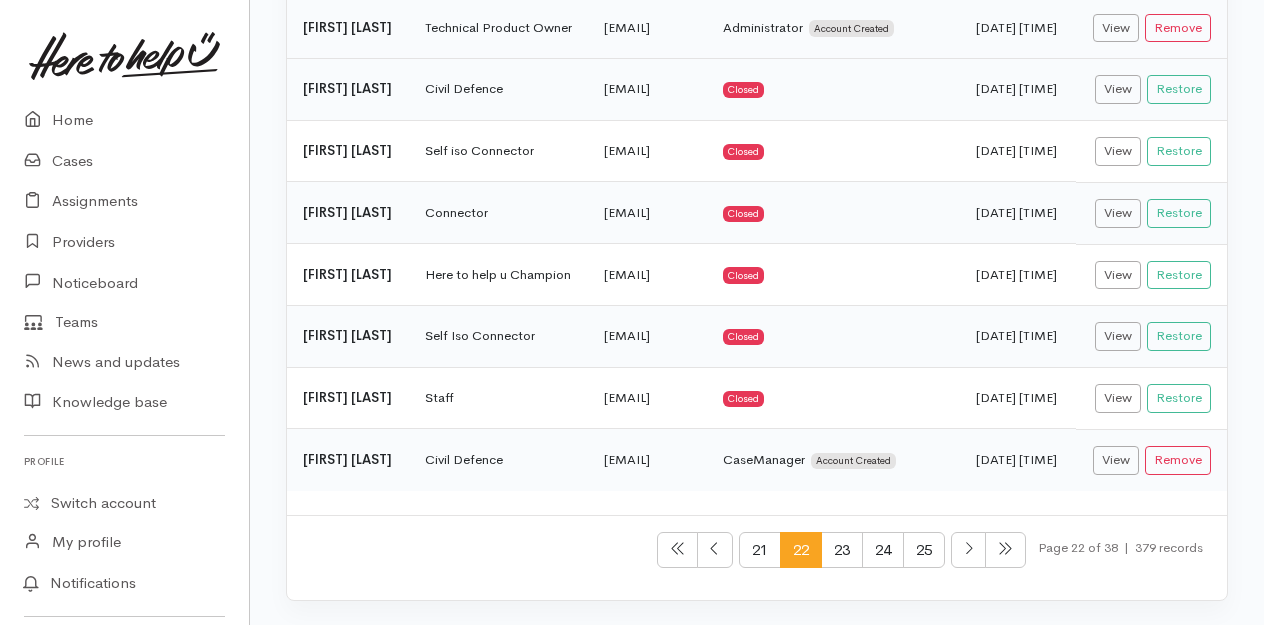 scroll, scrollTop: 522, scrollLeft: 0, axis: vertical 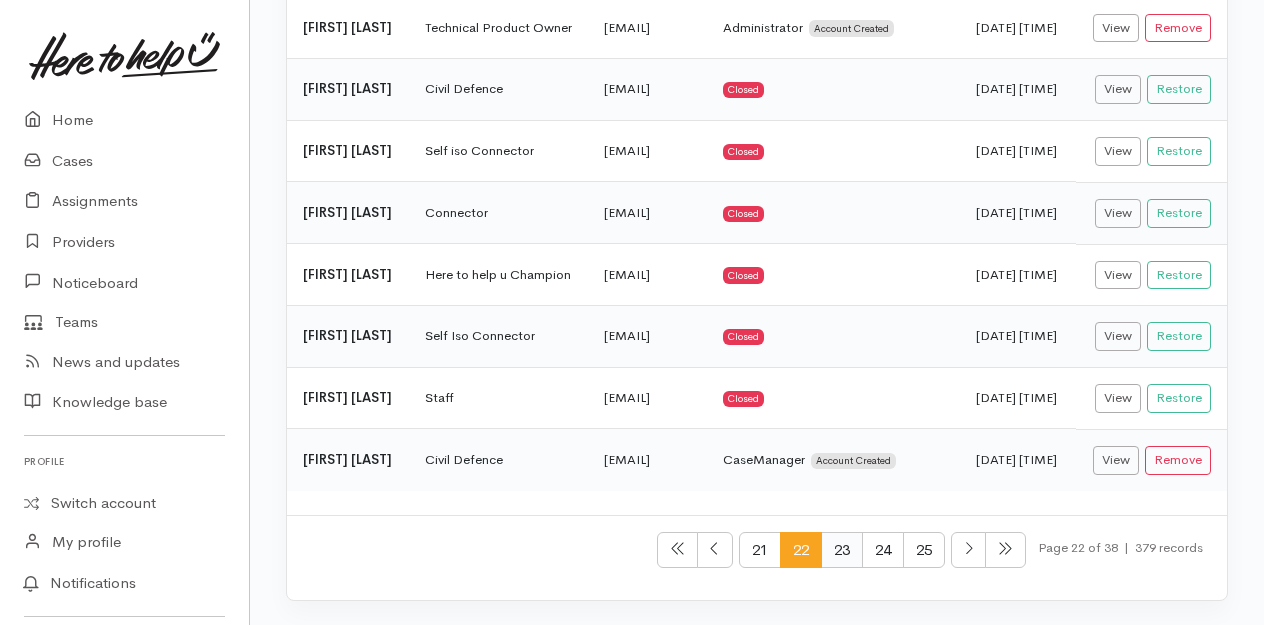 click on "23" at bounding box center (842, 550) 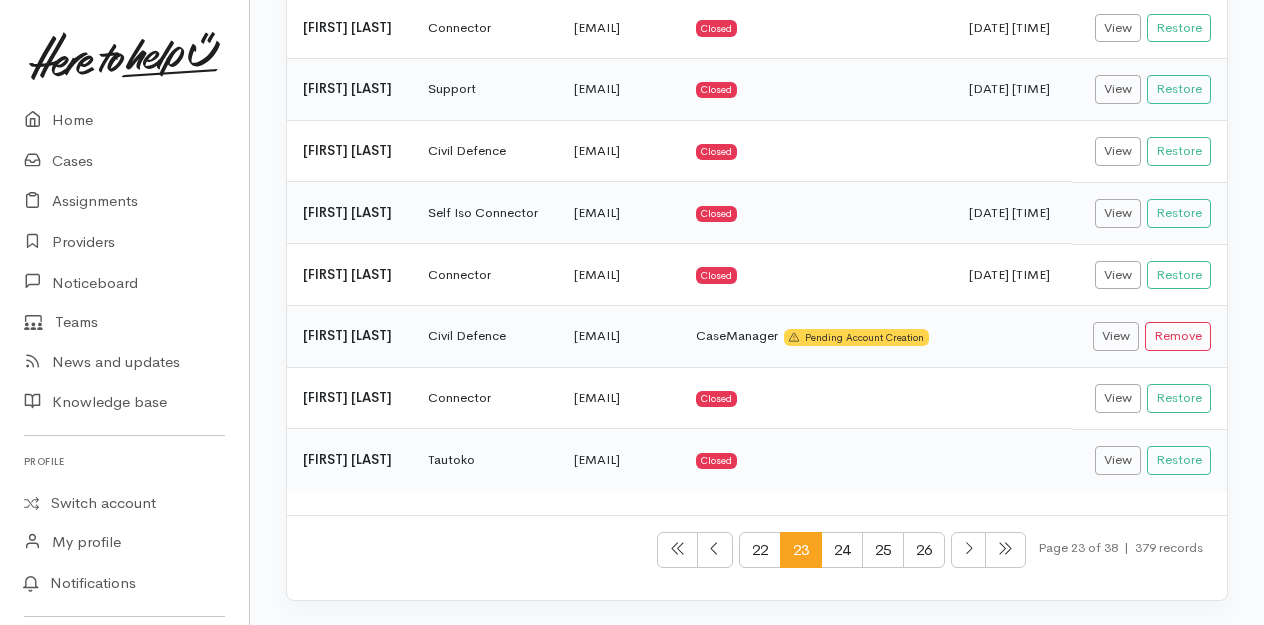 scroll, scrollTop: 594, scrollLeft: 0, axis: vertical 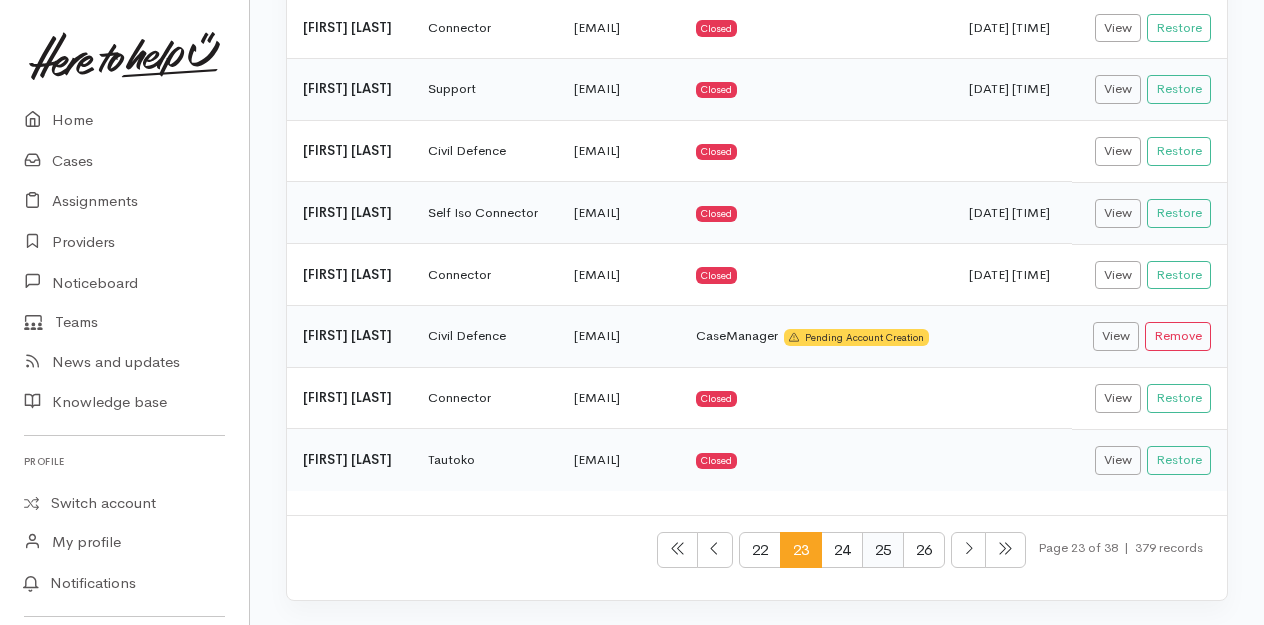 click on "25" at bounding box center (883, 550) 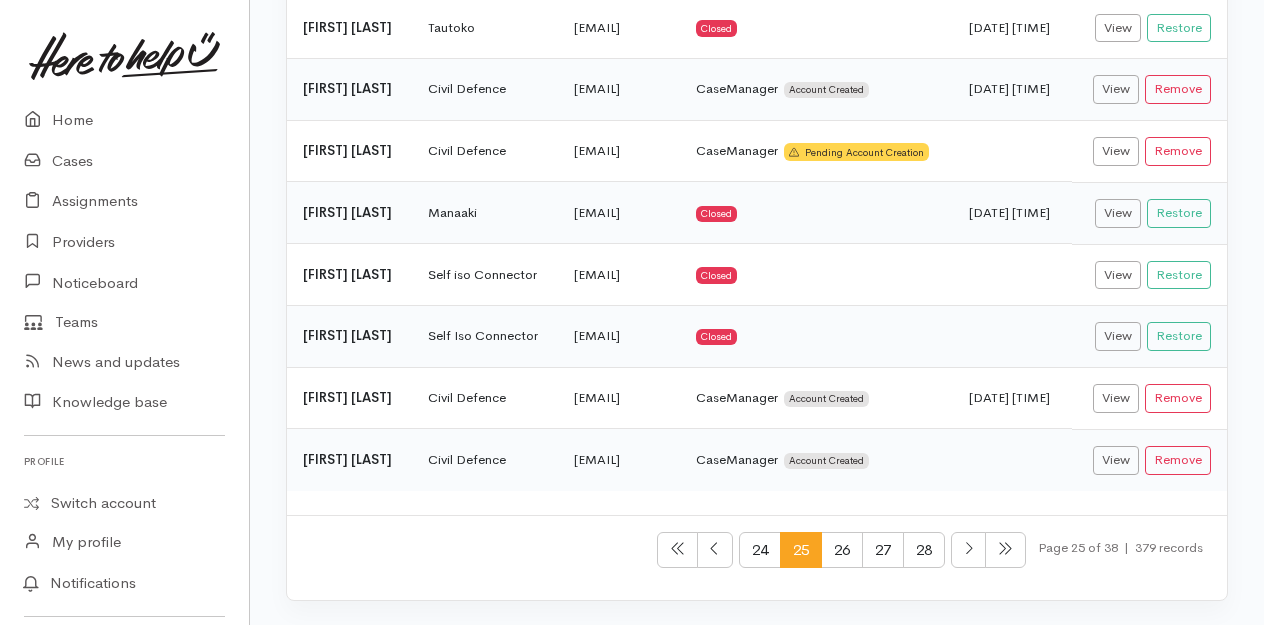 scroll, scrollTop: 537, scrollLeft: 0, axis: vertical 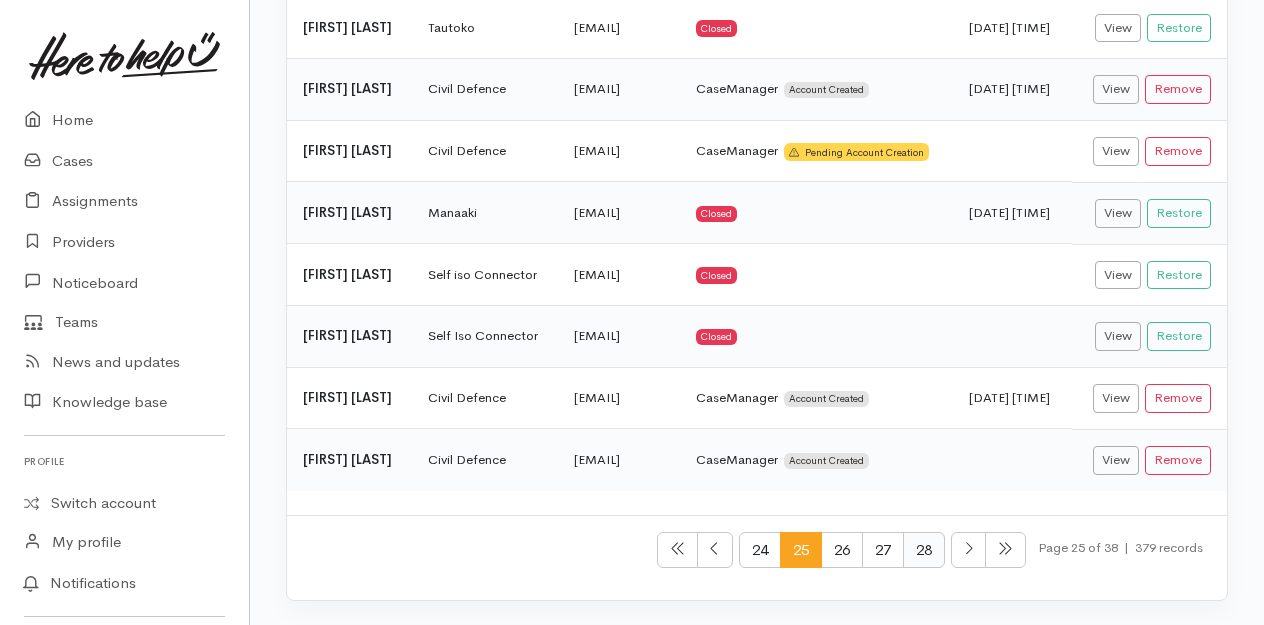 click on "28" at bounding box center (924, 550) 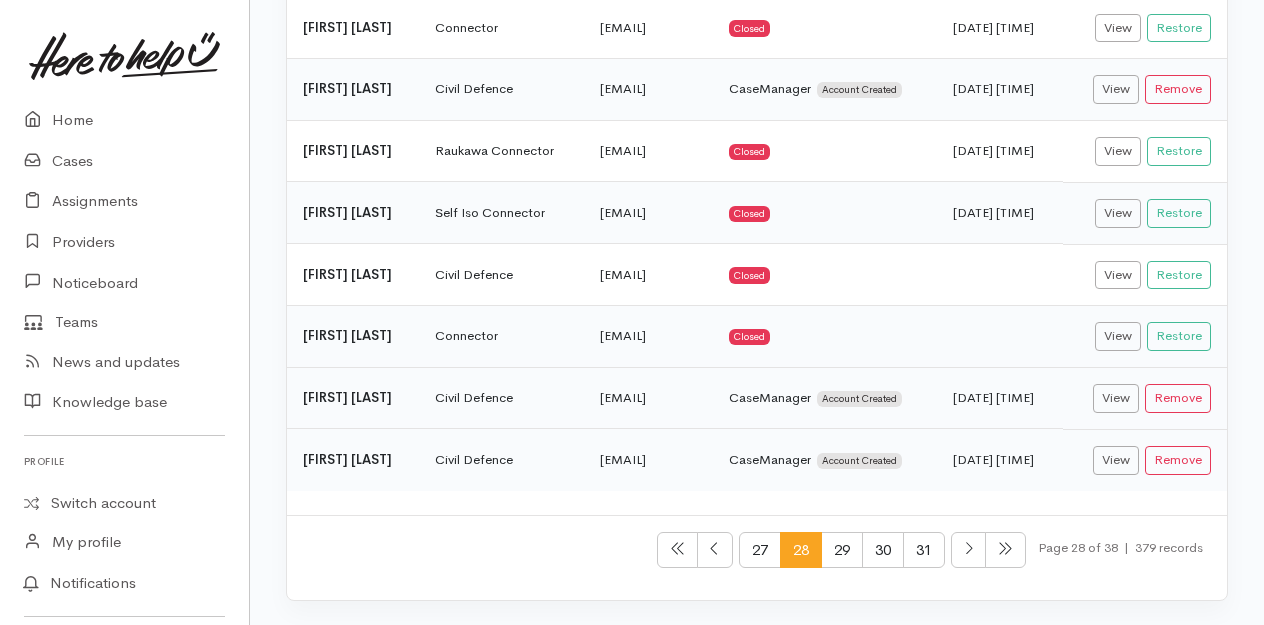 scroll, scrollTop: 520, scrollLeft: 0, axis: vertical 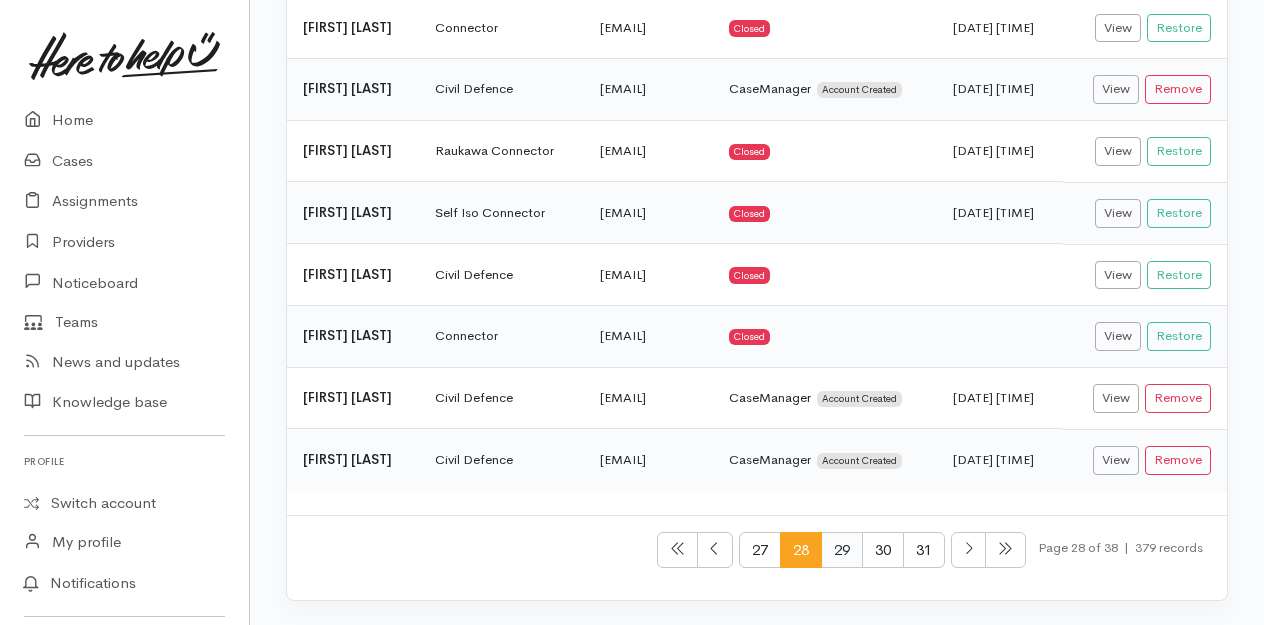 click on "29" at bounding box center (842, 550) 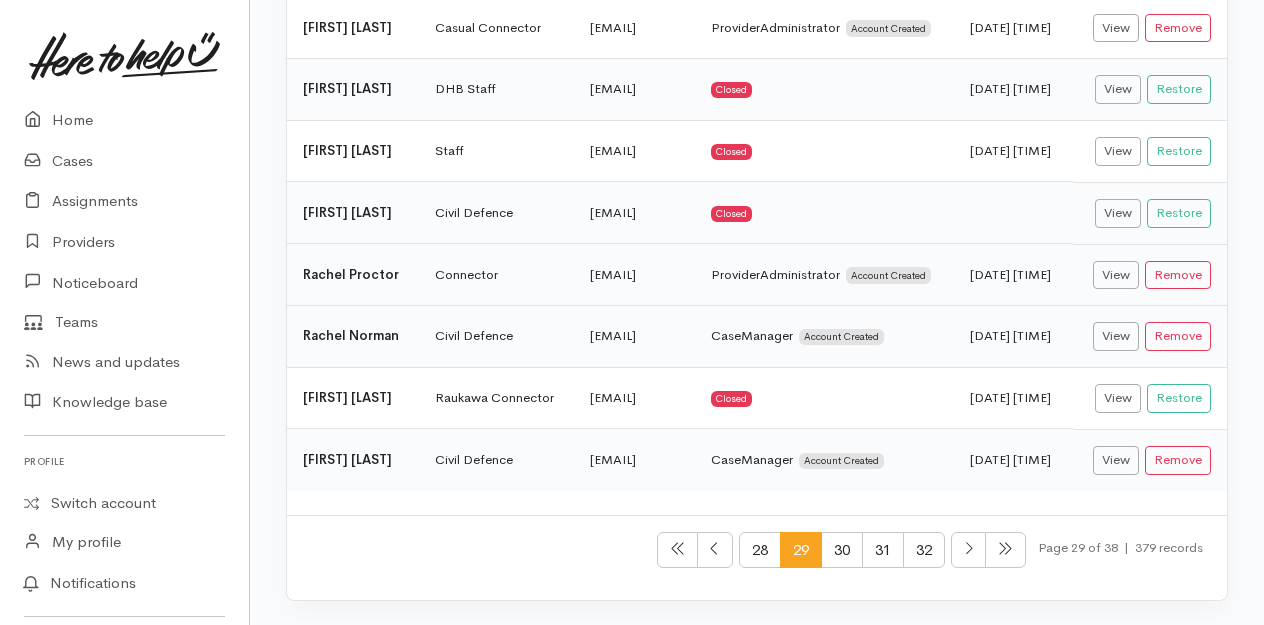 click on "Connector" at bounding box center (496, 275) 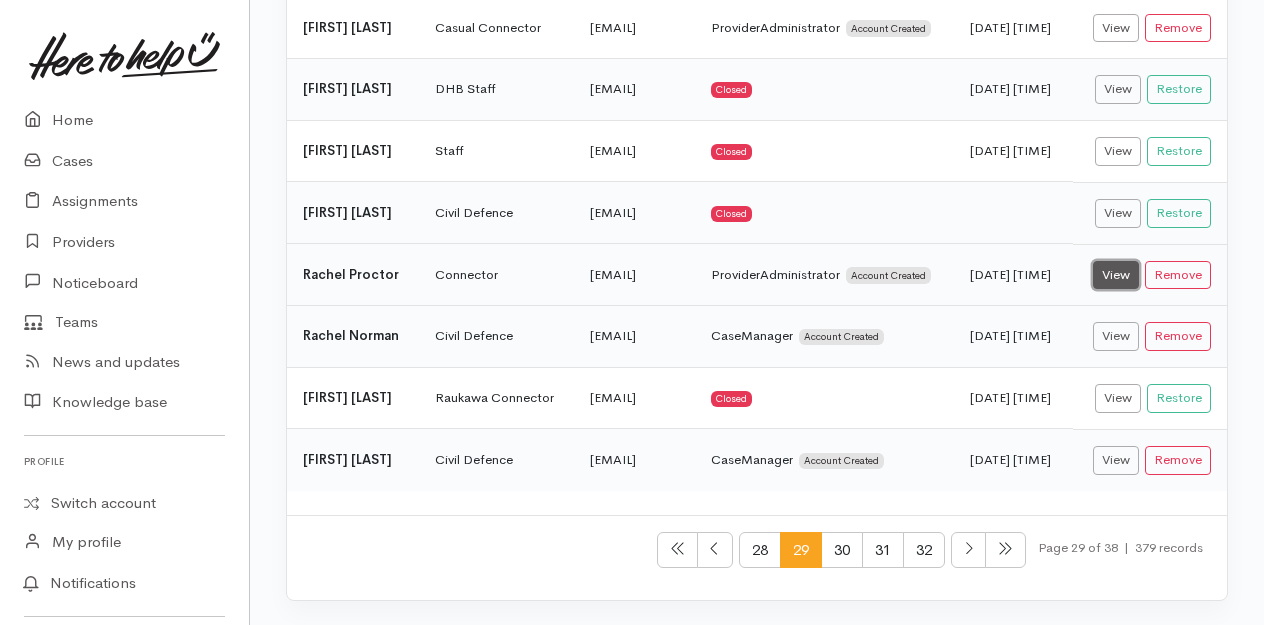 click on "View" at bounding box center [1116, 275] 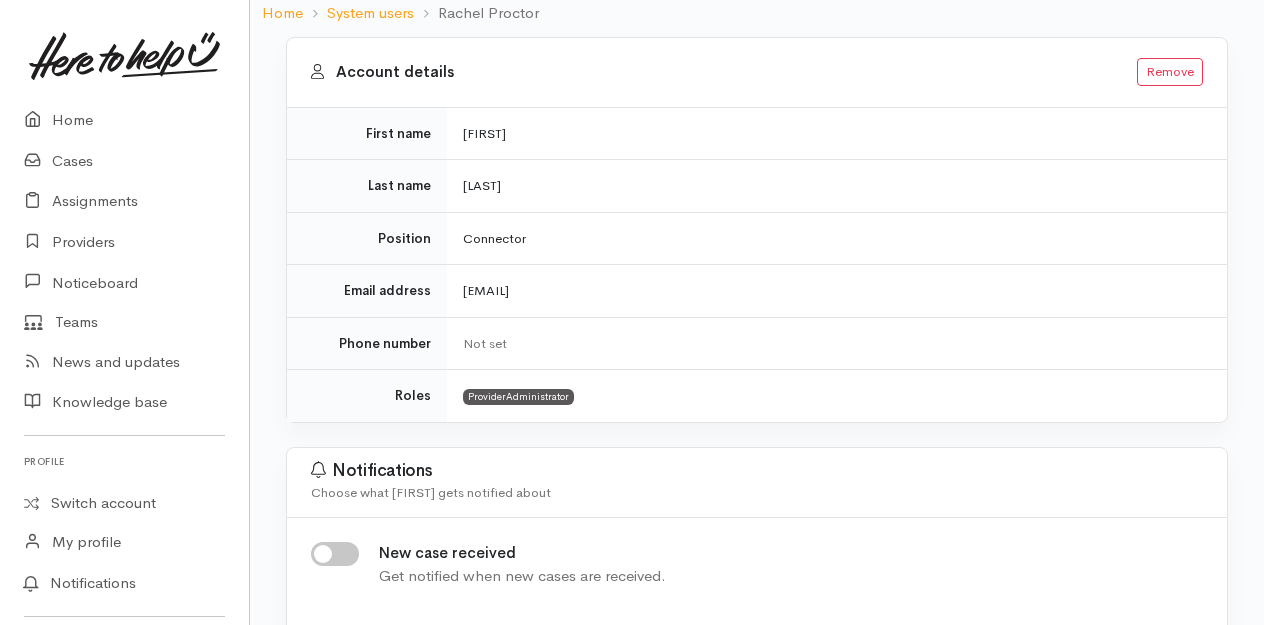 scroll, scrollTop: 300, scrollLeft: 0, axis: vertical 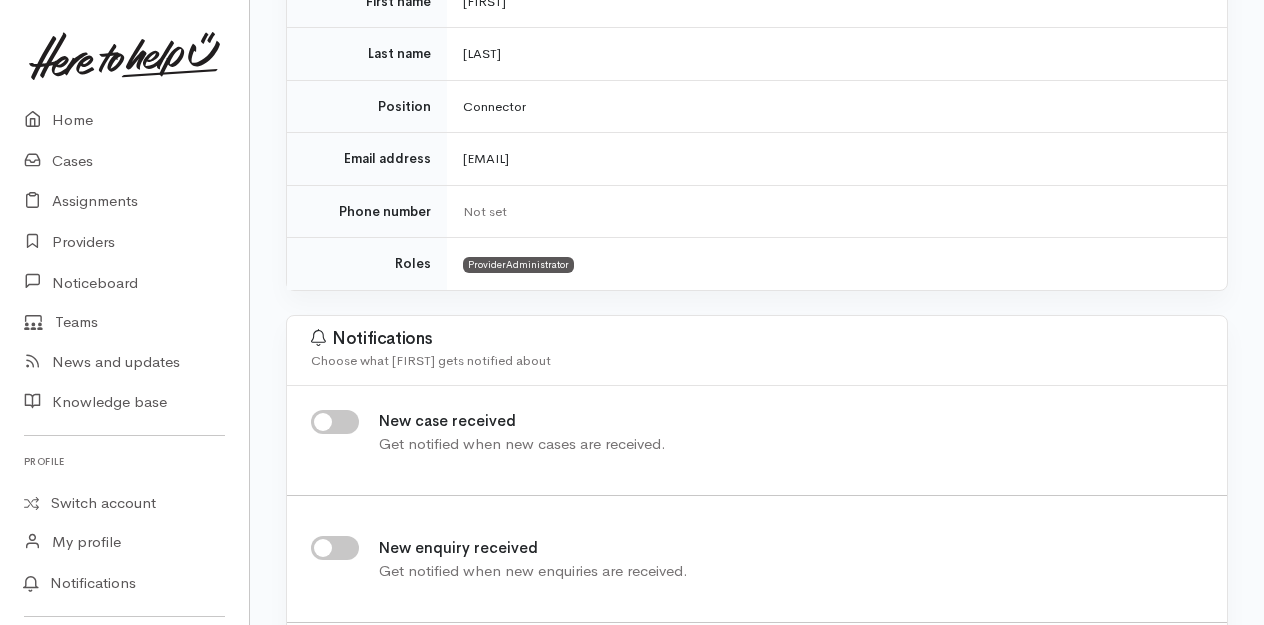 click on "New case received" at bounding box center (335, 422) 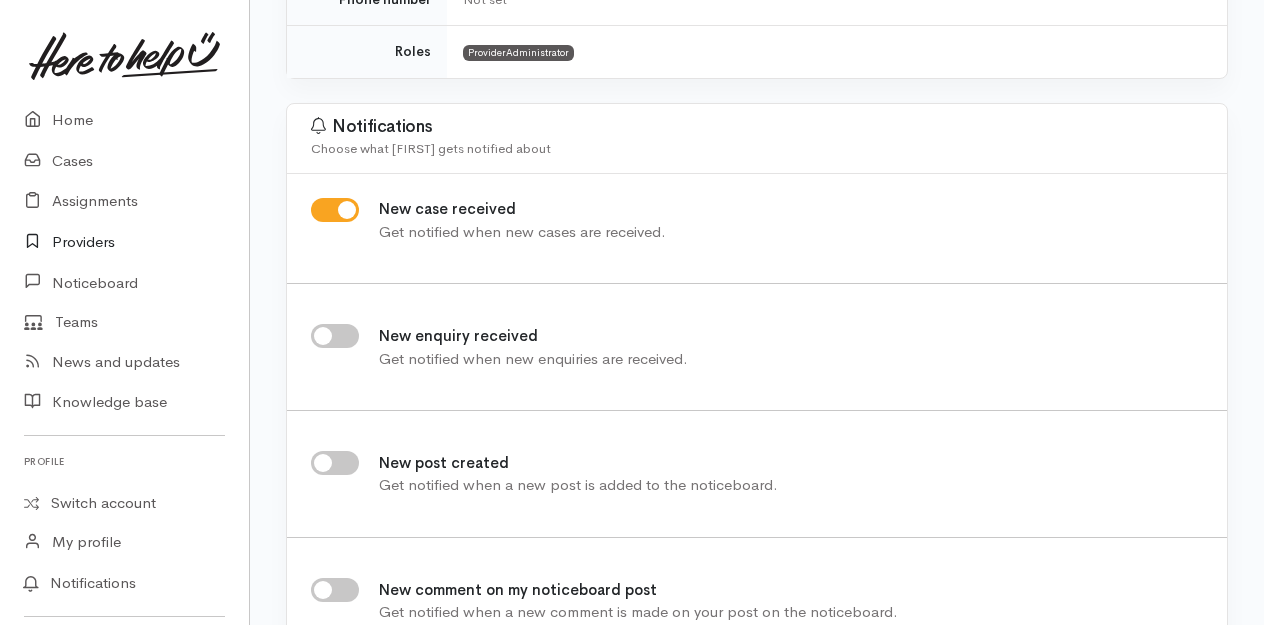 scroll, scrollTop: 410, scrollLeft: 0, axis: vertical 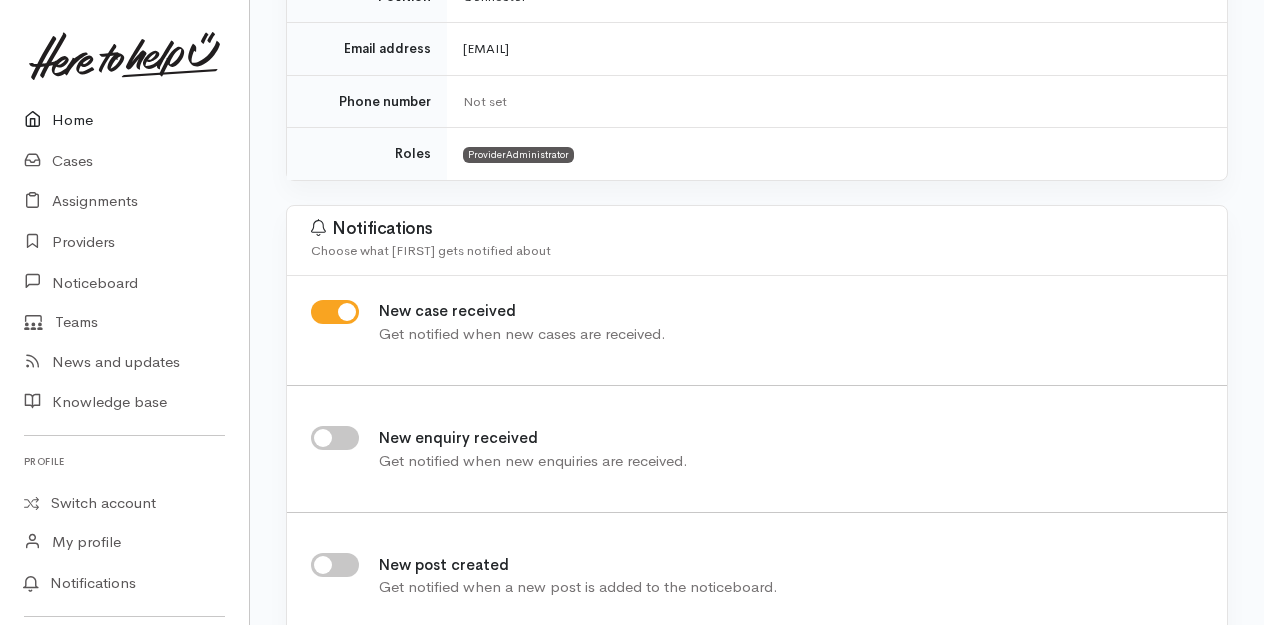 click on "Home" at bounding box center [124, 120] 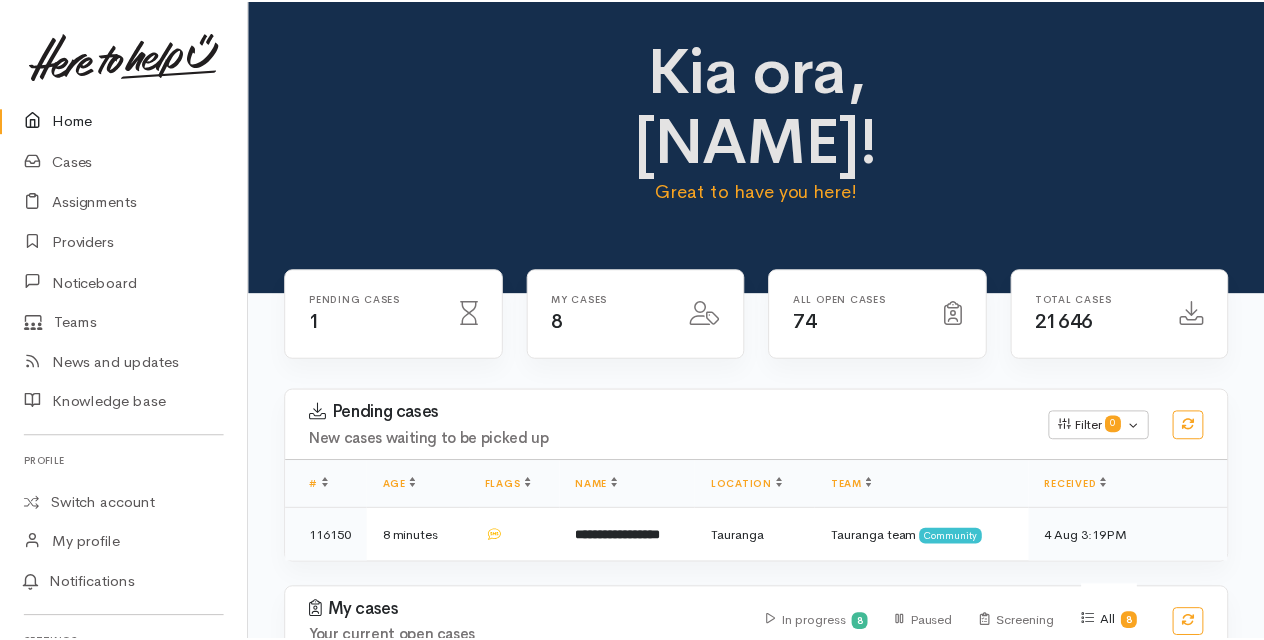 scroll, scrollTop: 0, scrollLeft: 0, axis: both 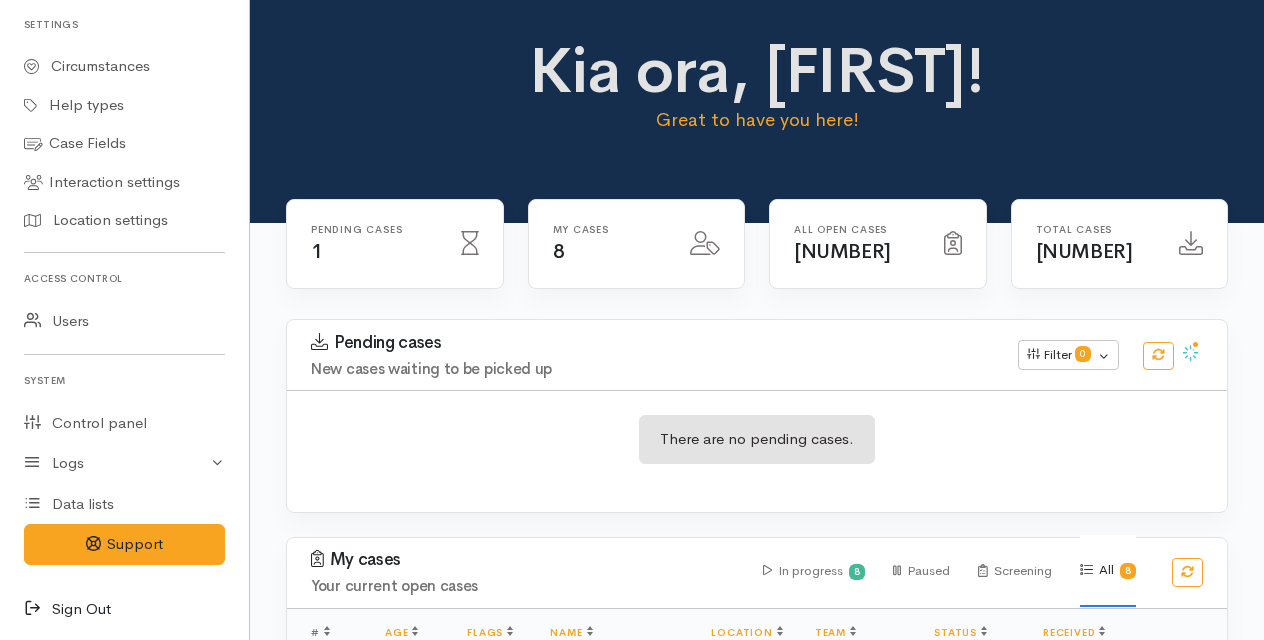 click at bounding box center [38, 609] 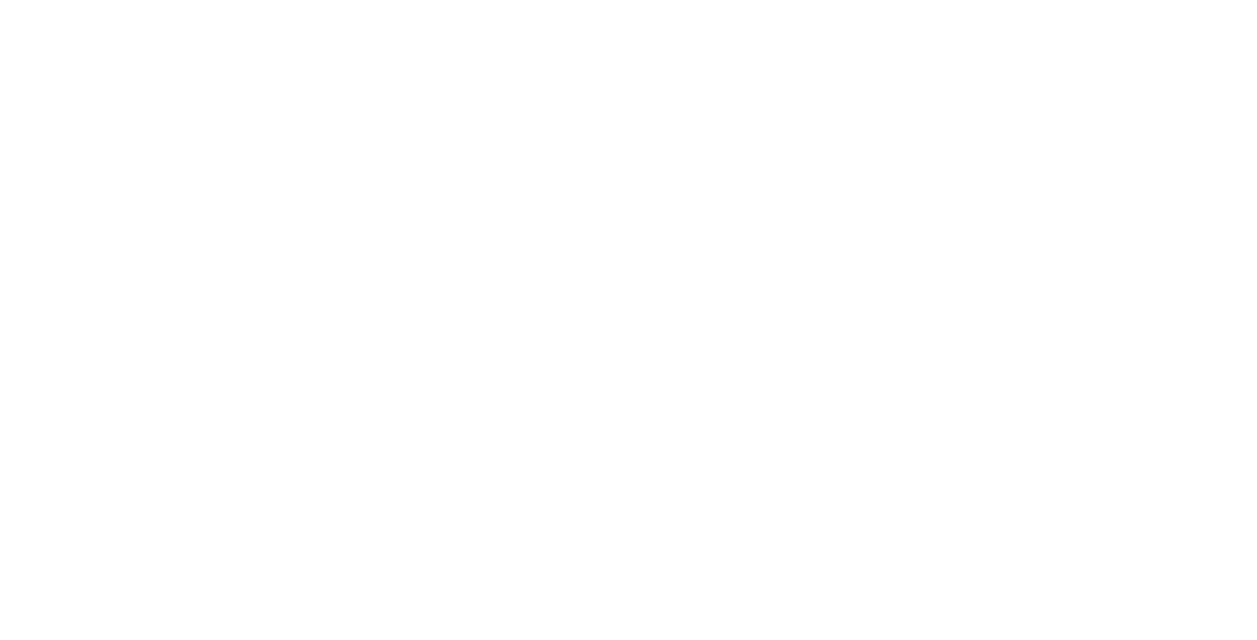scroll, scrollTop: 0, scrollLeft: 0, axis: both 